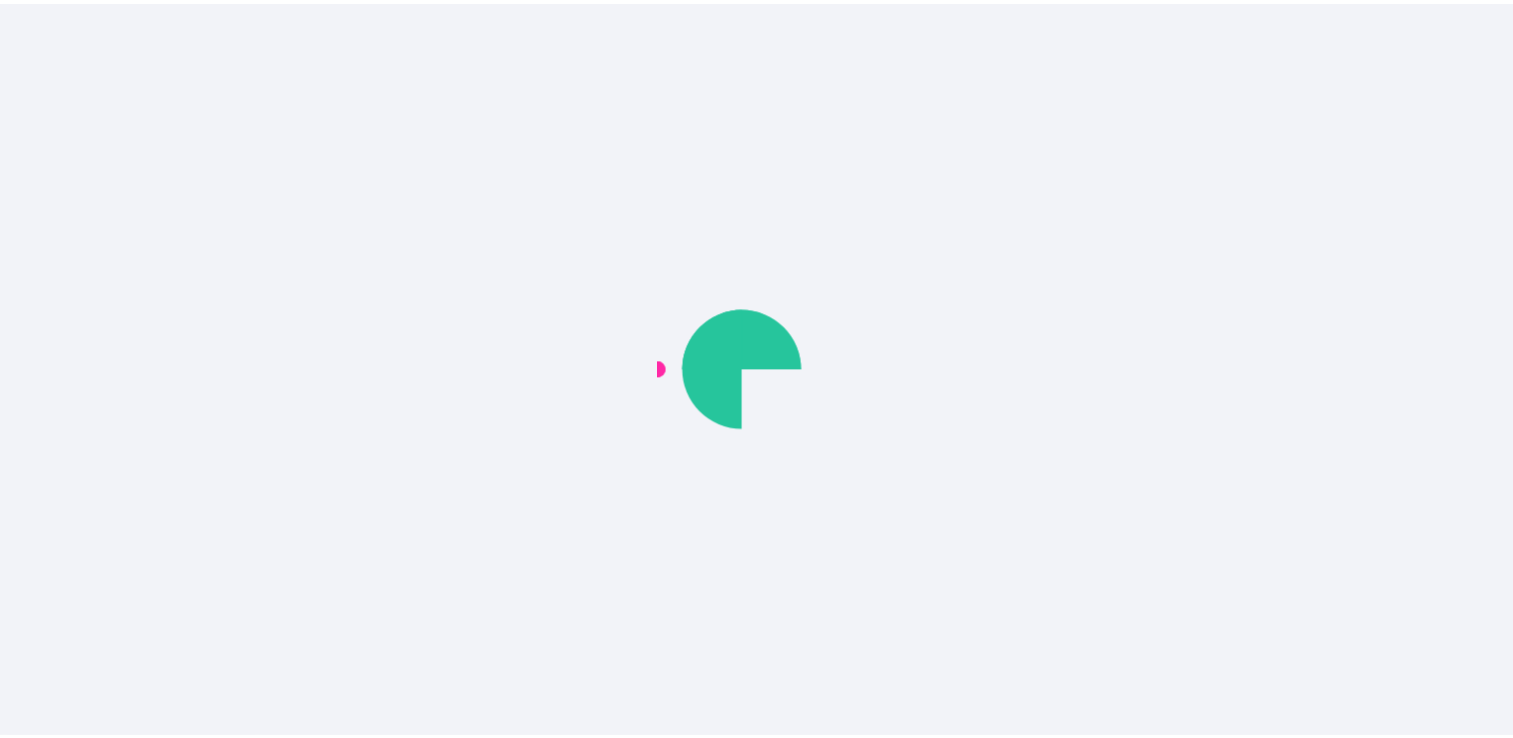 scroll, scrollTop: 0, scrollLeft: 0, axis: both 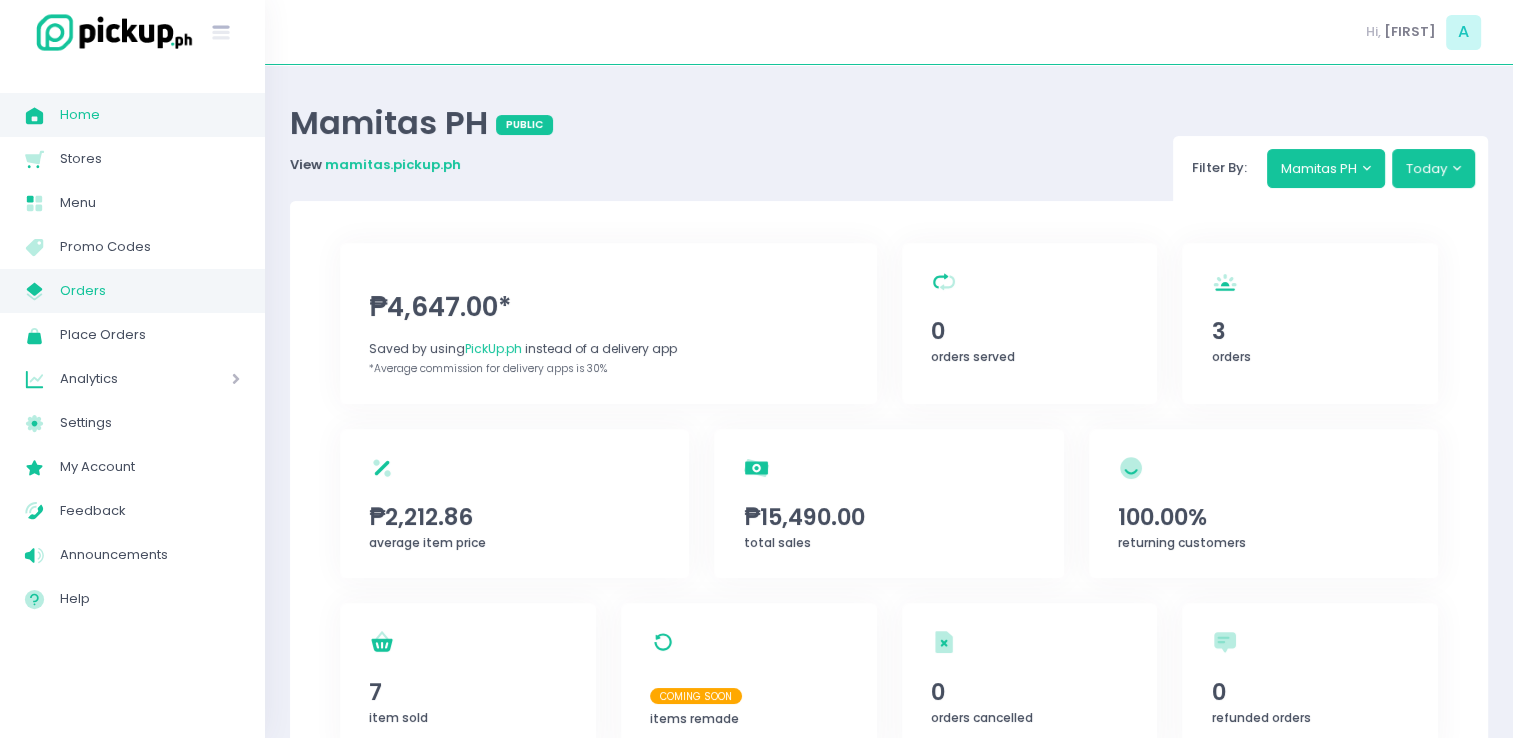 click on "My Store Created with Sketch. Orders" at bounding box center (132, 291) 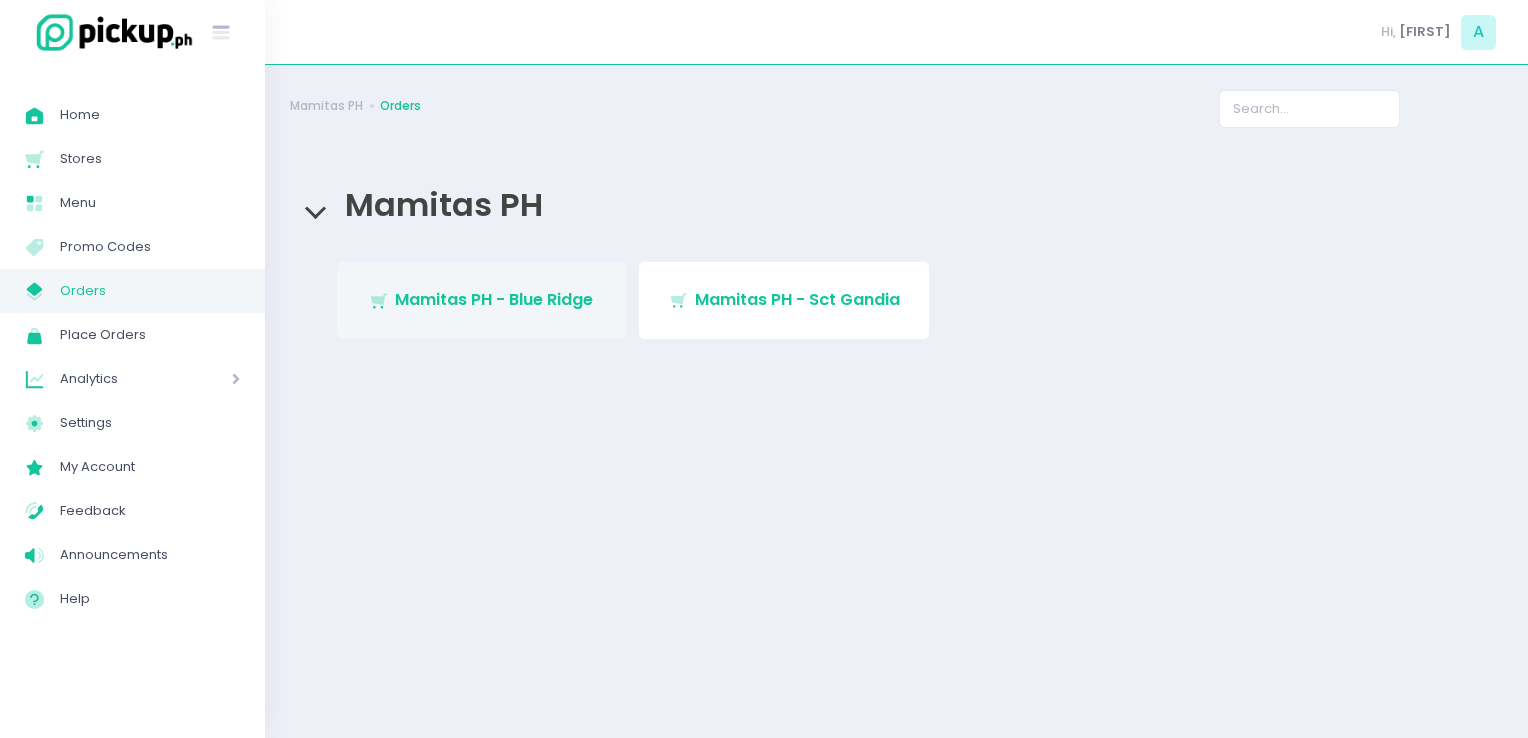 click on "Mamitas PH - Sct Gandia" at bounding box center [482, 300] 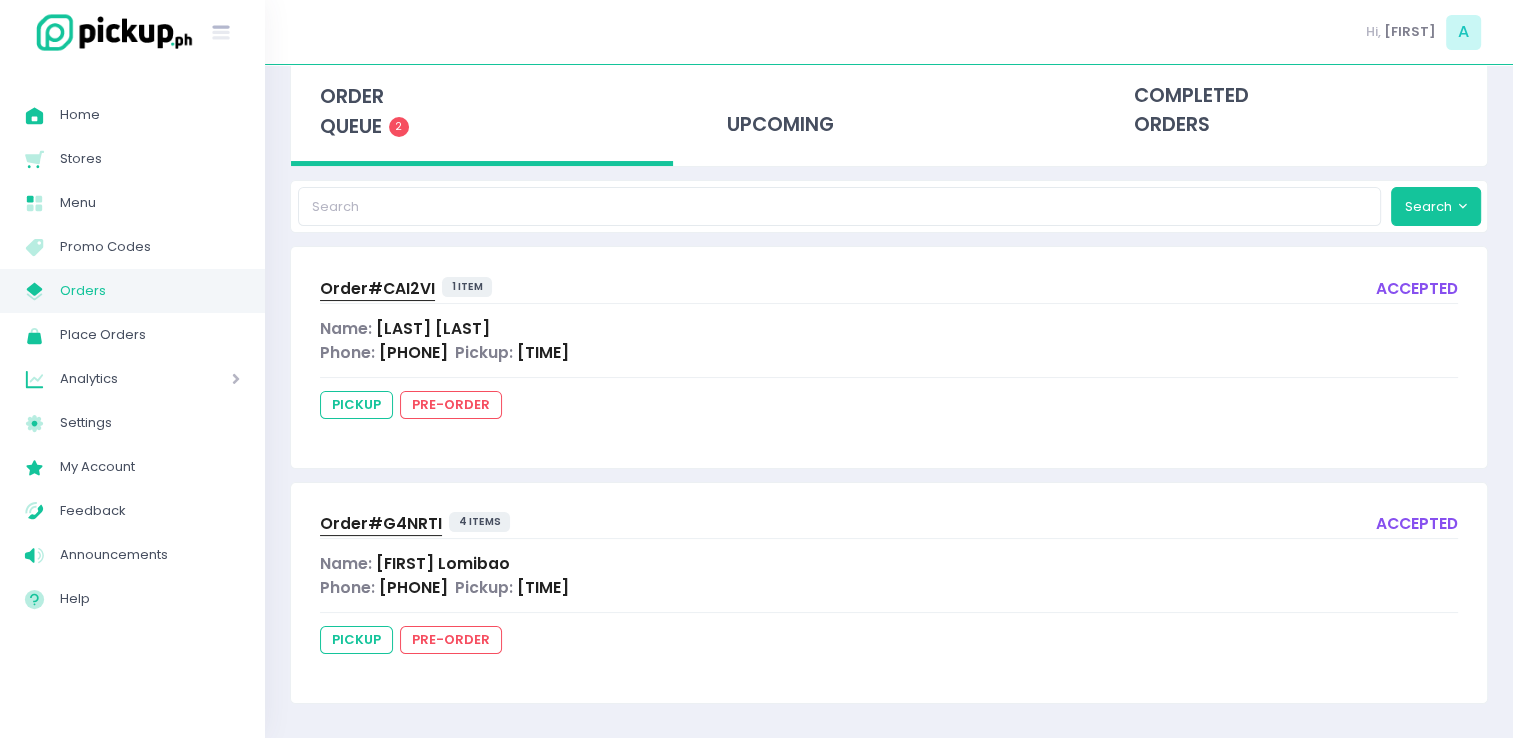 scroll, scrollTop: 66, scrollLeft: 0, axis: vertical 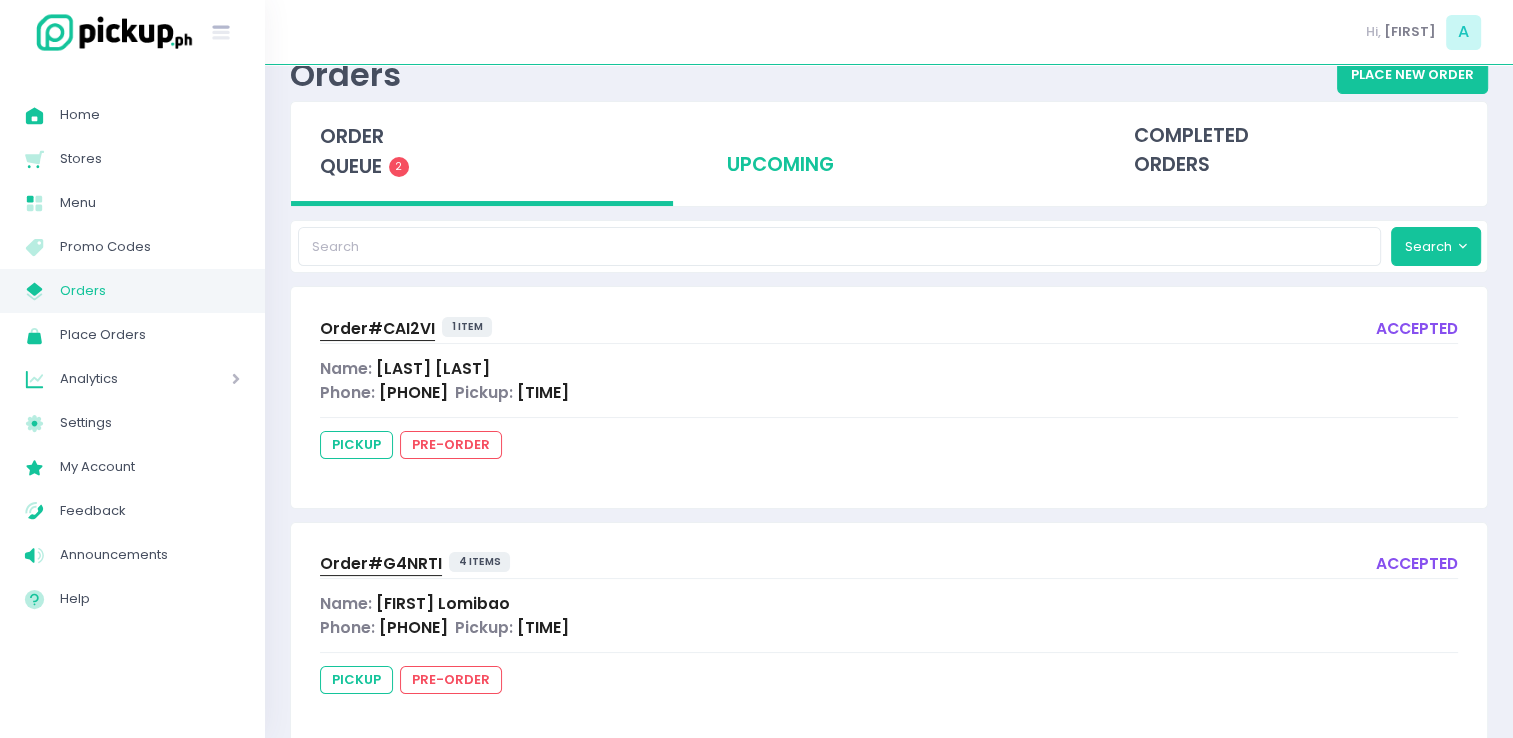 click on "upcoming" at bounding box center [889, 151] 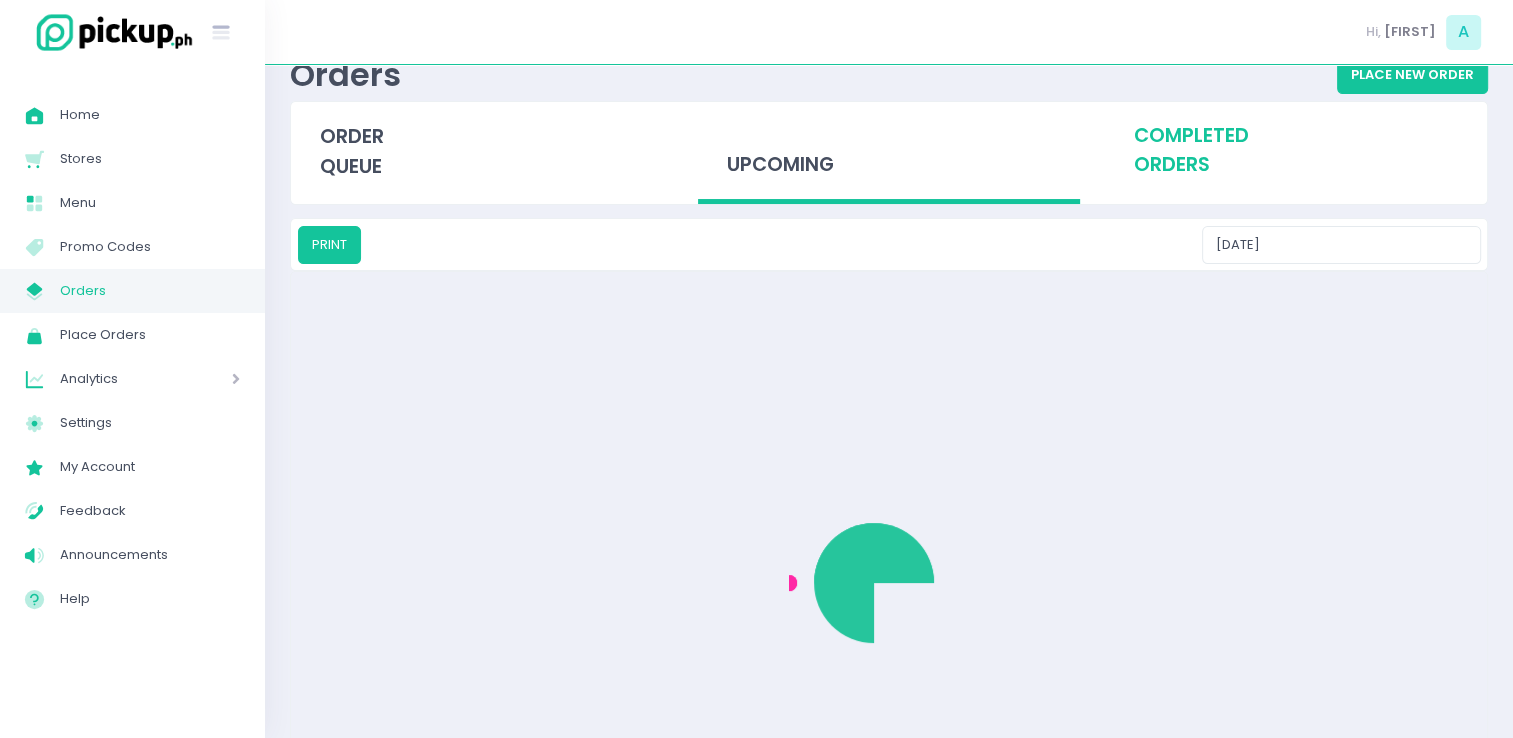 scroll, scrollTop: 0, scrollLeft: 0, axis: both 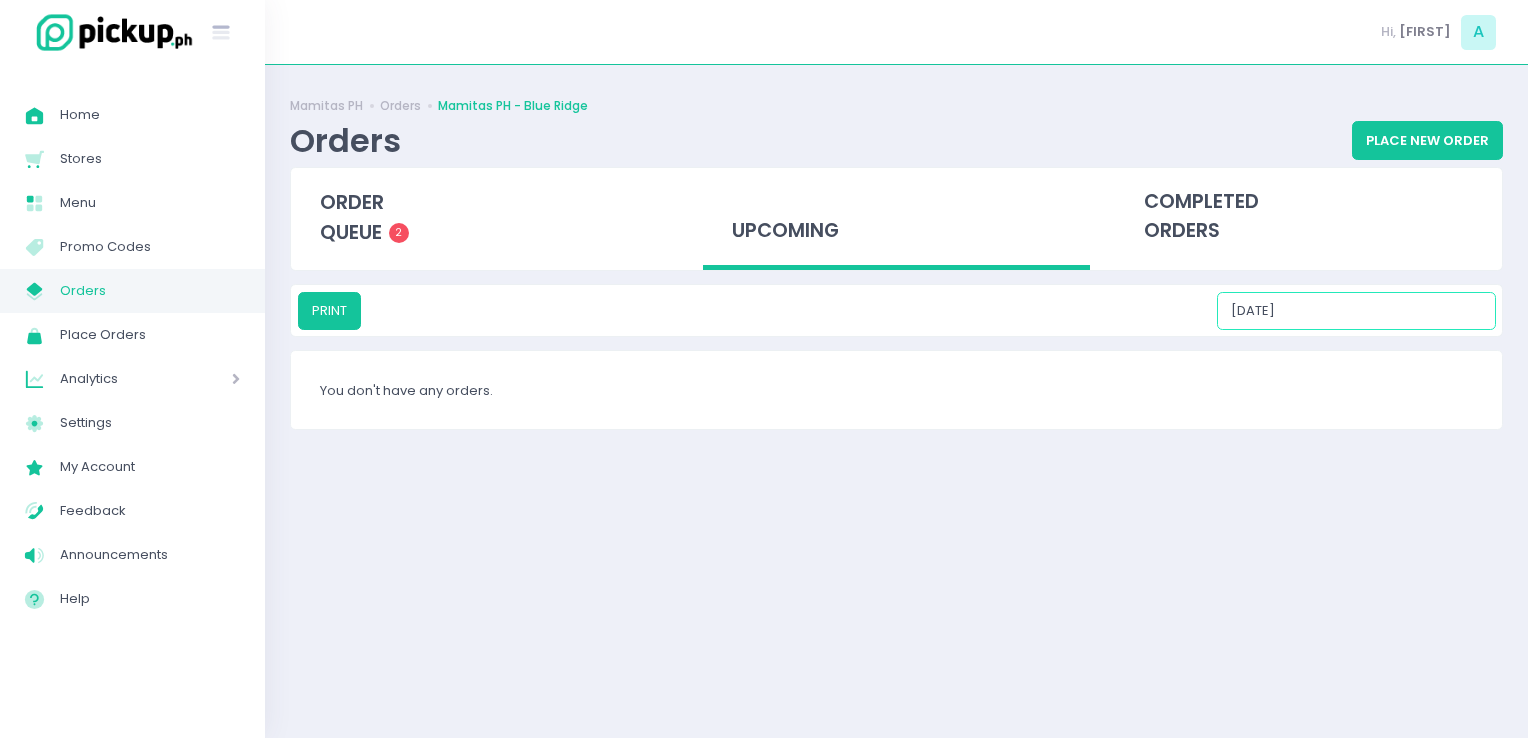click on "[DATE]" at bounding box center (1356, 311) 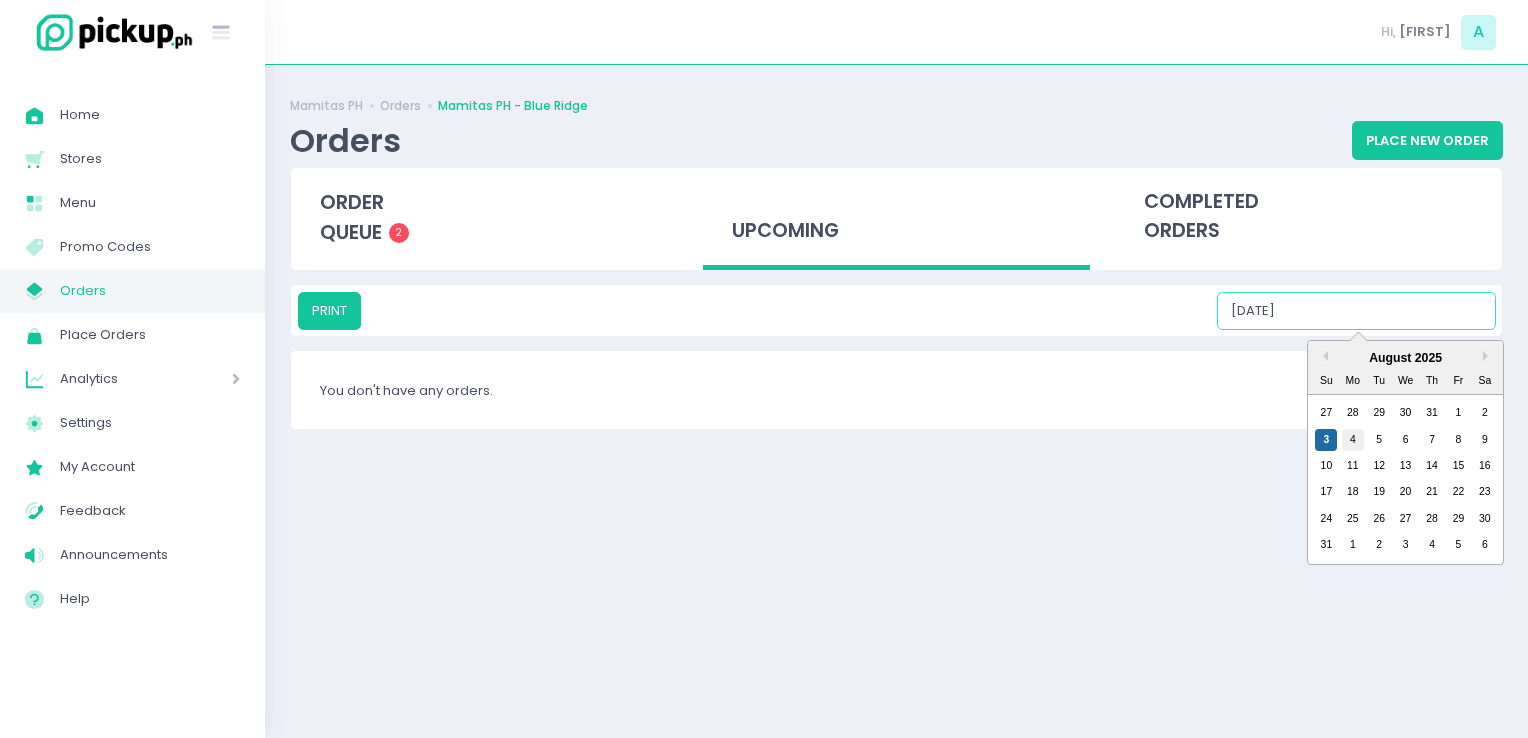 click on "4" at bounding box center (1353, 440) 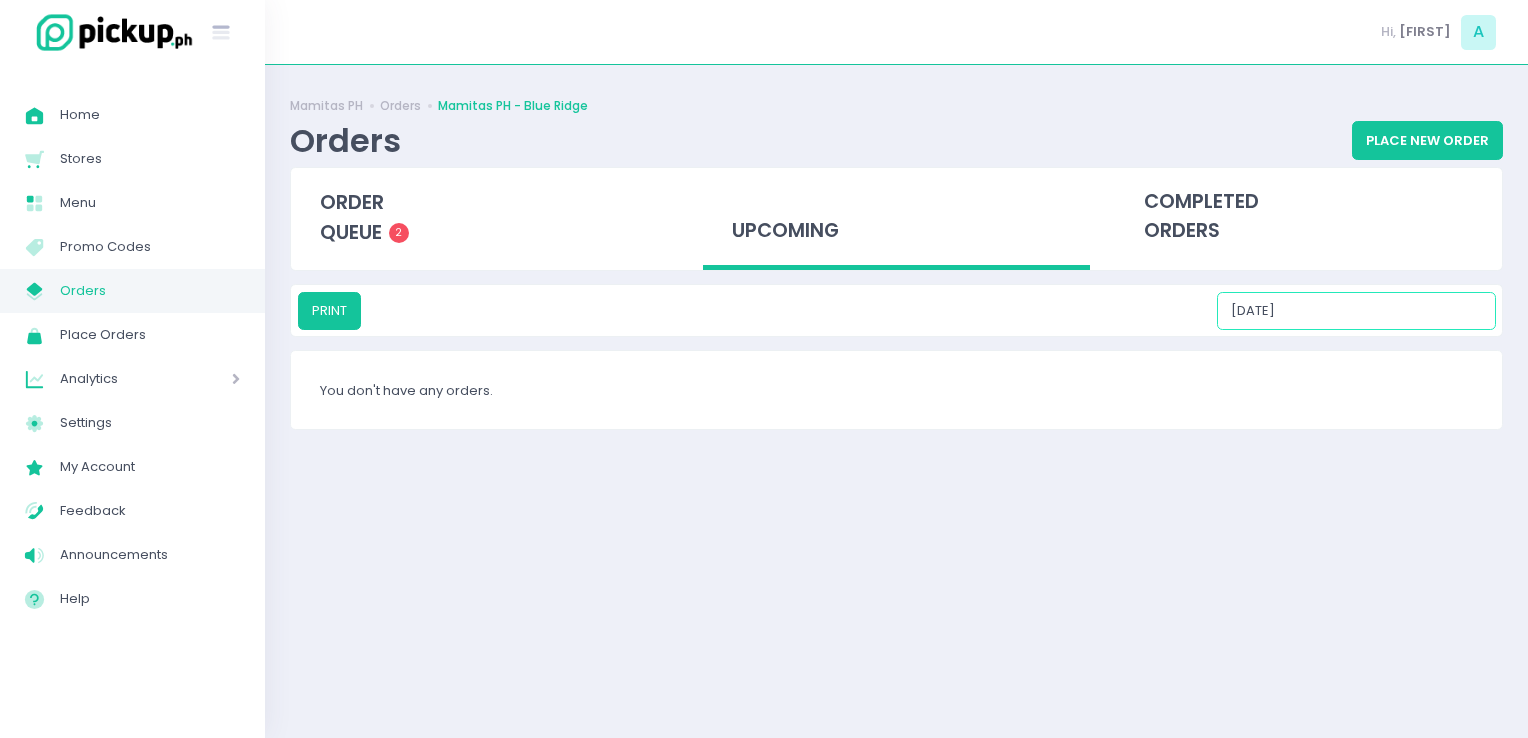 click on "[DATE]" at bounding box center [1356, 311] 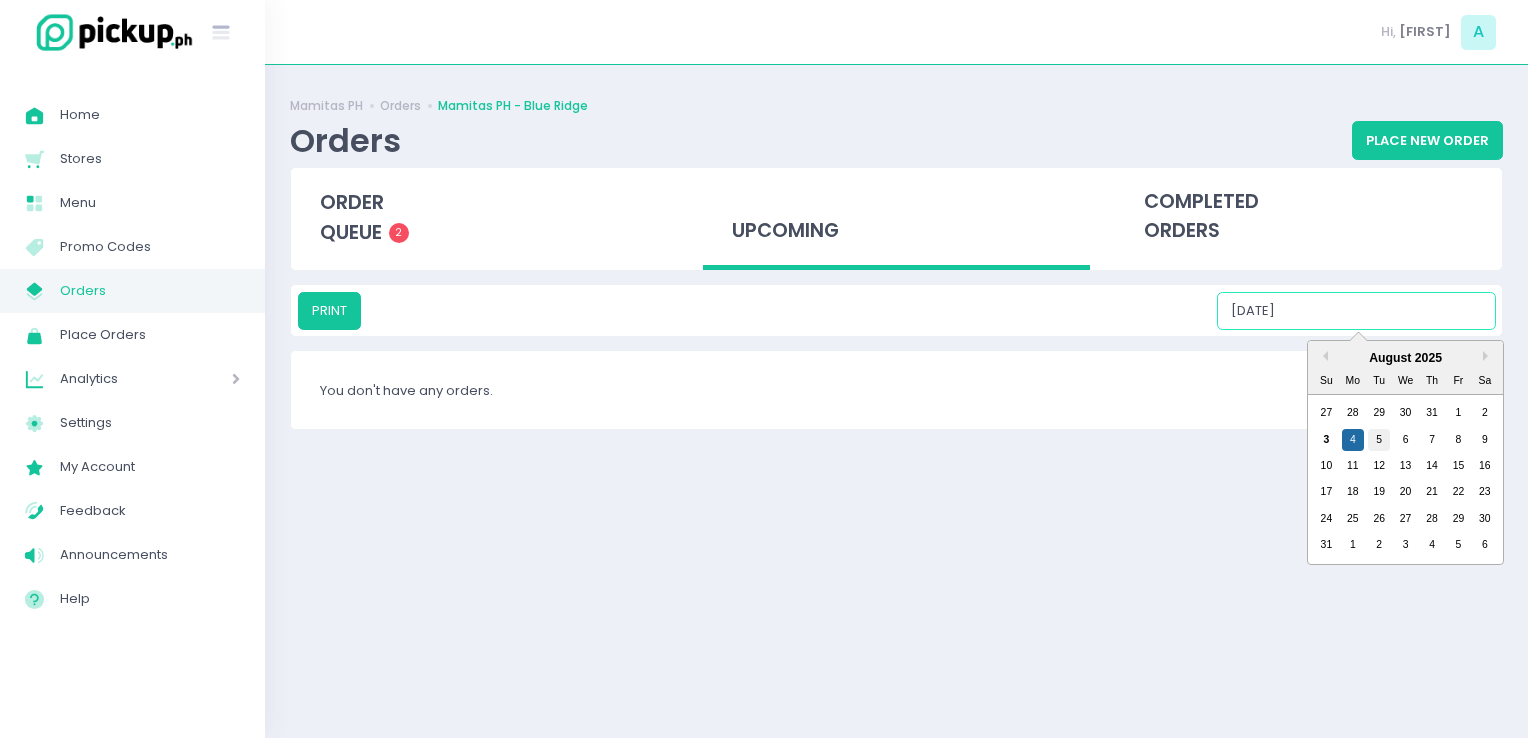 click on "5" at bounding box center (1379, 440) 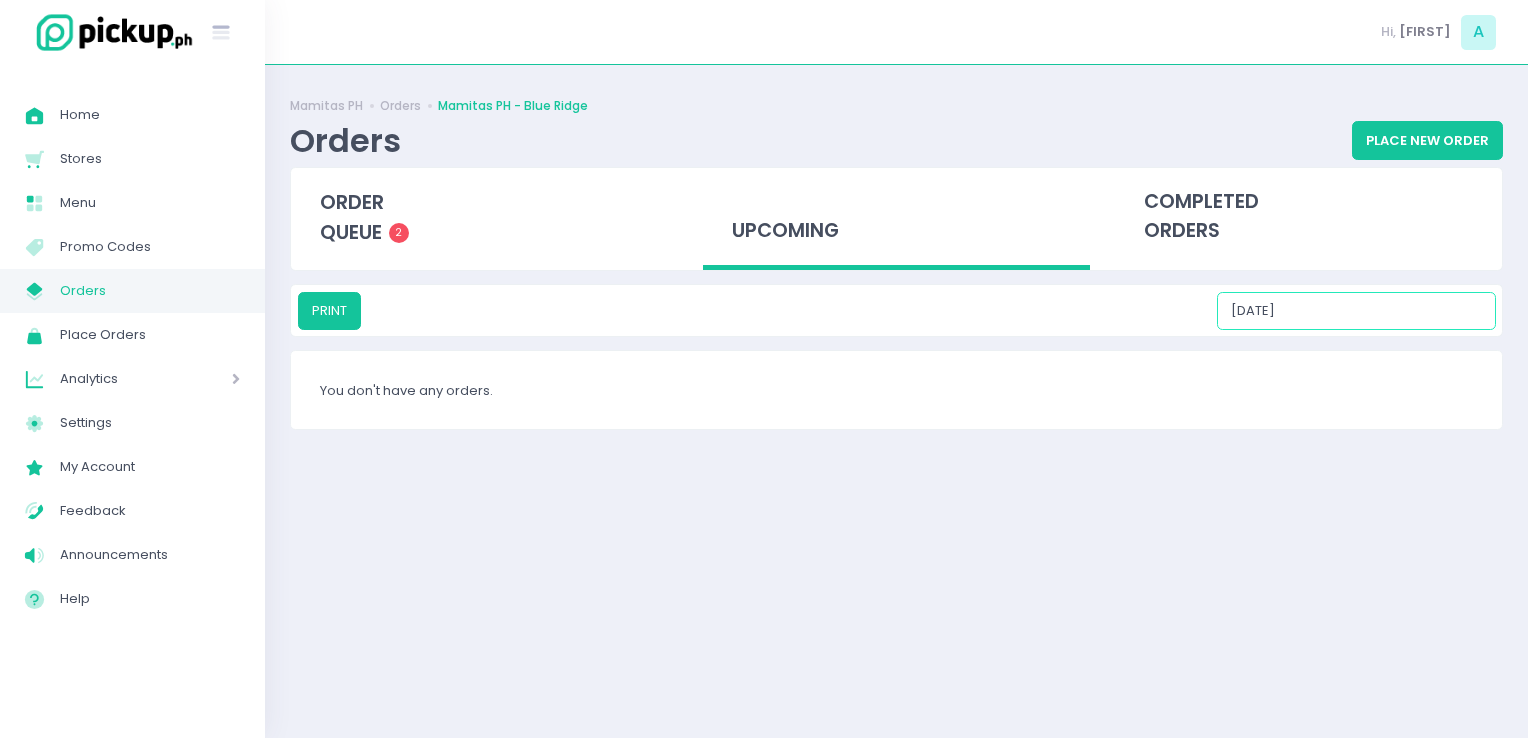 click on "[DATE]" at bounding box center [1356, 311] 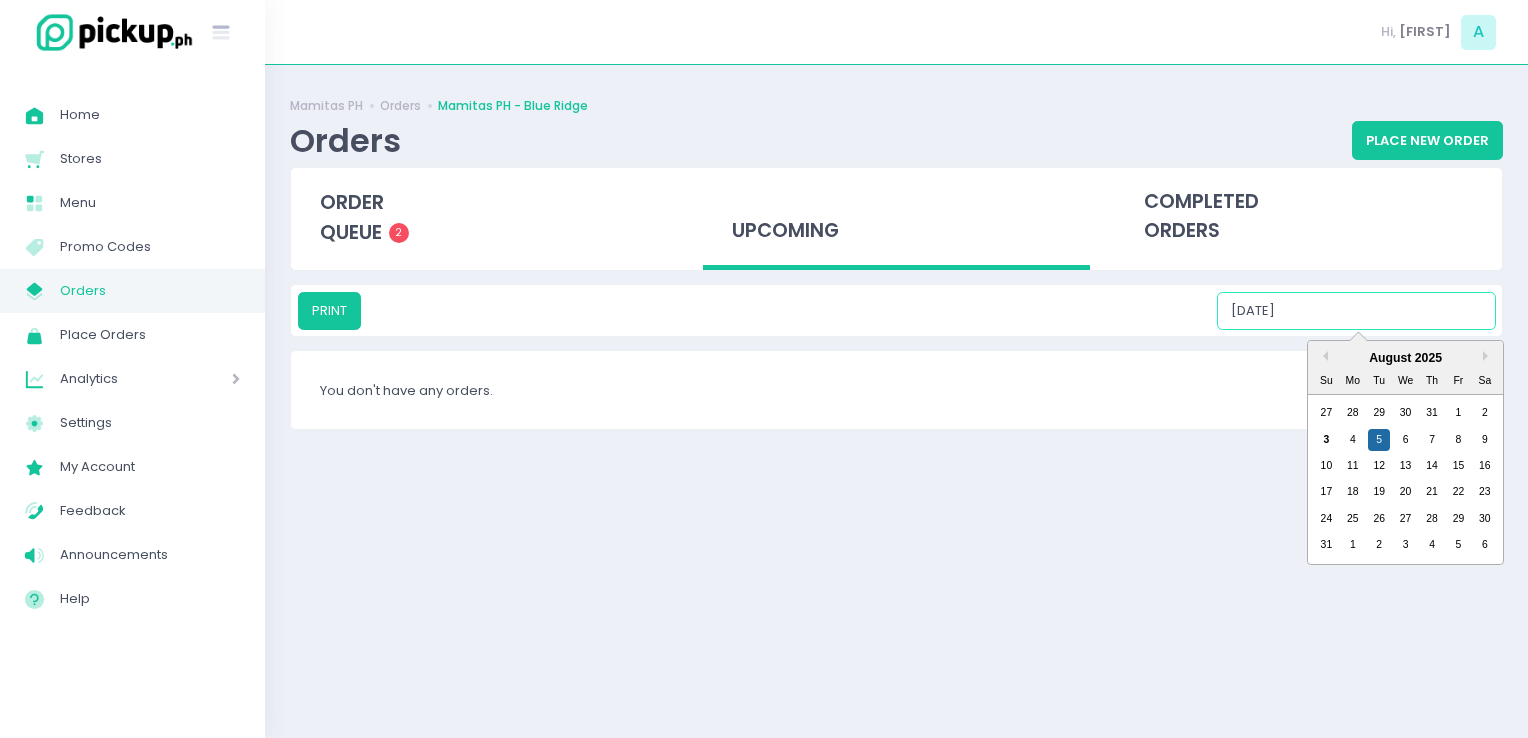 click on "3 4 5 6 7 8 9" at bounding box center [1405, 439] 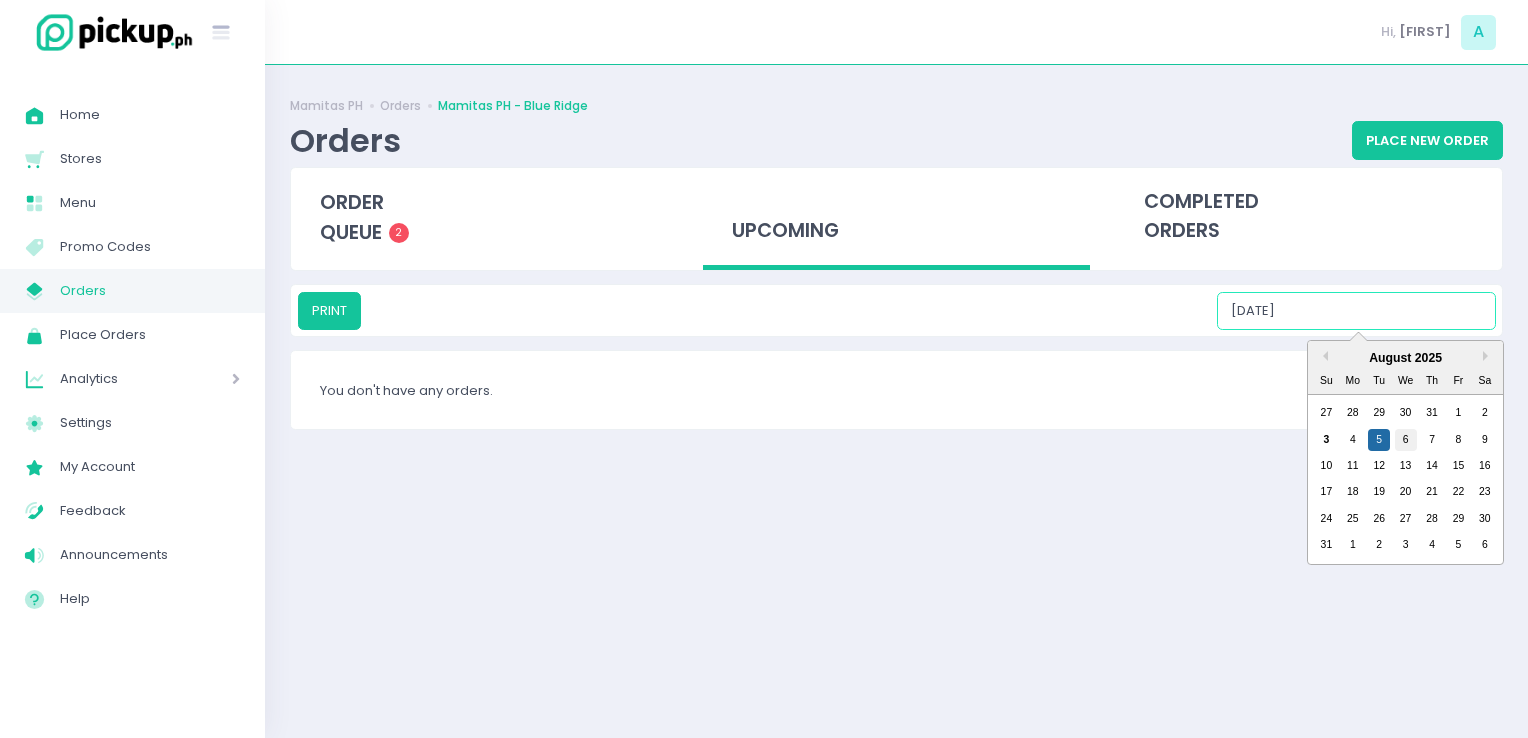 click on "6" at bounding box center (1406, 440) 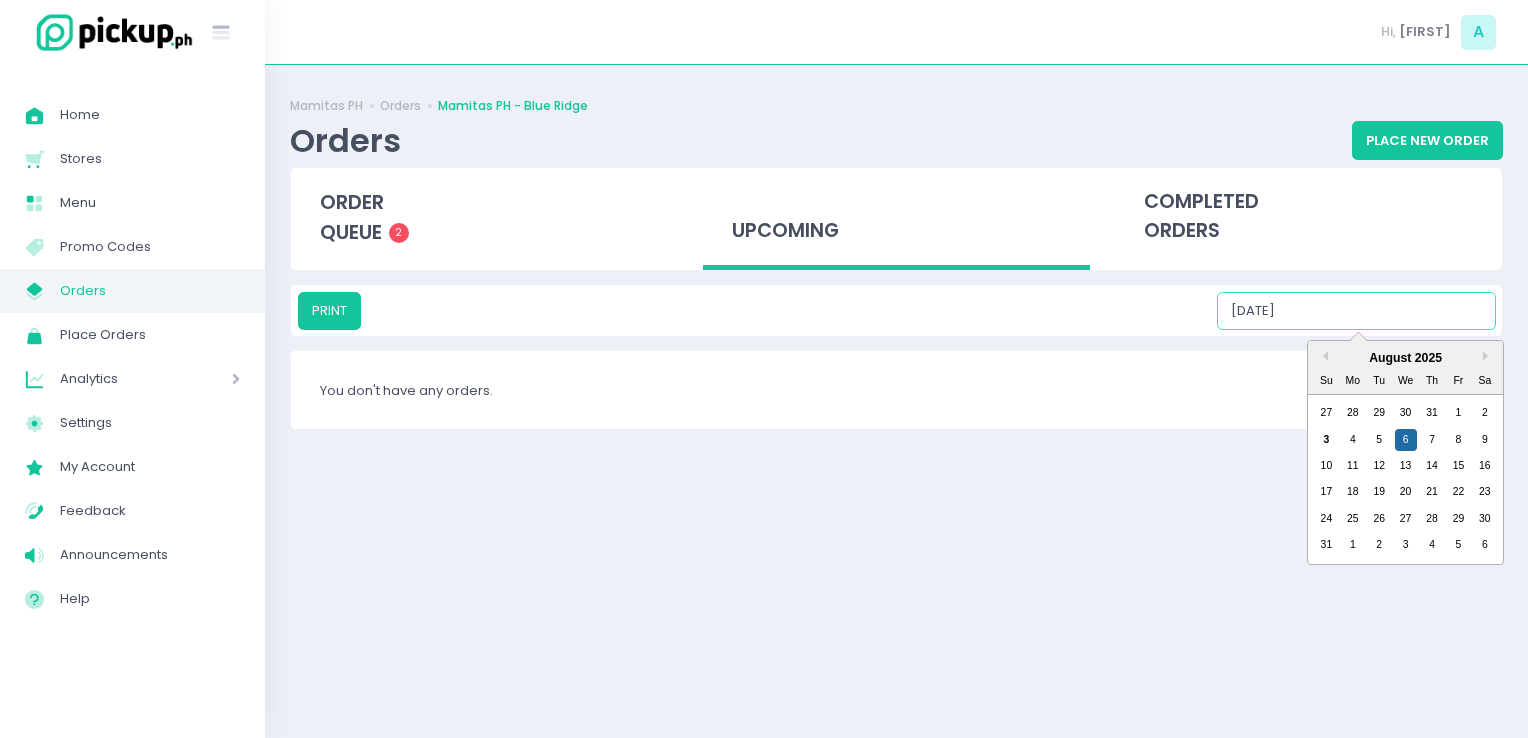 click on "[DATE]" at bounding box center (1356, 311) 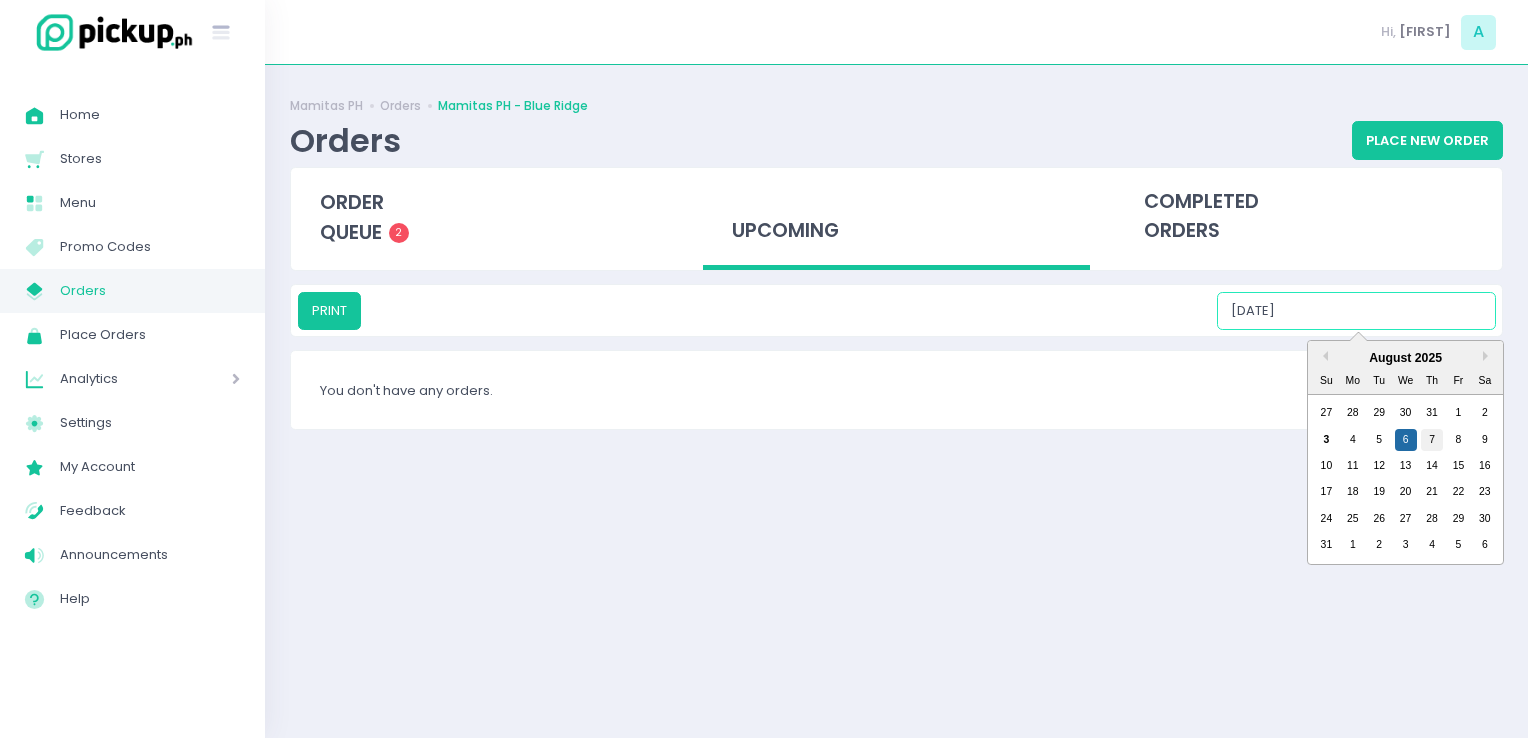 click on "27 28 29 30 31 1 2 3 4 5 6 7 8 9 10 11 12 13 14 15 16 17 18 19 20 21 22 23 24 25 26 27 28 29 30 31 1 2 3 4 5 6" at bounding box center (1405, 479) 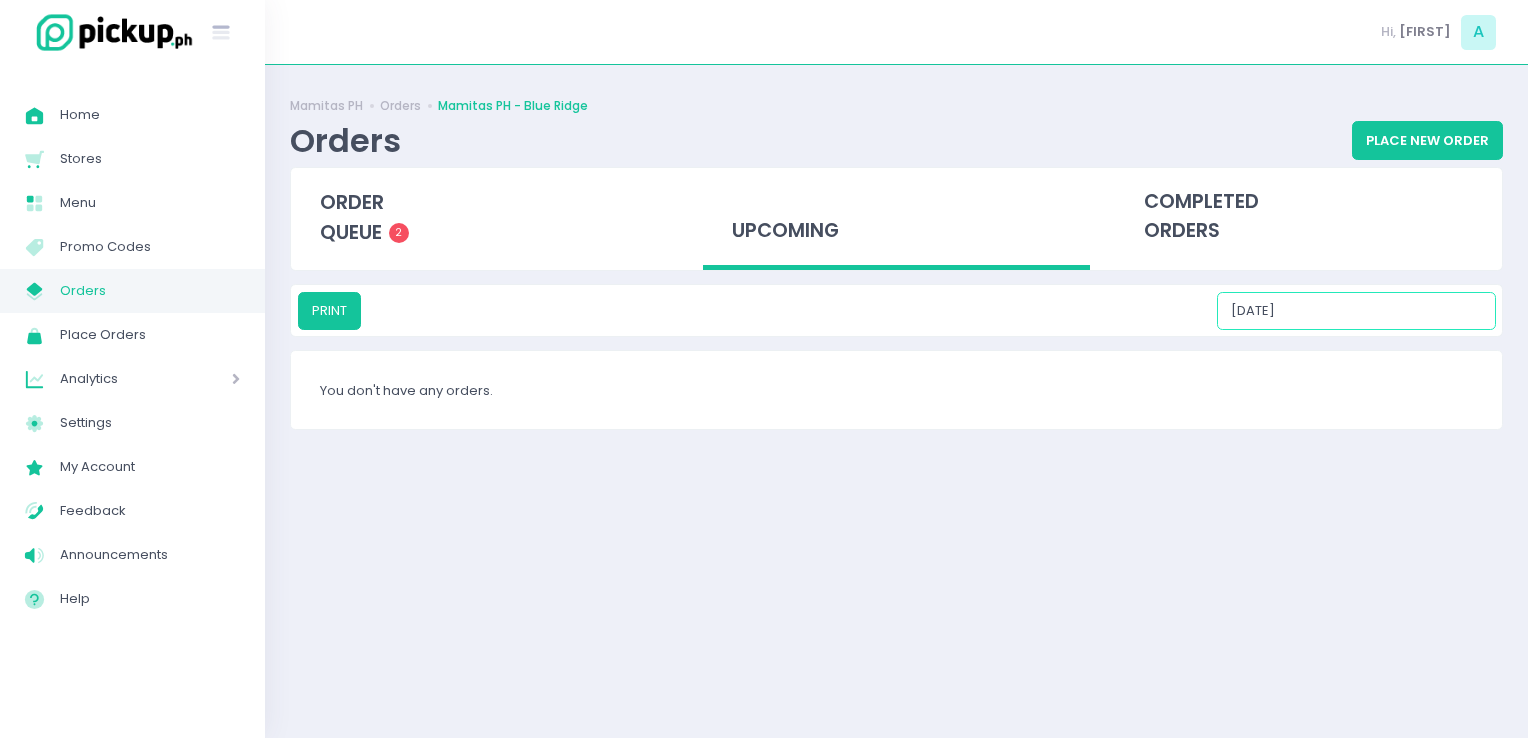 click on "[DATE]" at bounding box center (1356, 311) 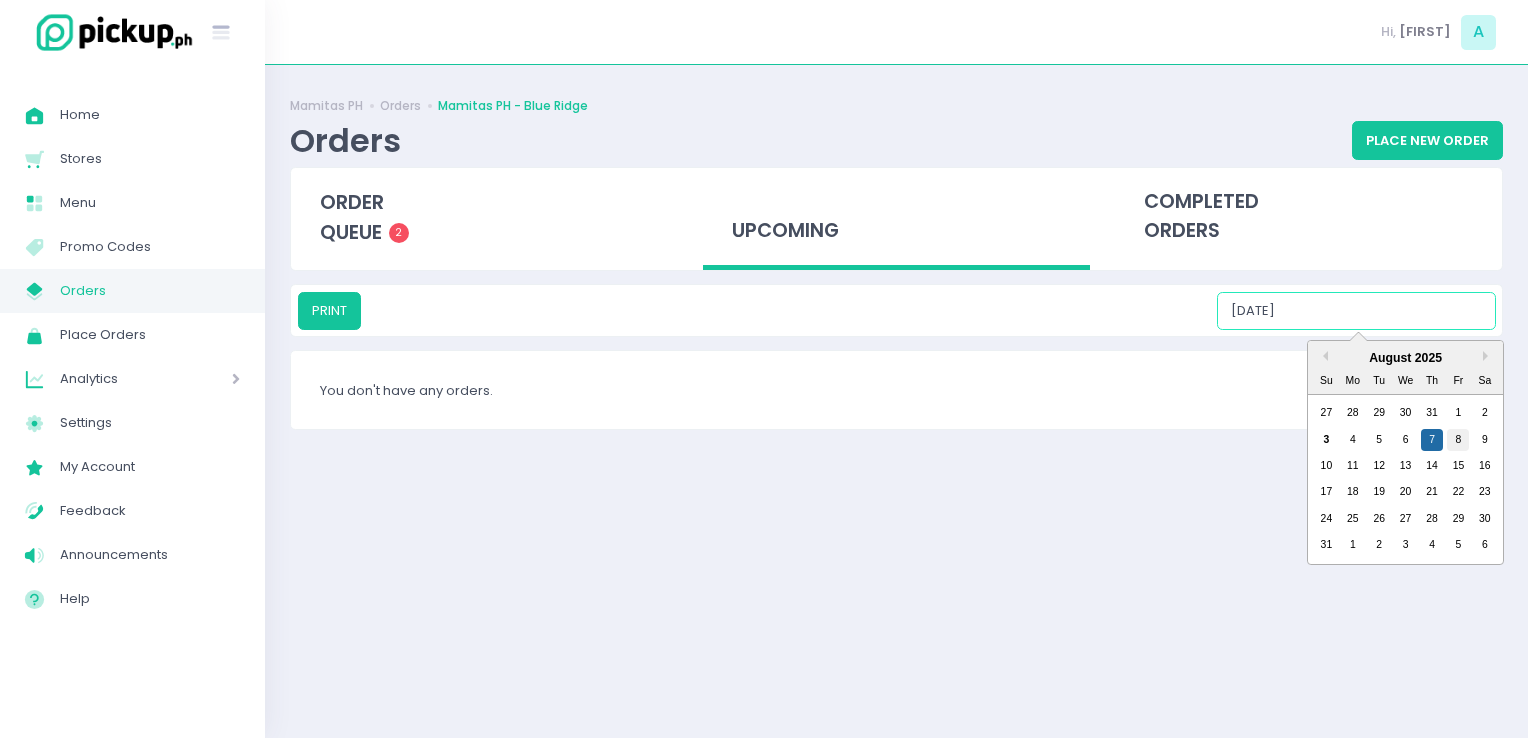 click on "8" at bounding box center (1458, 440) 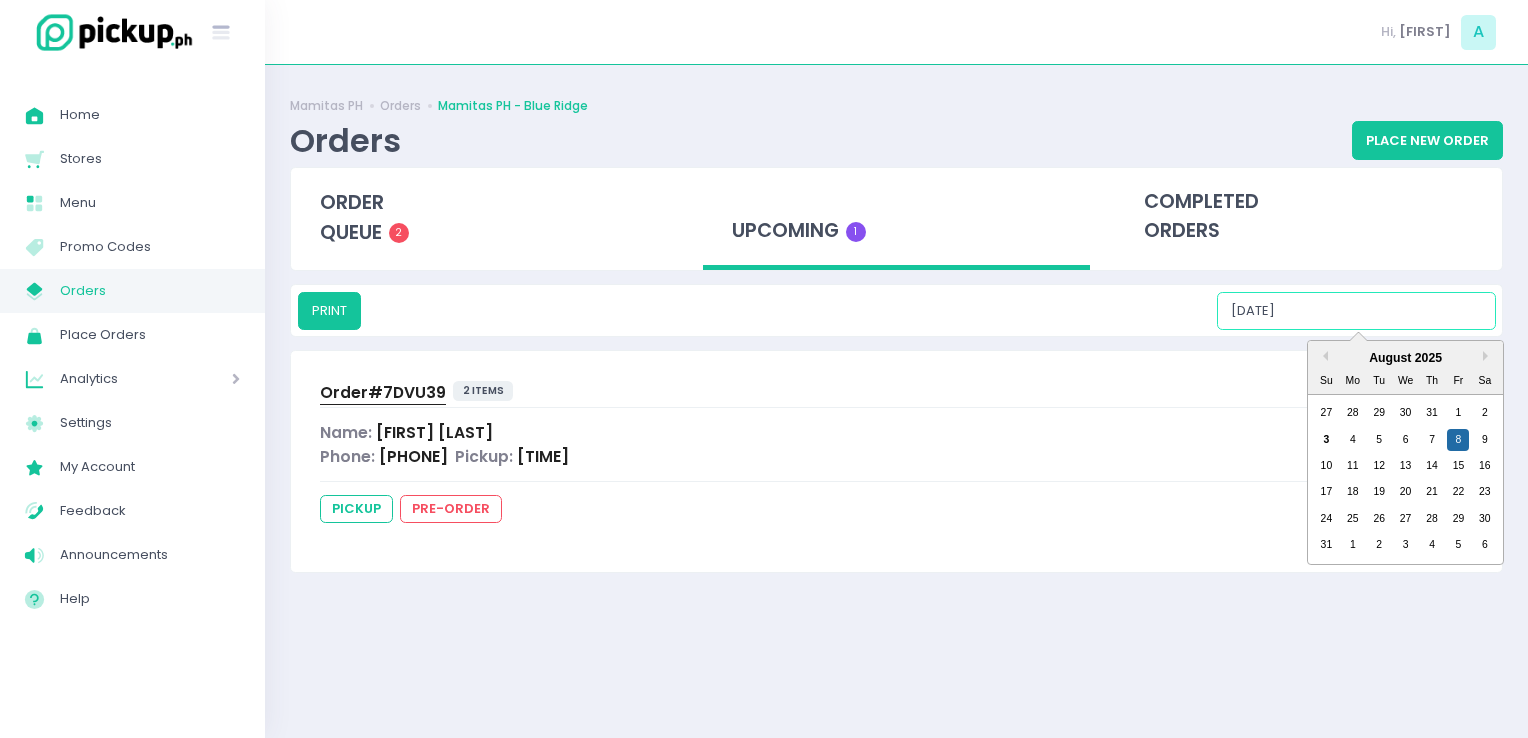 click on "[DATE]" at bounding box center [1356, 311] 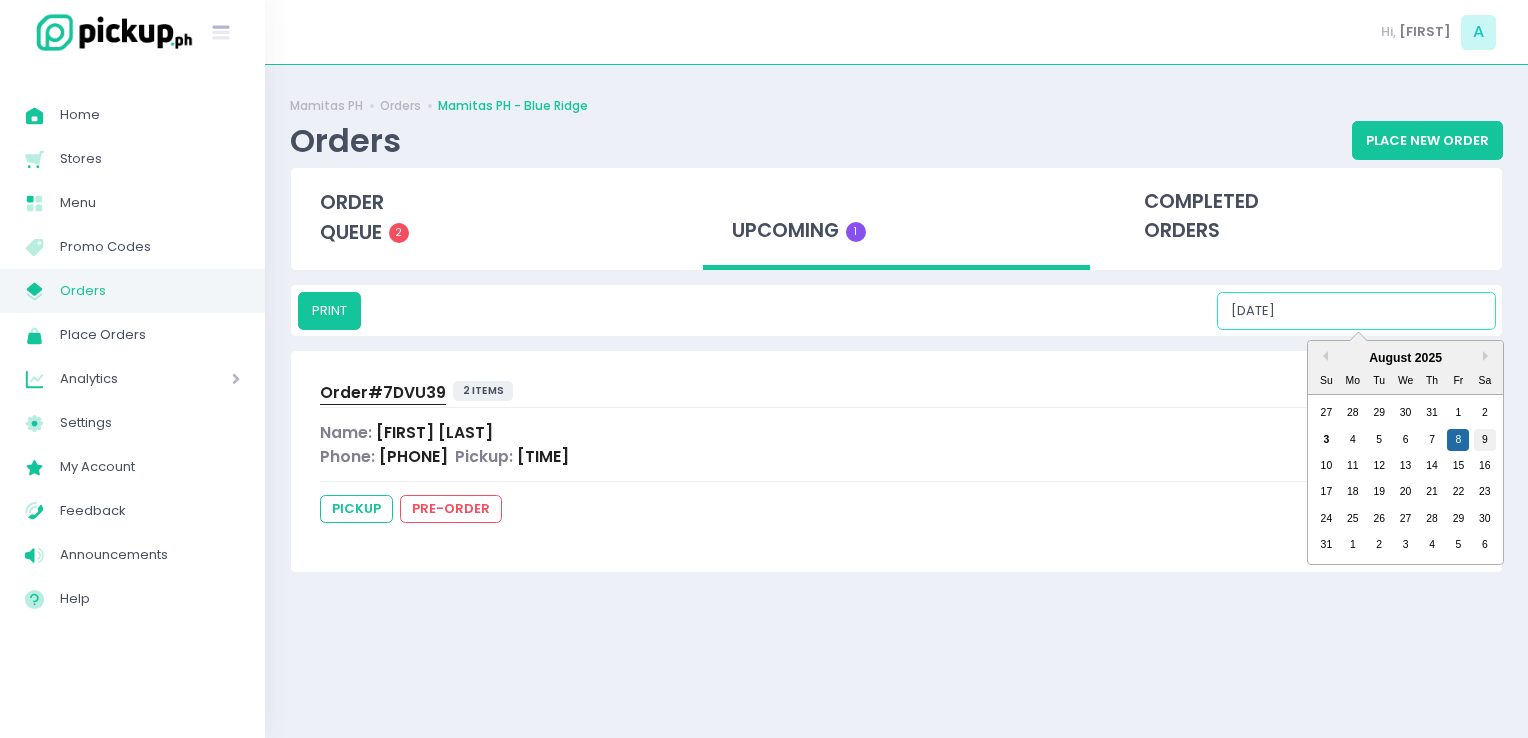 click on "9" at bounding box center [1485, 440] 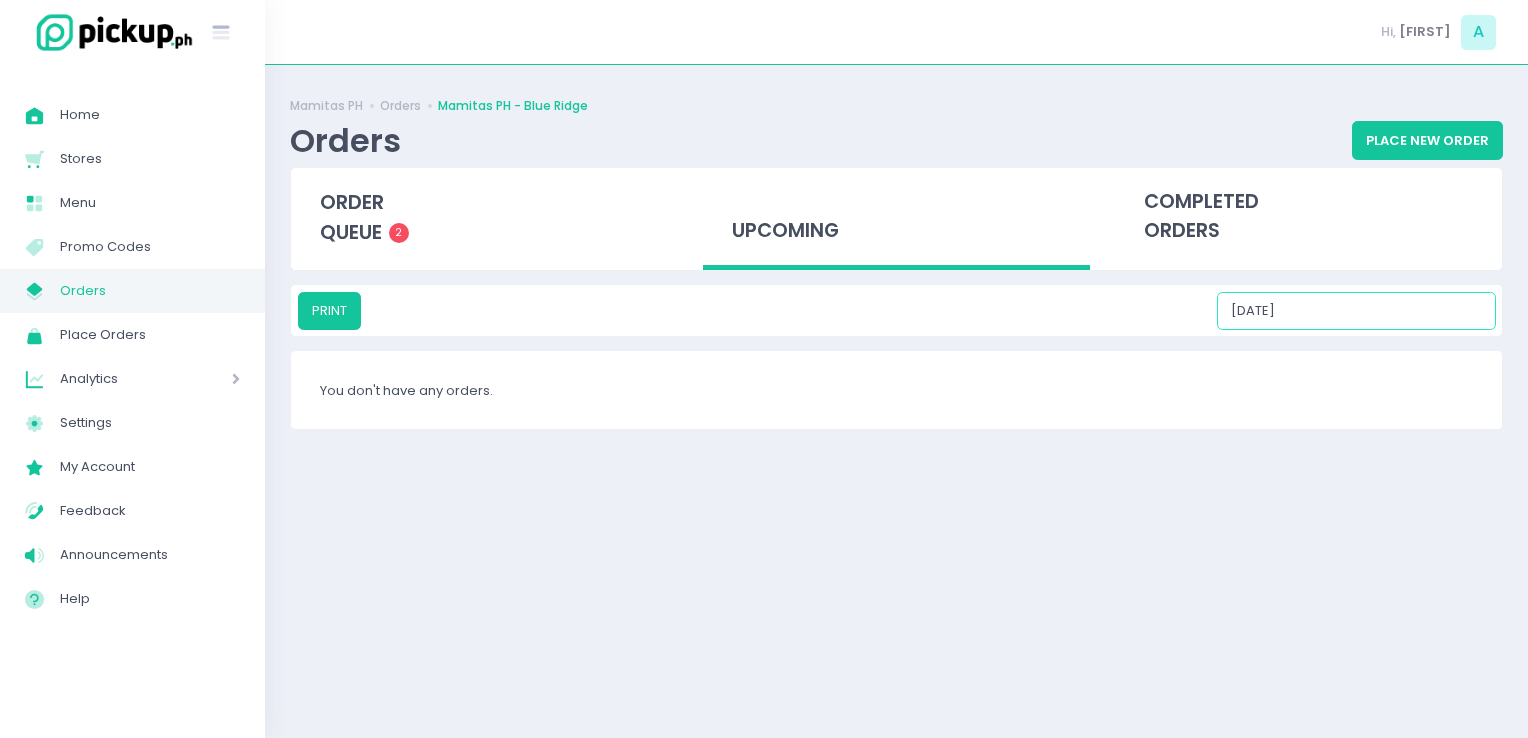 click on "[DATE]" at bounding box center (1356, 311) 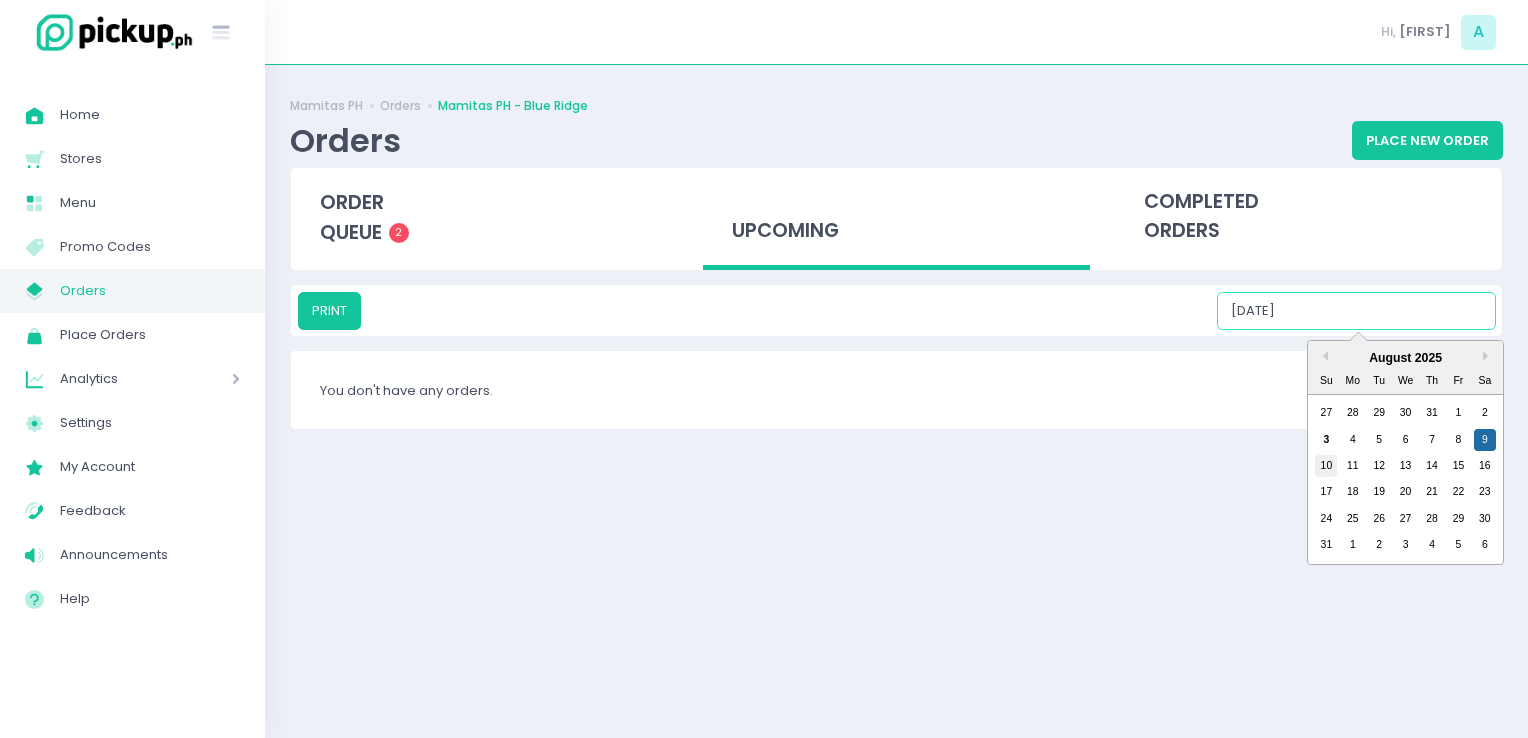click on "10" at bounding box center [1326, 466] 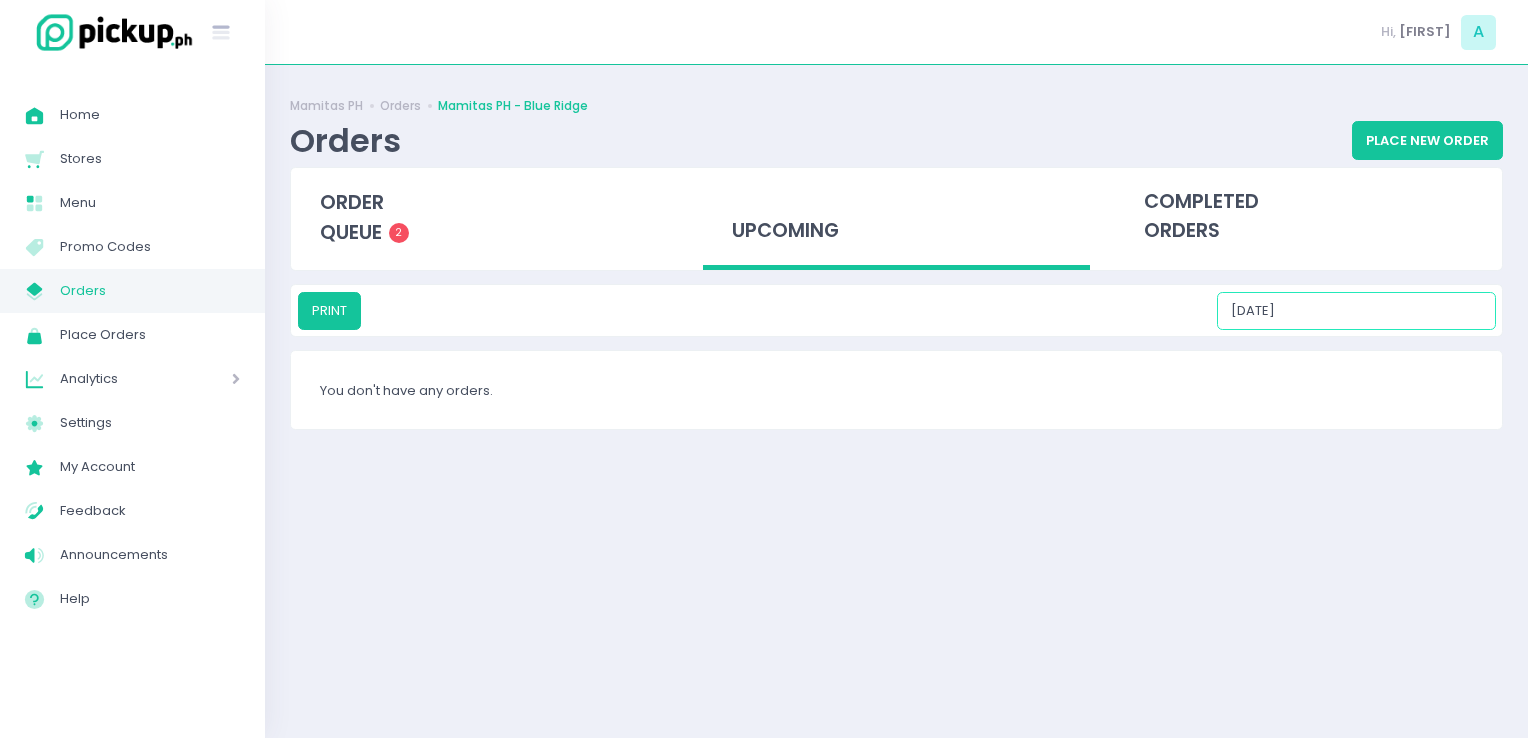 click on "[DATE]" at bounding box center [1356, 311] 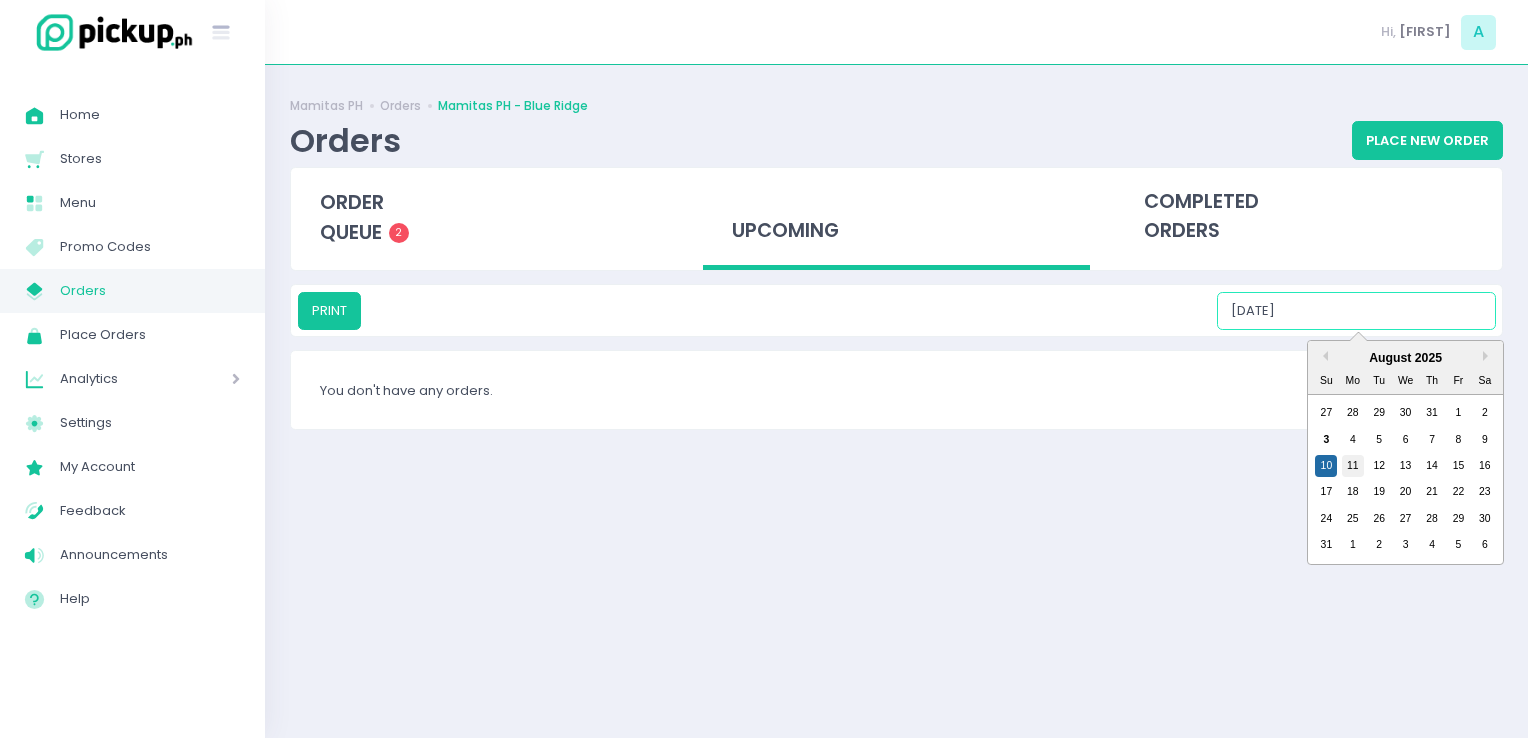 click on "11" at bounding box center [1353, 466] 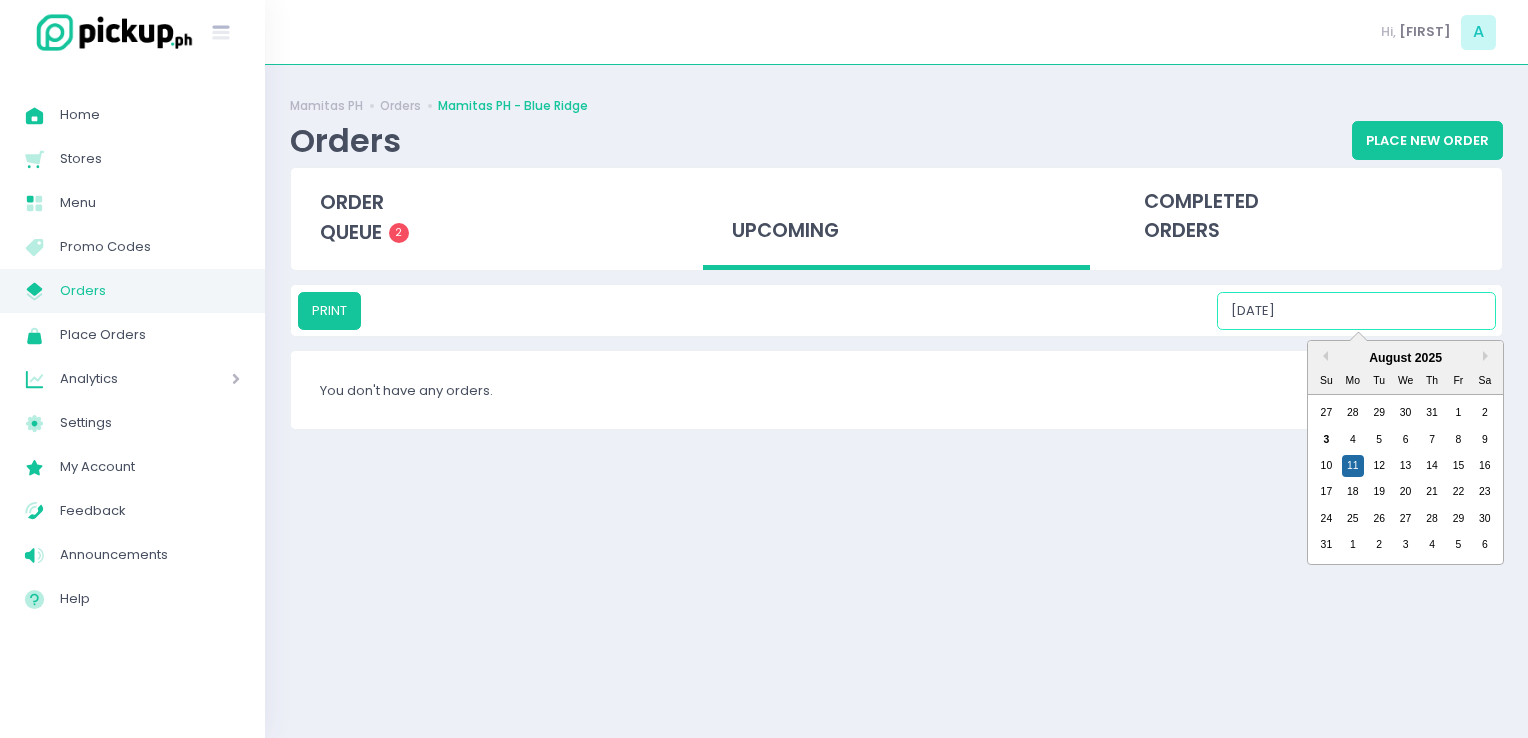 click on "[DATE]" at bounding box center (1356, 311) 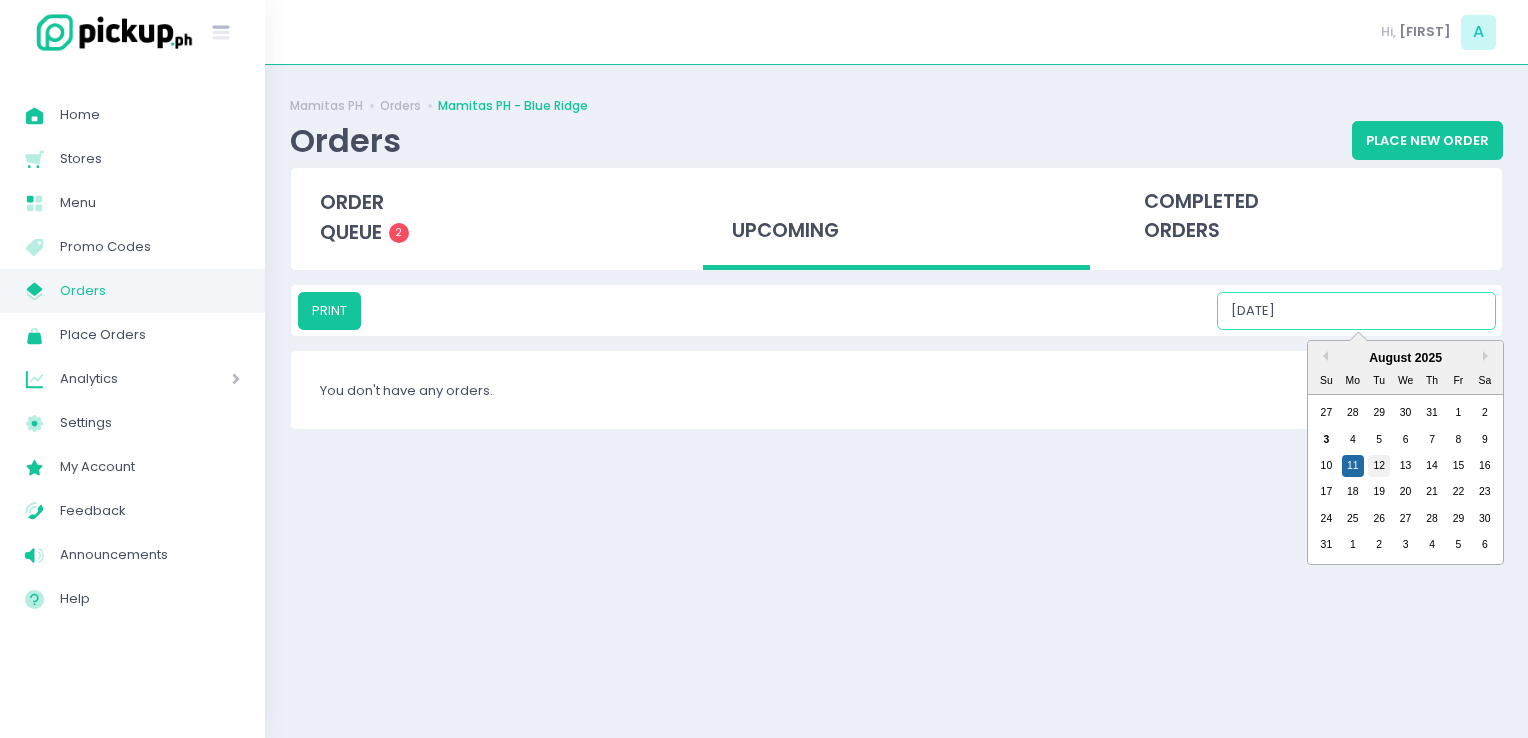 click on "12" at bounding box center (1379, 466) 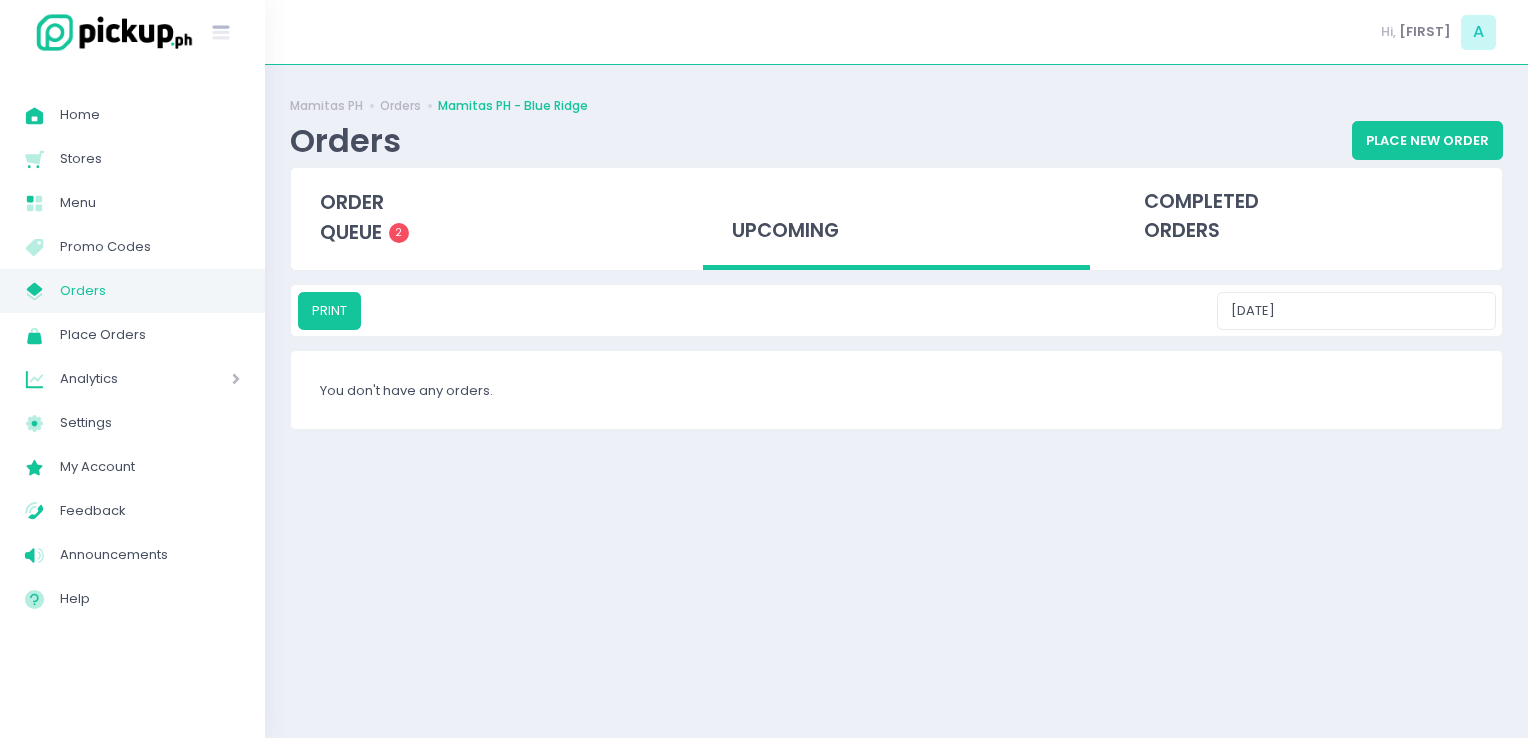 click on "PRINT [DATE]" at bounding box center (896, 310) 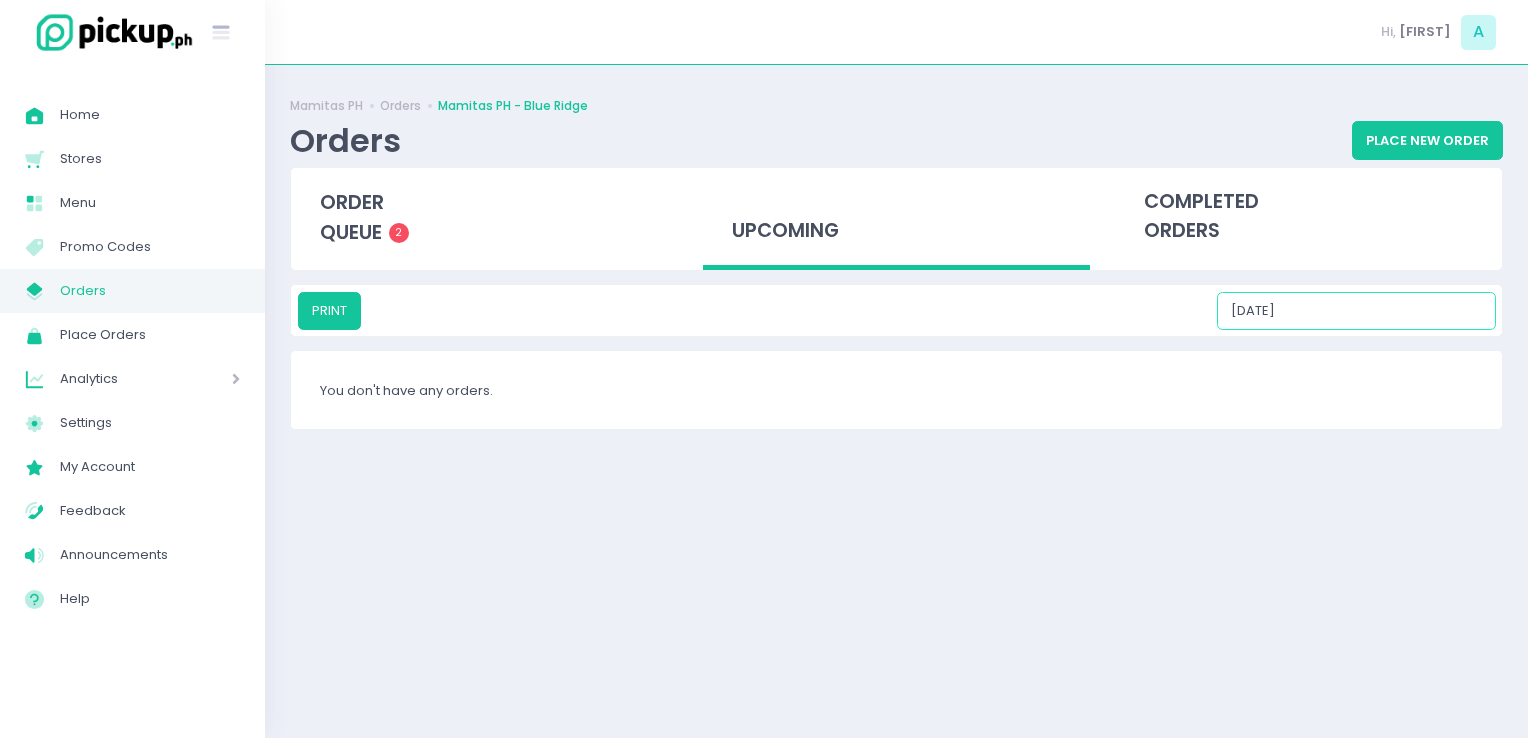 click on "[DATE]" at bounding box center [1356, 311] 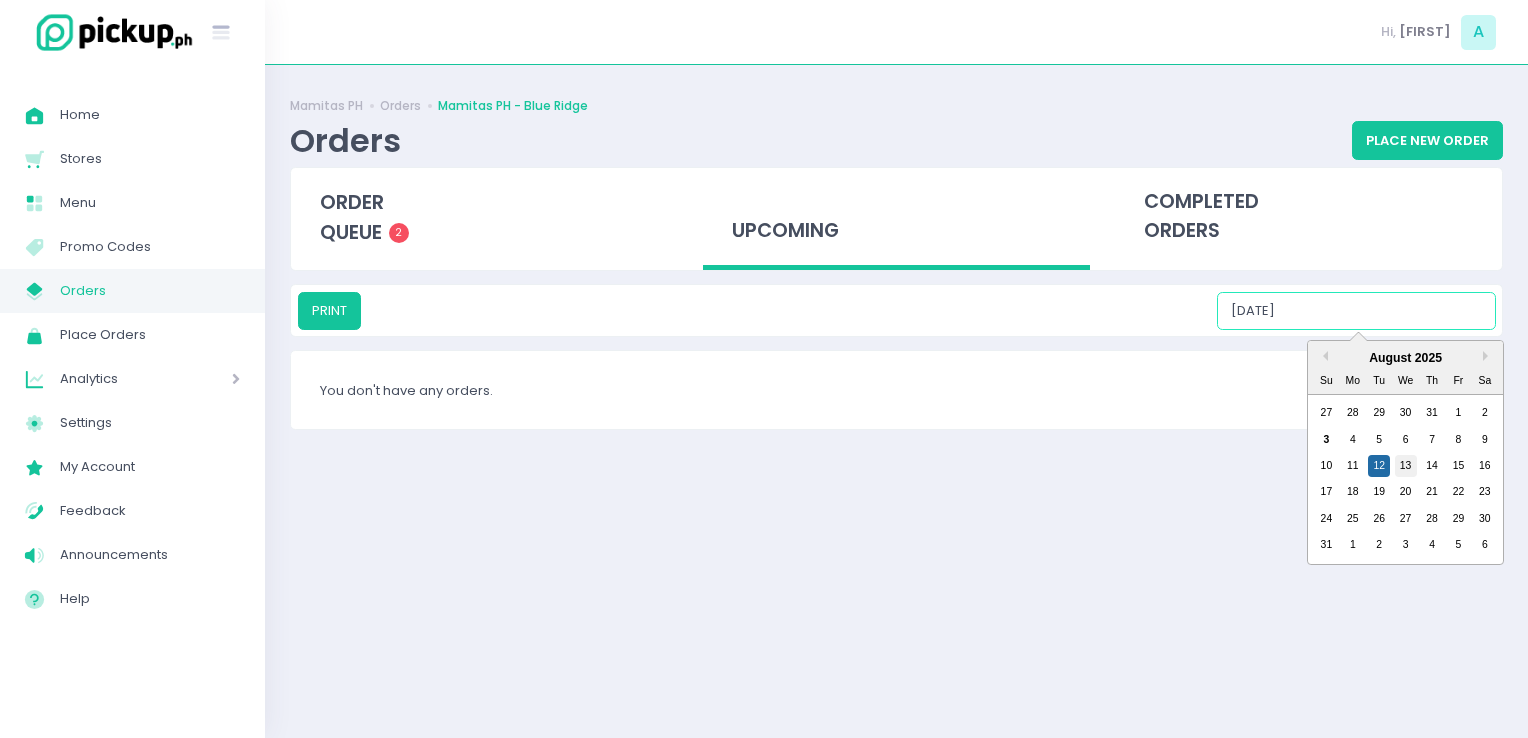 click on "13" at bounding box center [1406, 466] 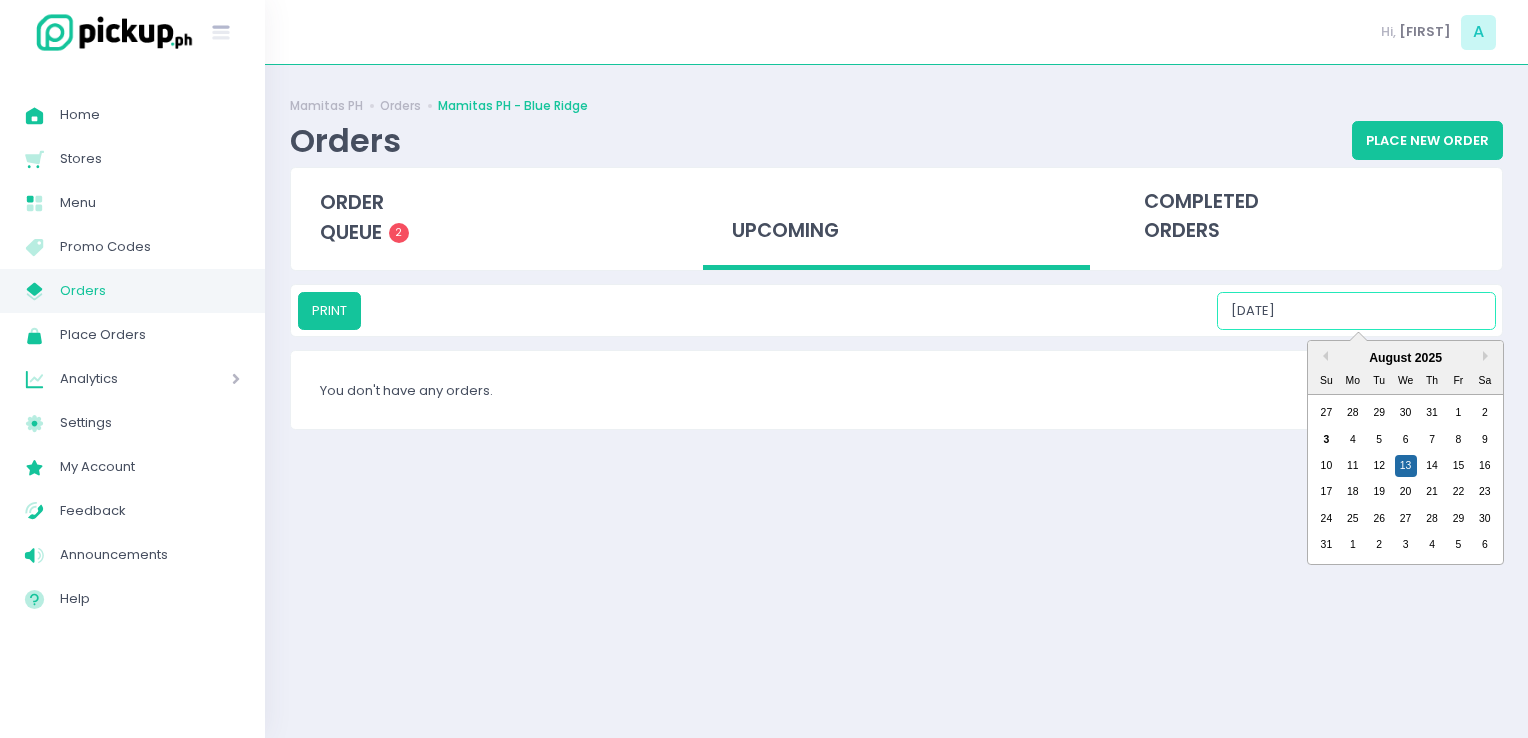 click on "[DATE]" at bounding box center [1356, 311] 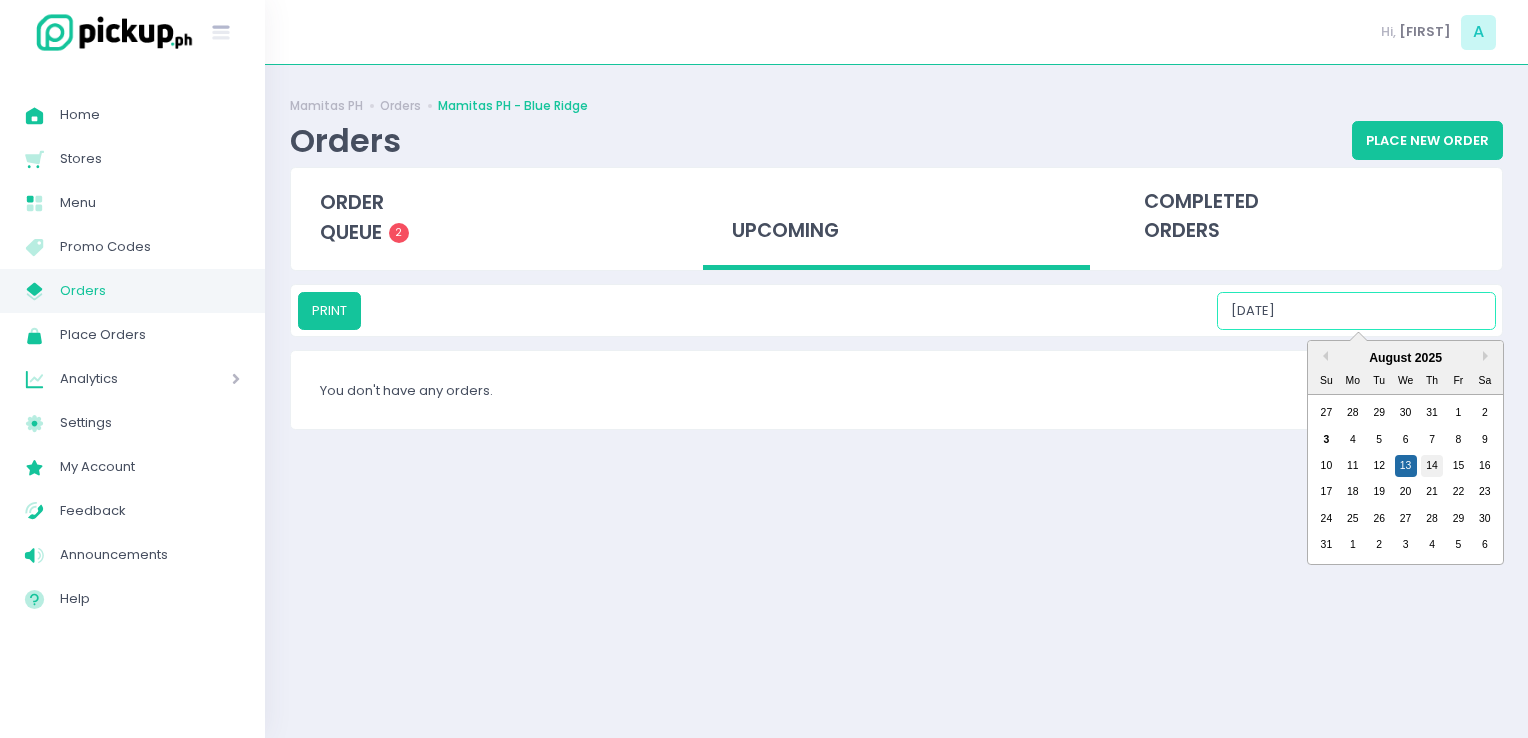click on "14" at bounding box center [1432, 466] 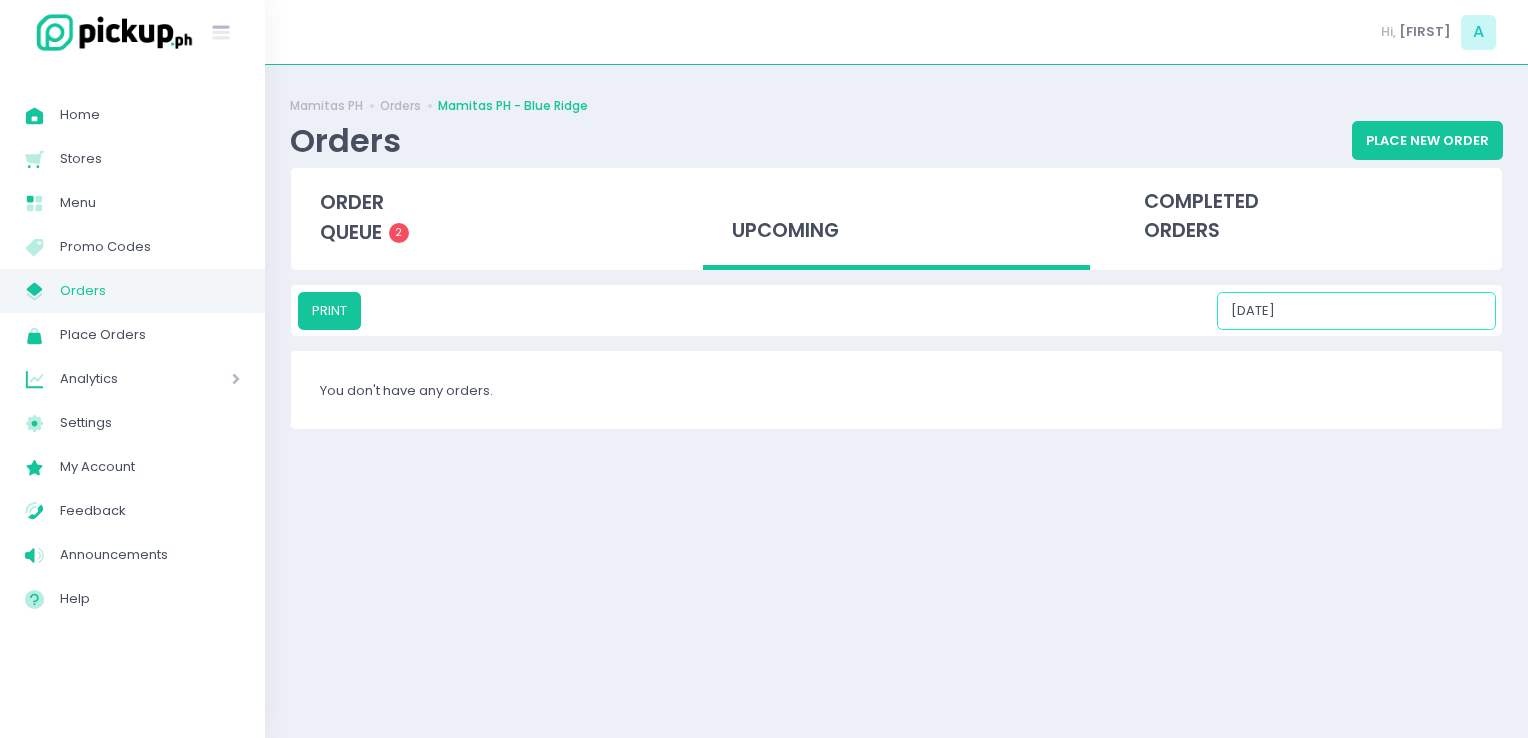 click on "[DATE]" at bounding box center (1356, 311) 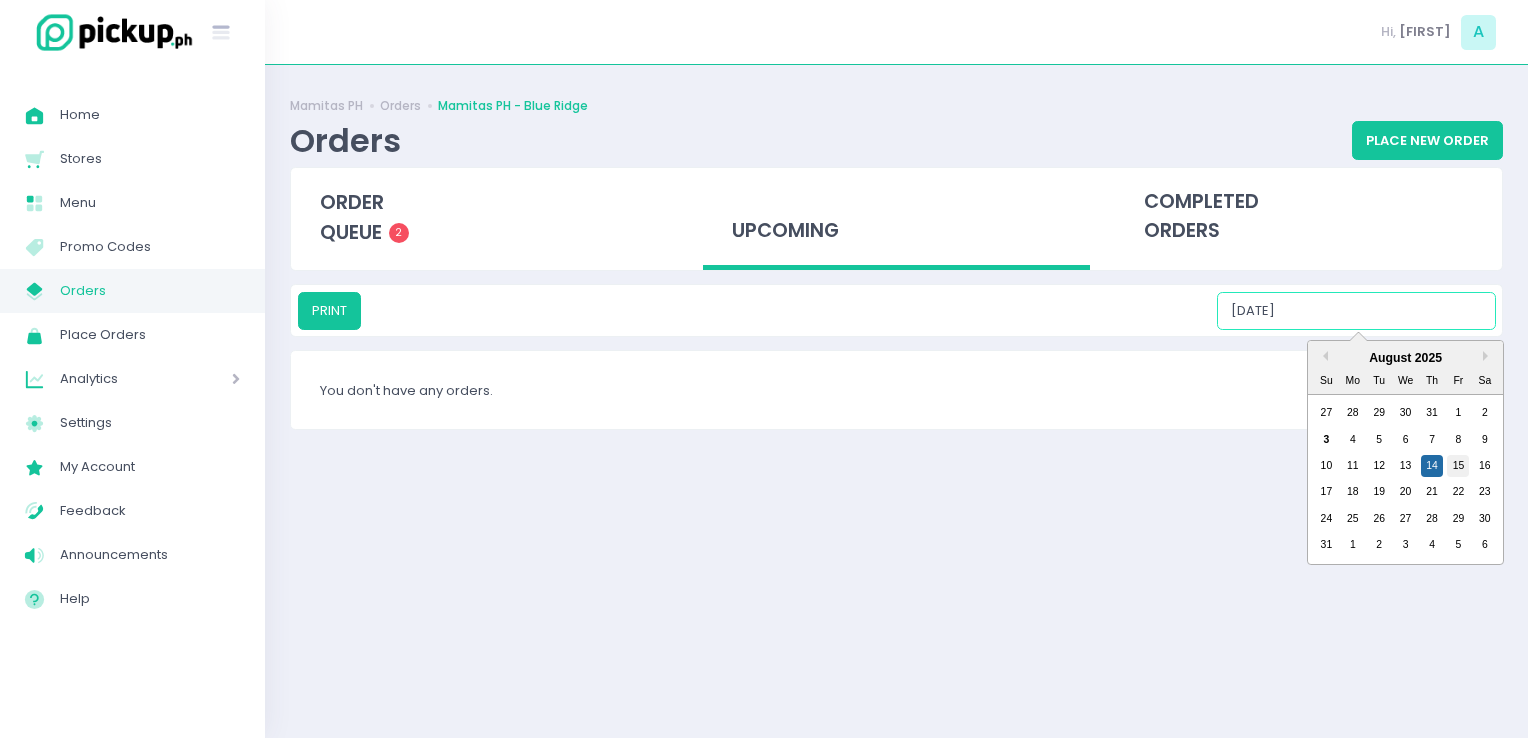 click on "15" at bounding box center [1458, 466] 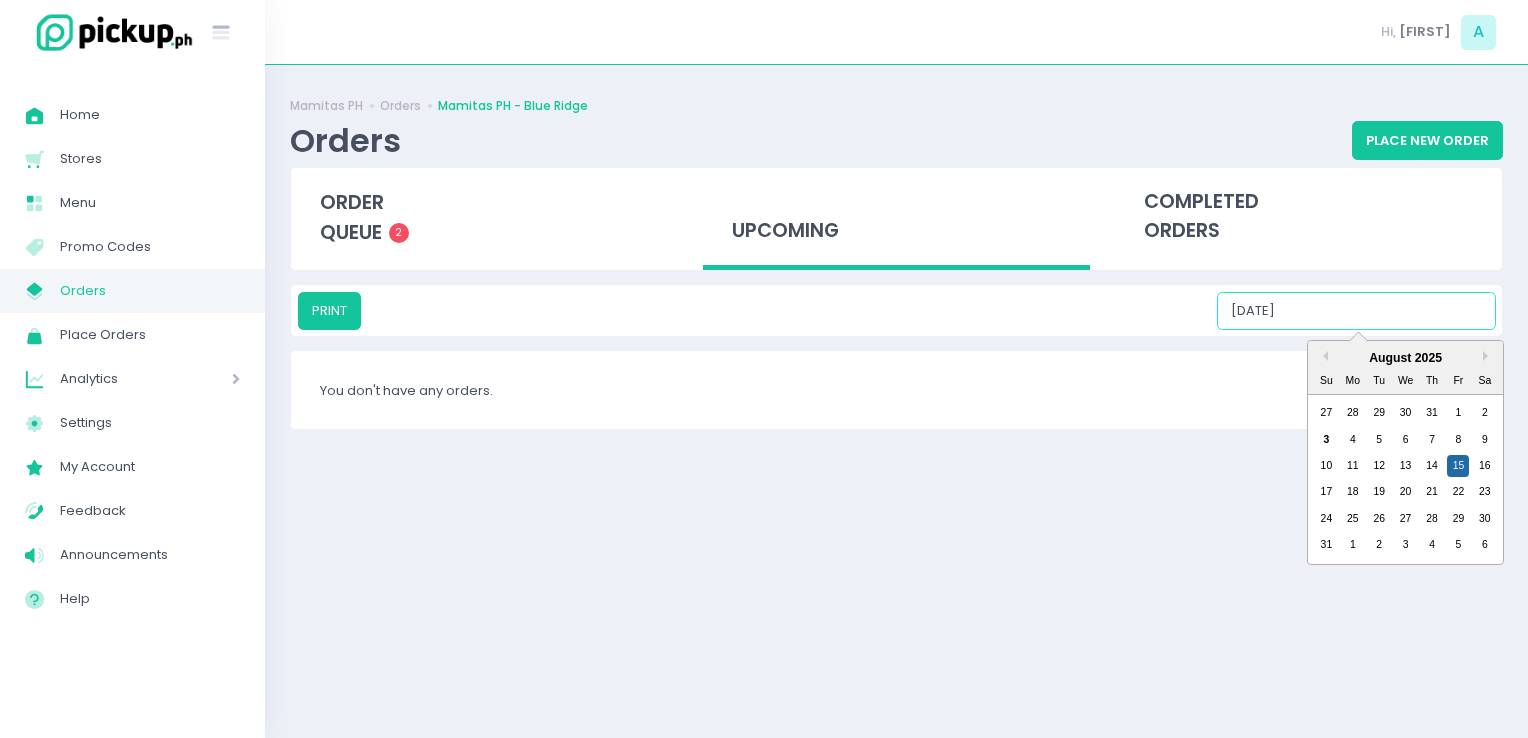 click on "[DATE]" at bounding box center (1356, 311) 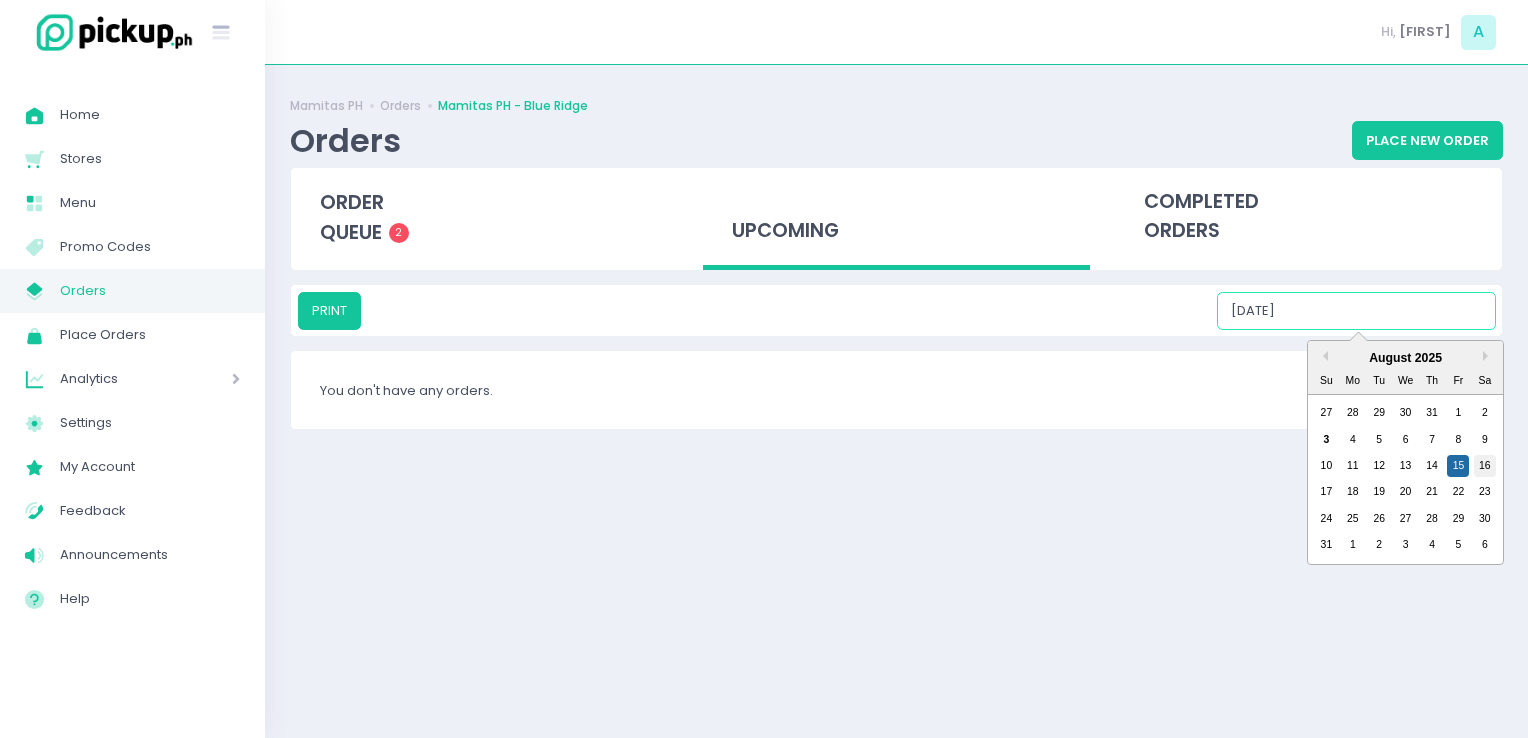 click on "16" at bounding box center (1485, 466) 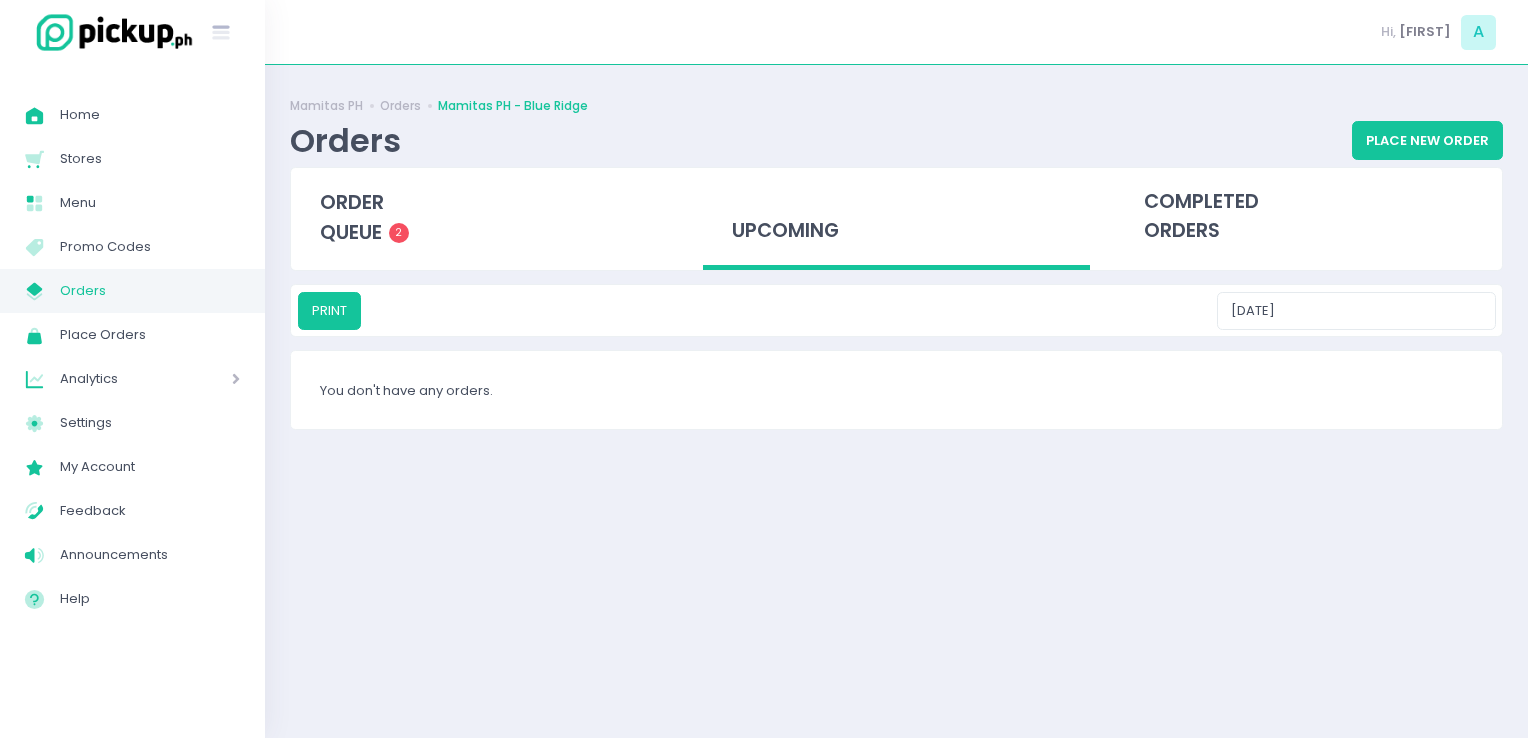 click on "PRINT [DATE]" at bounding box center (896, 310) 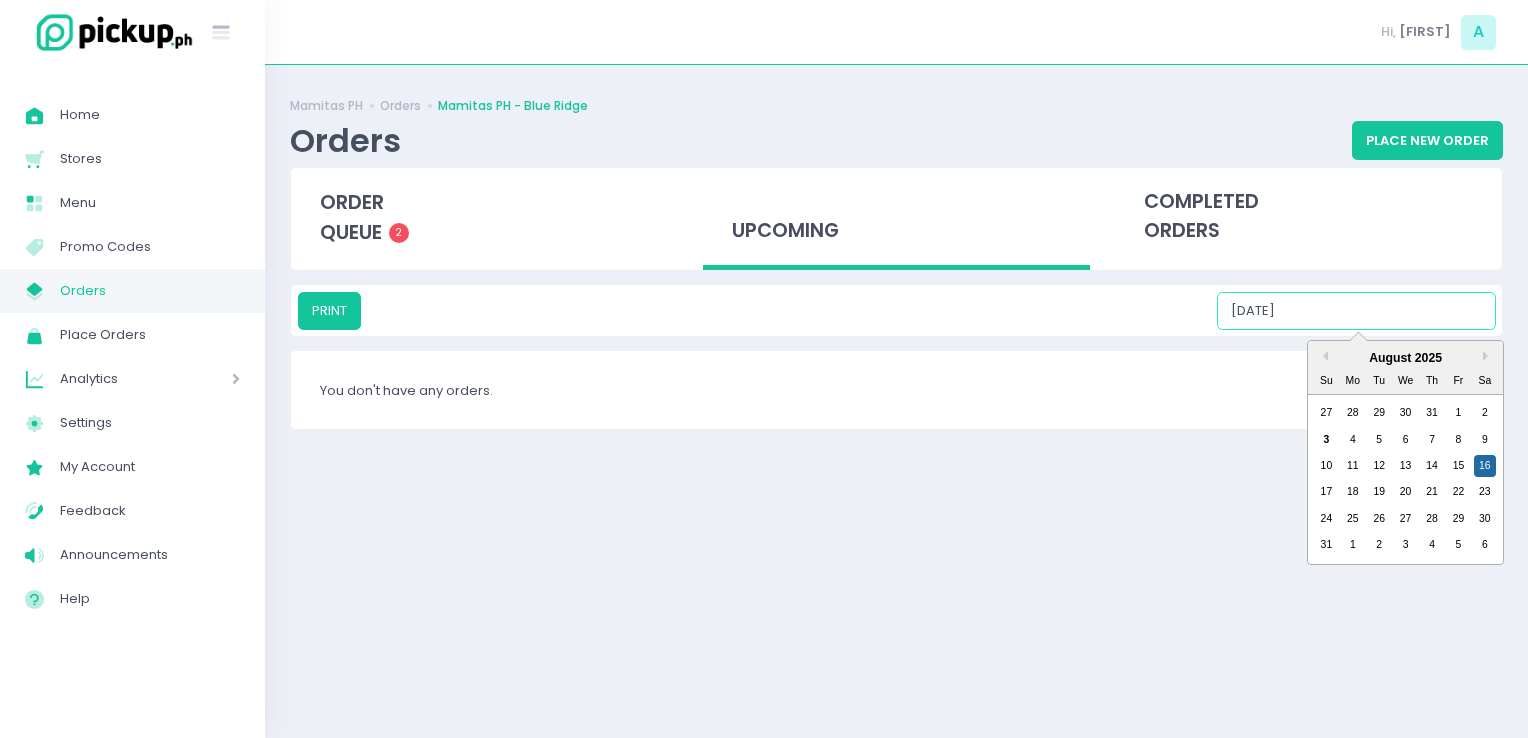 click on "[DATE]" at bounding box center (1356, 311) 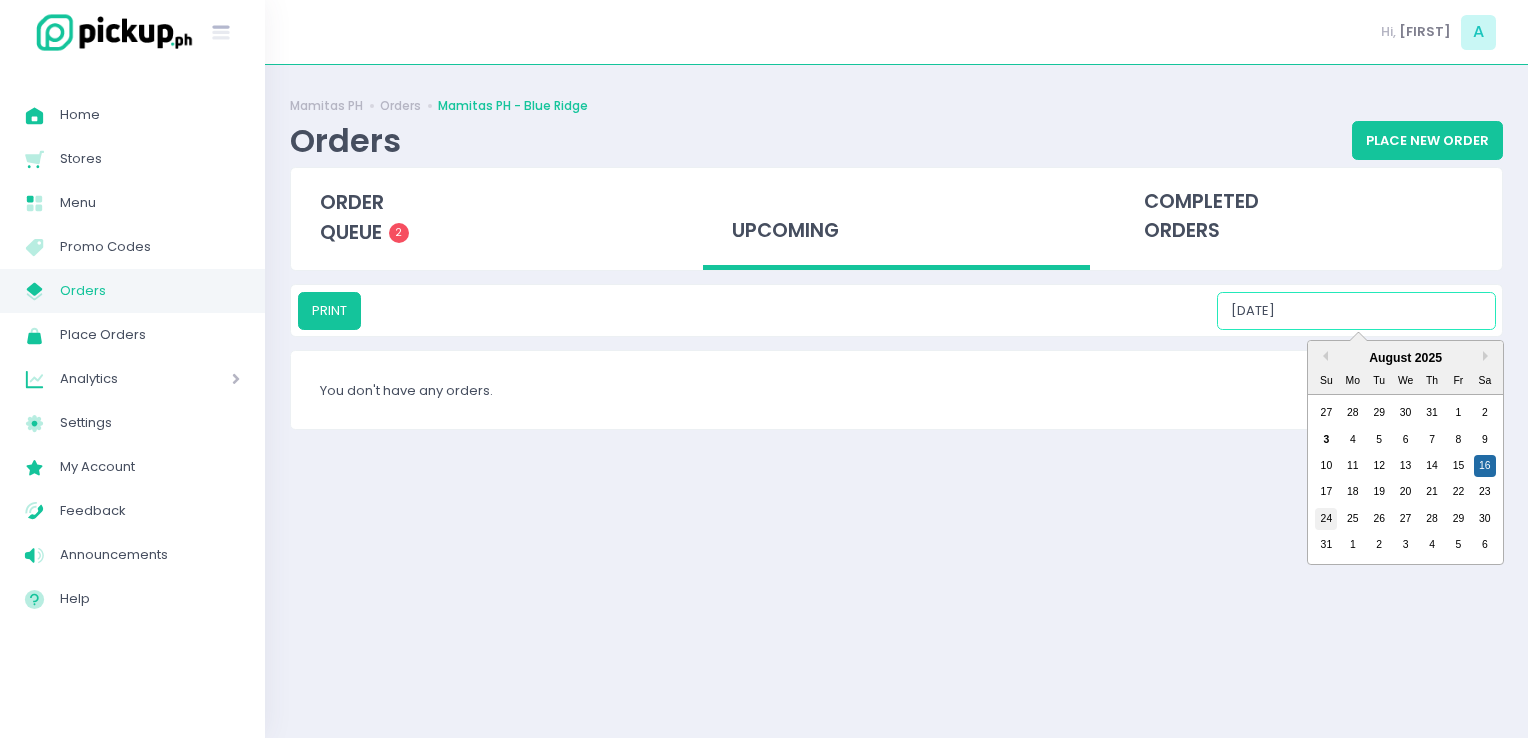 click on "24" at bounding box center (1326, 519) 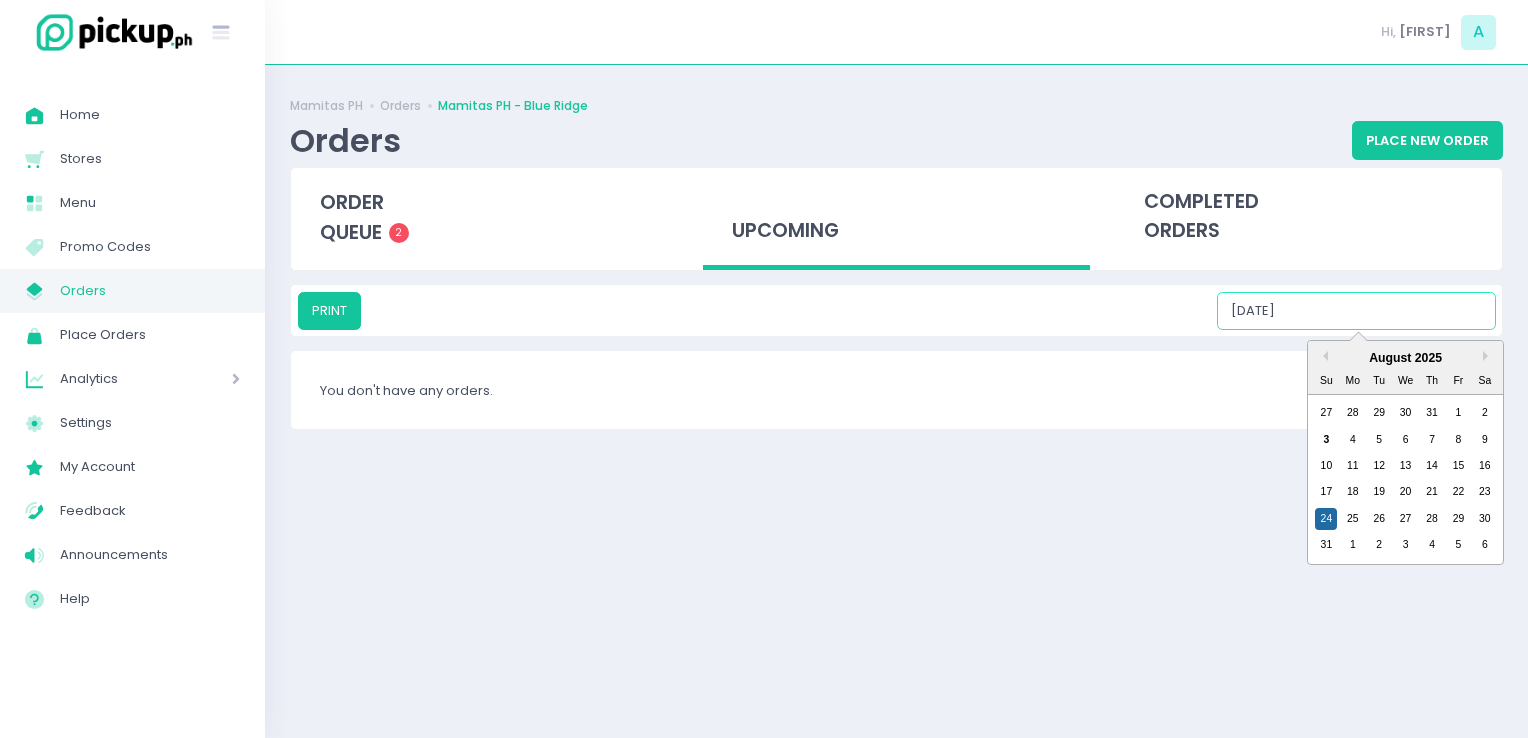 click on "[DATE]" at bounding box center (1356, 311) 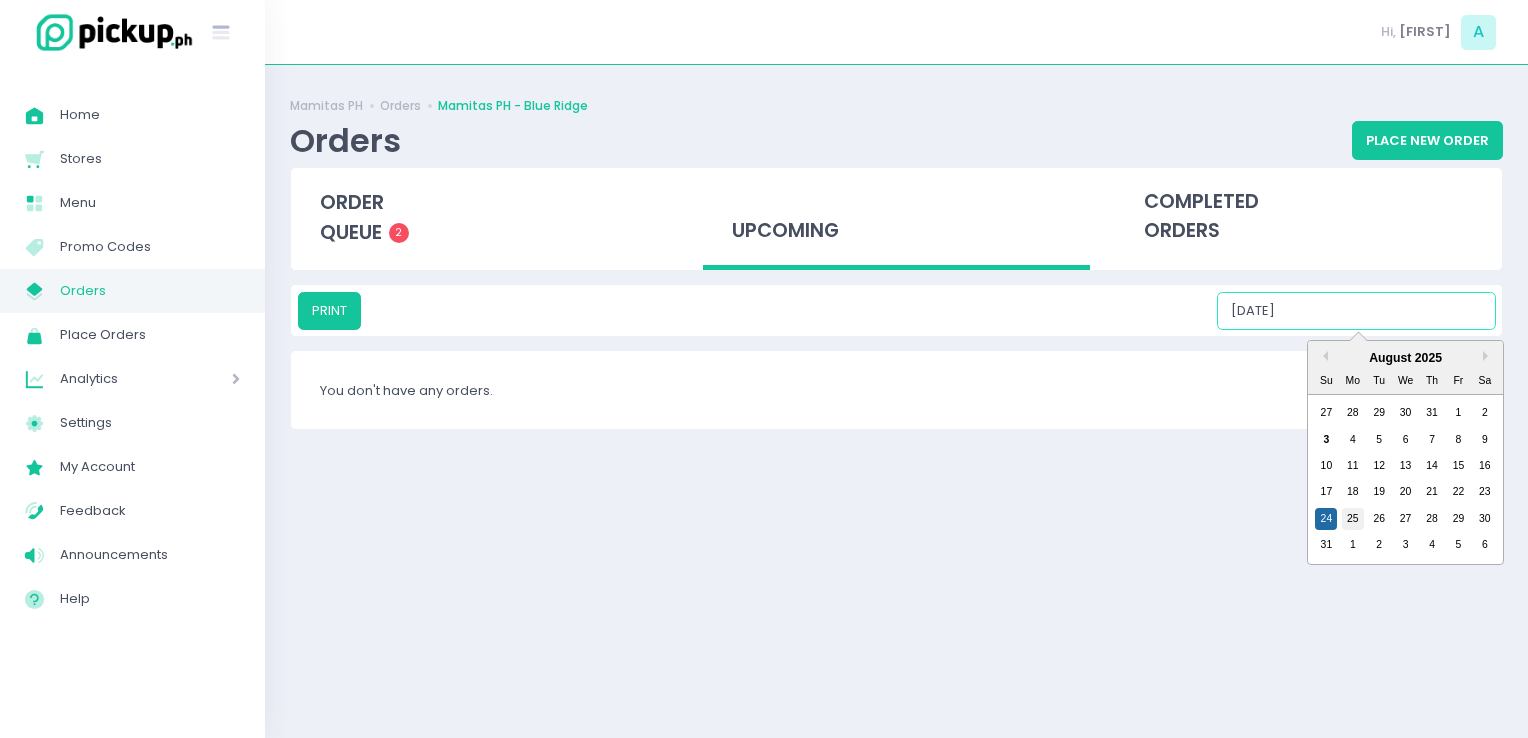 click on "25" at bounding box center (1353, 519) 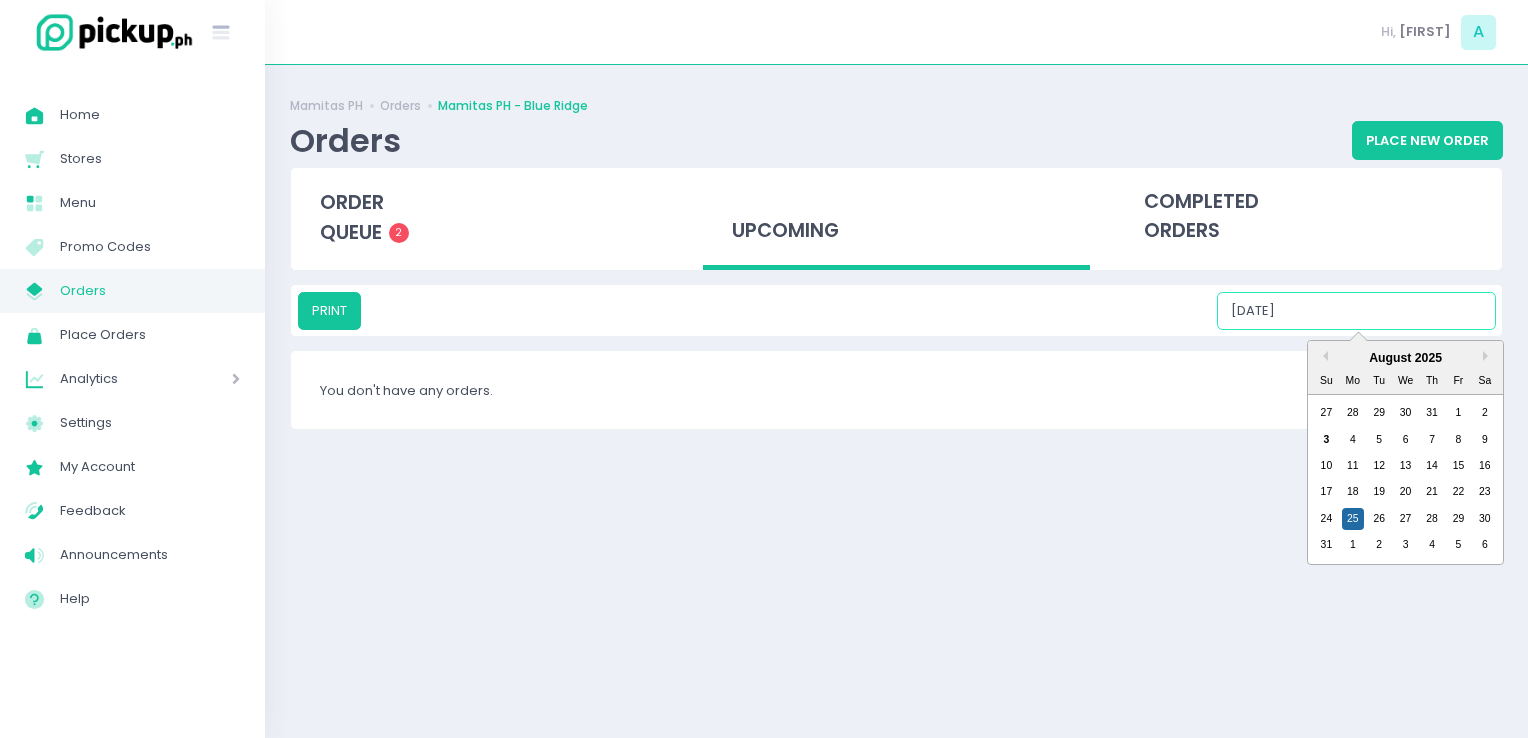 click on "[DATE]" at bounding box center [1356, 311] 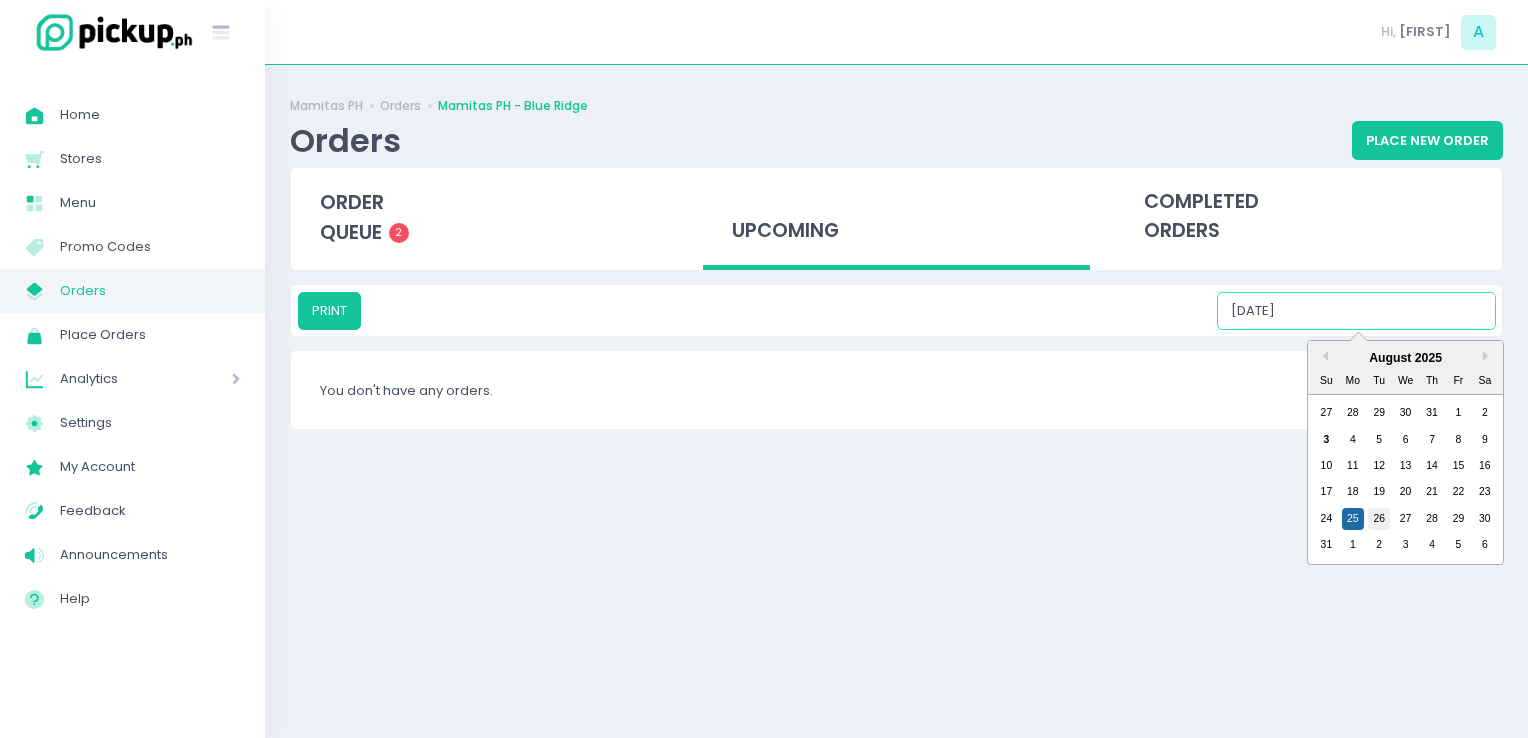 click on "26" at bounding box center [1379, 519] 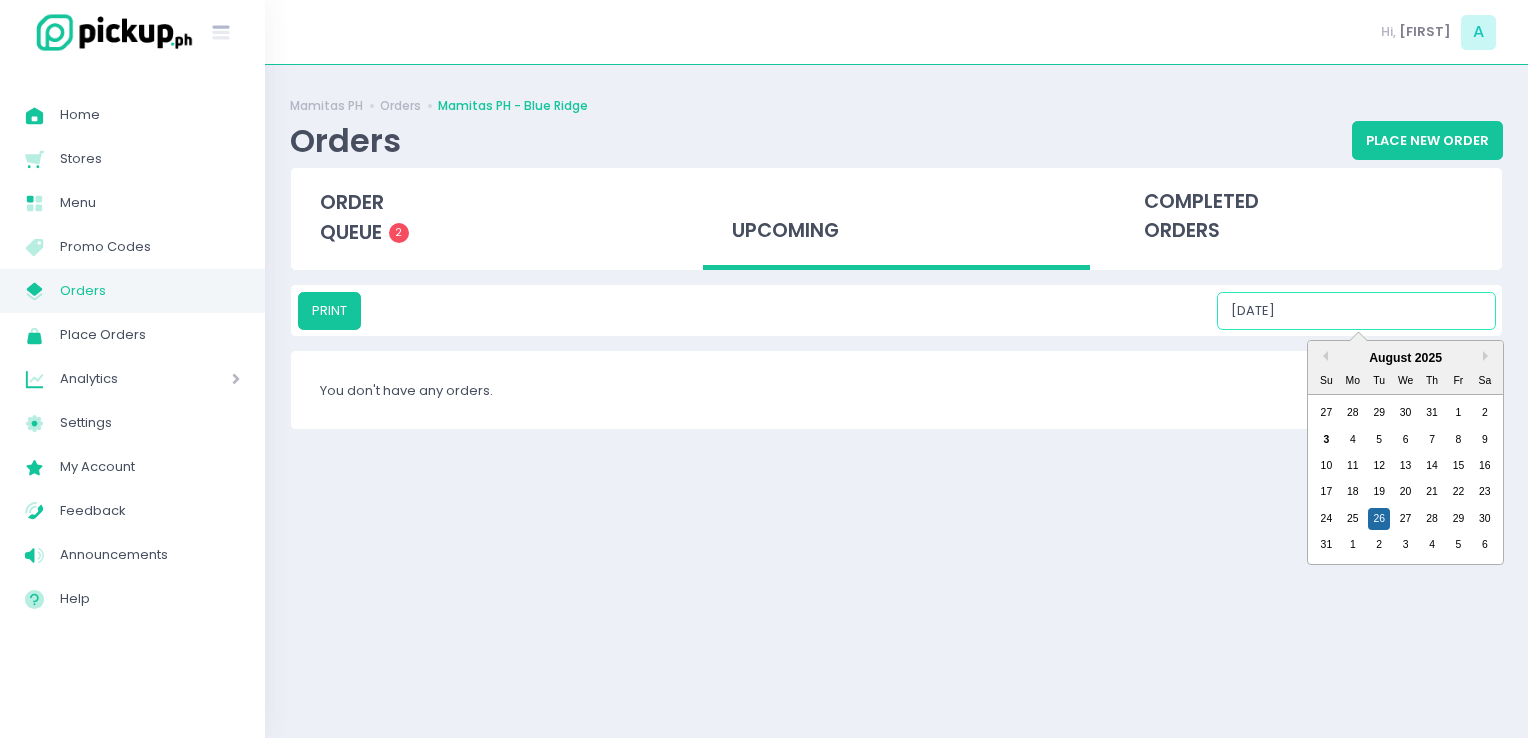 click on "[DATE]" at bounding box center [1356, 311] 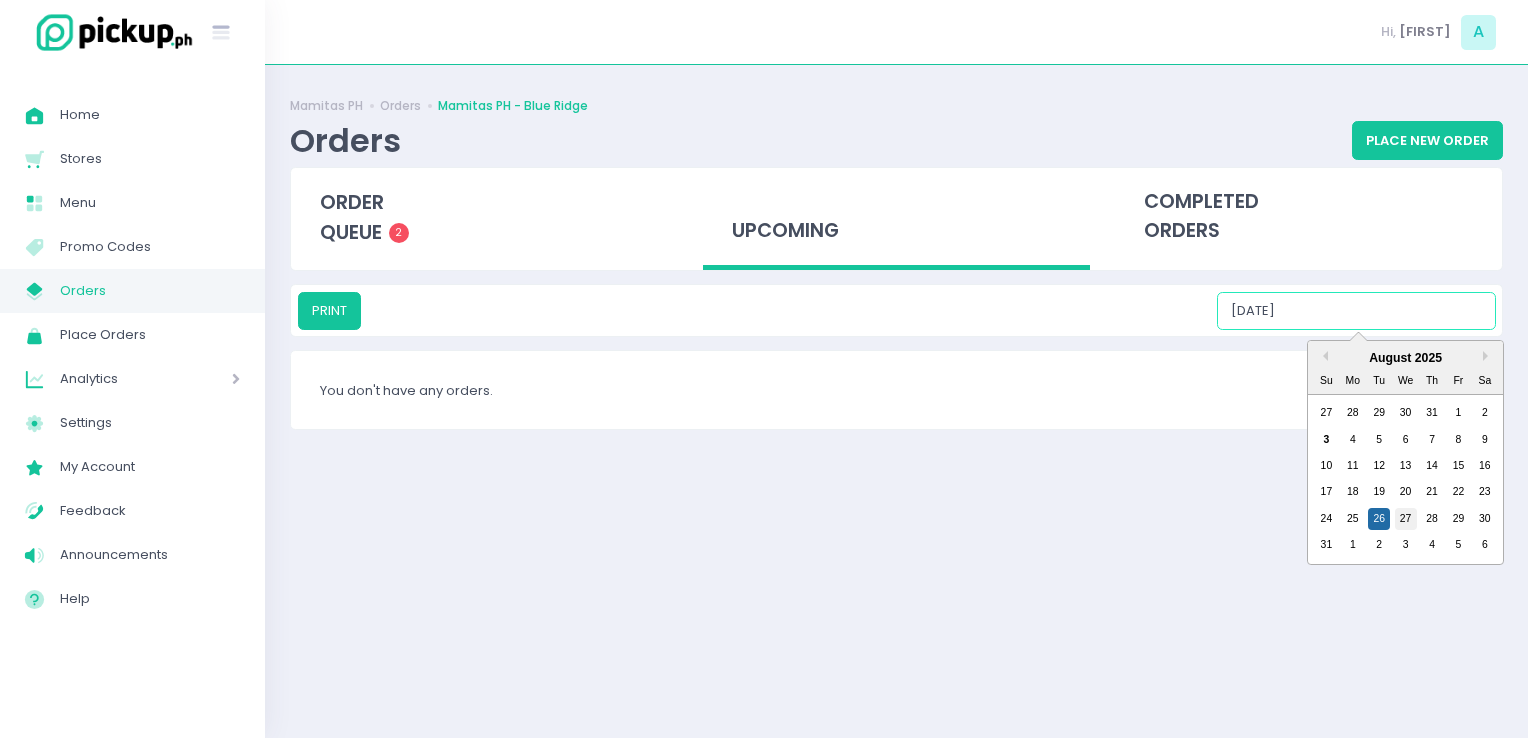 click on "27" at bounding box center [1406, 519] 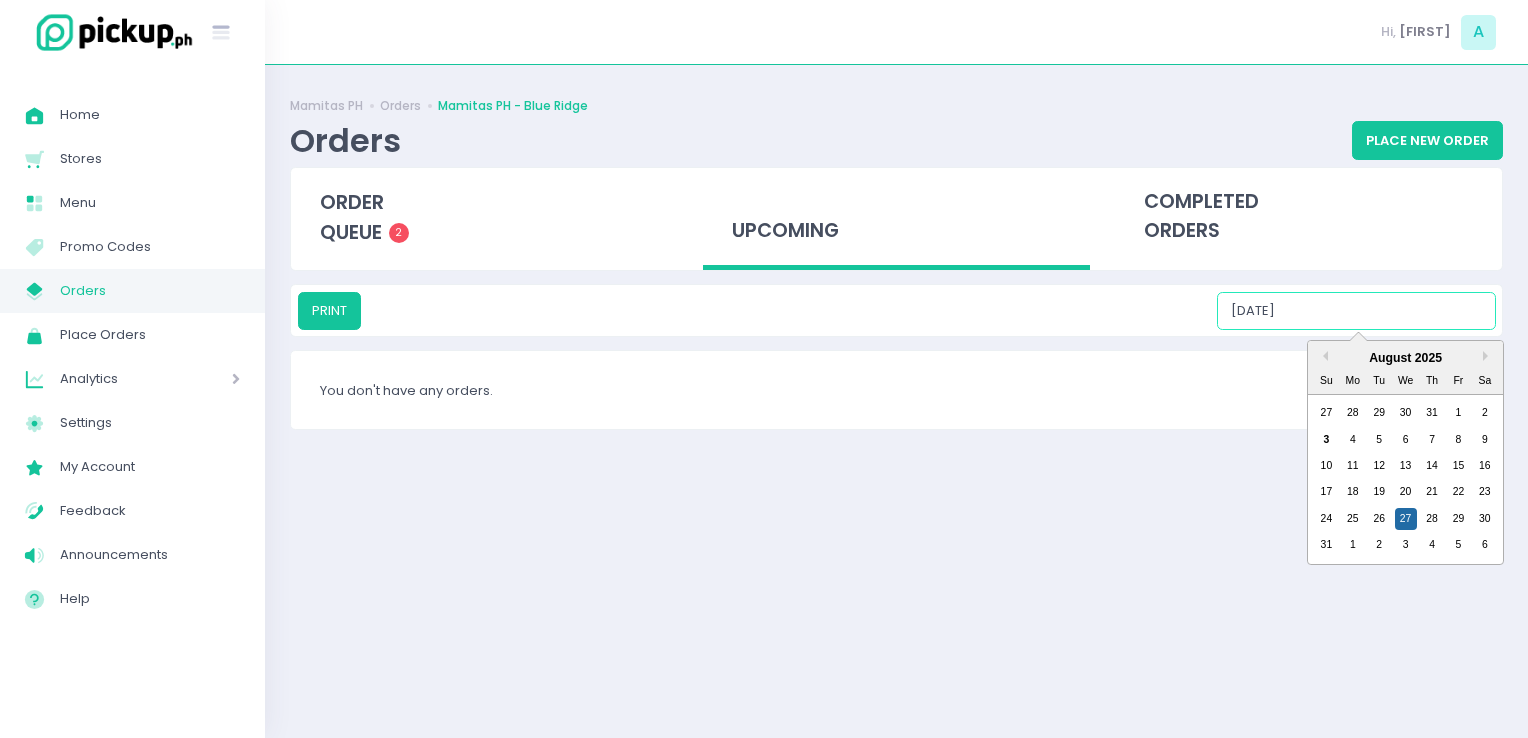 click on "[DATE]" at bounding box center [1356, 311] 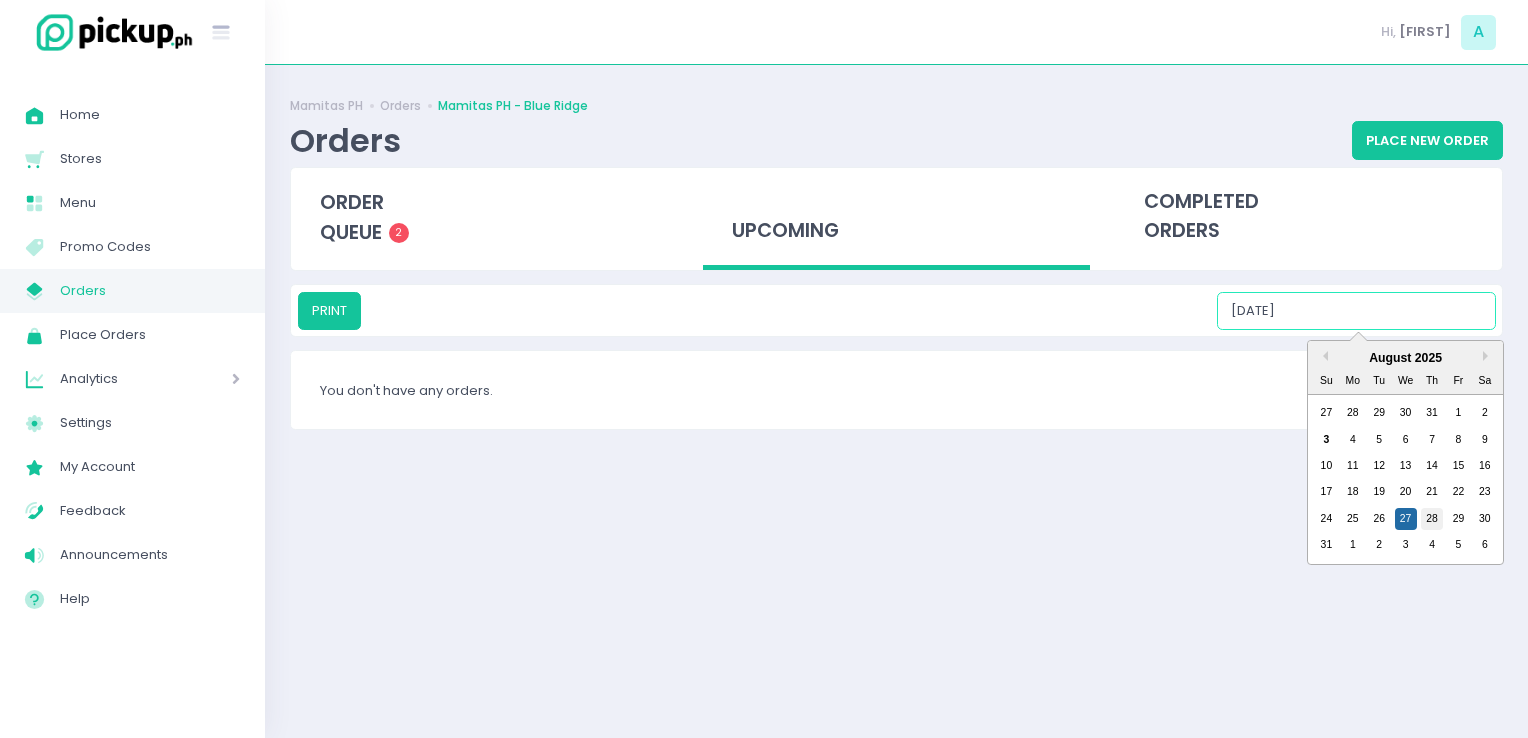 click on "28" at bounding box center (1432, 519) 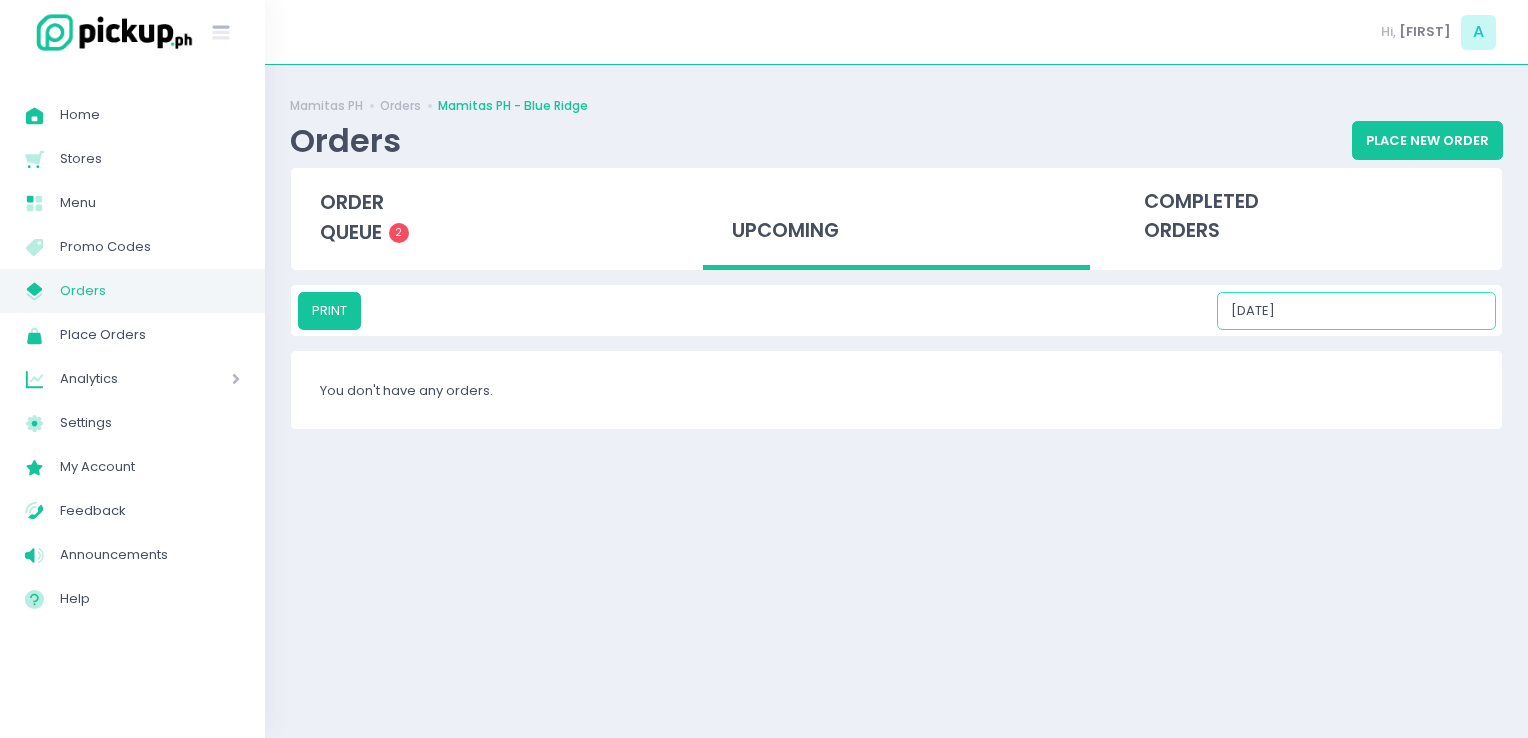 click on "[DATE]" at bounding box center [1356, 311] 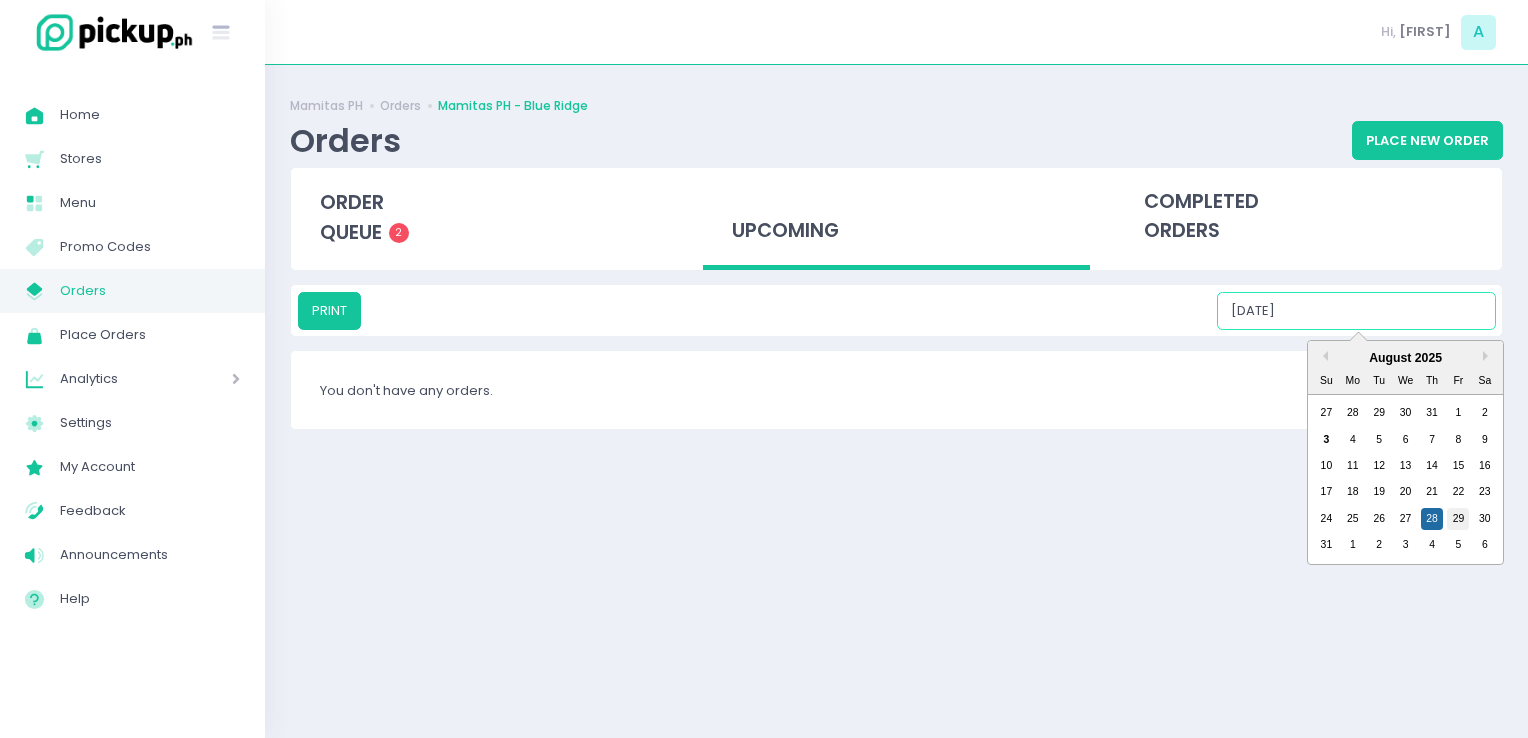 click on "29" at bounding box center (1458, 519) 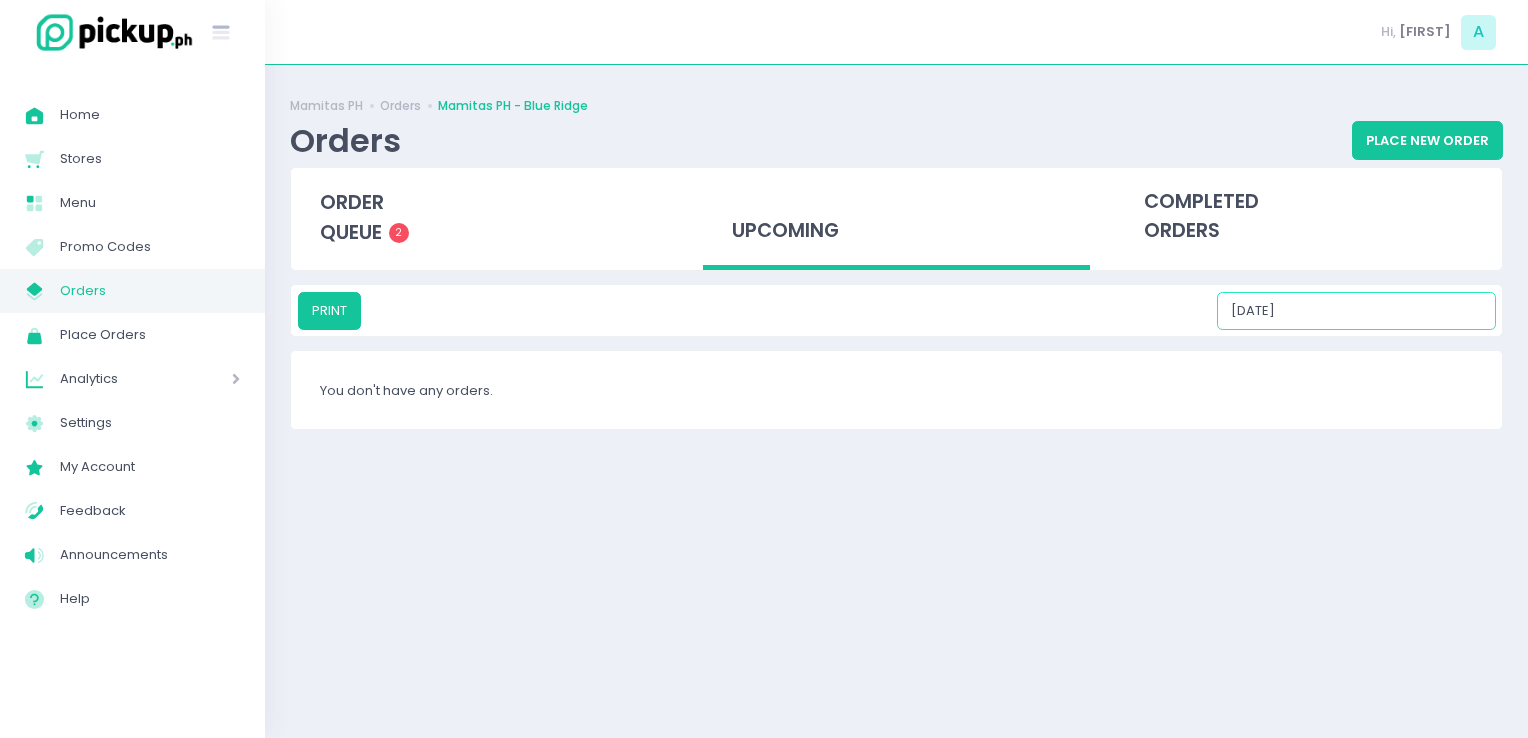 click on "[DATE]" at bounding box center [1356, 311] 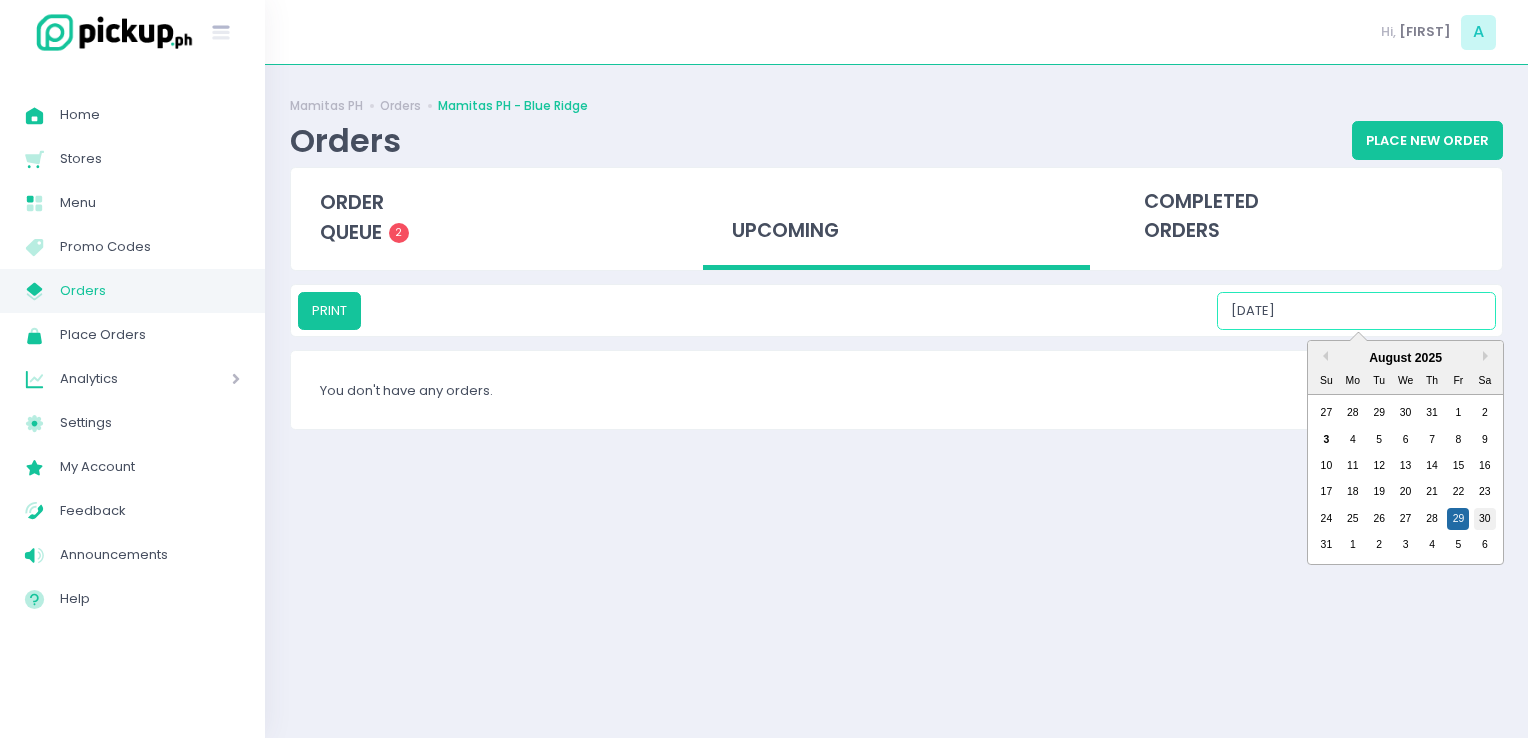 click on "30" at bounding box center (1485, 519) 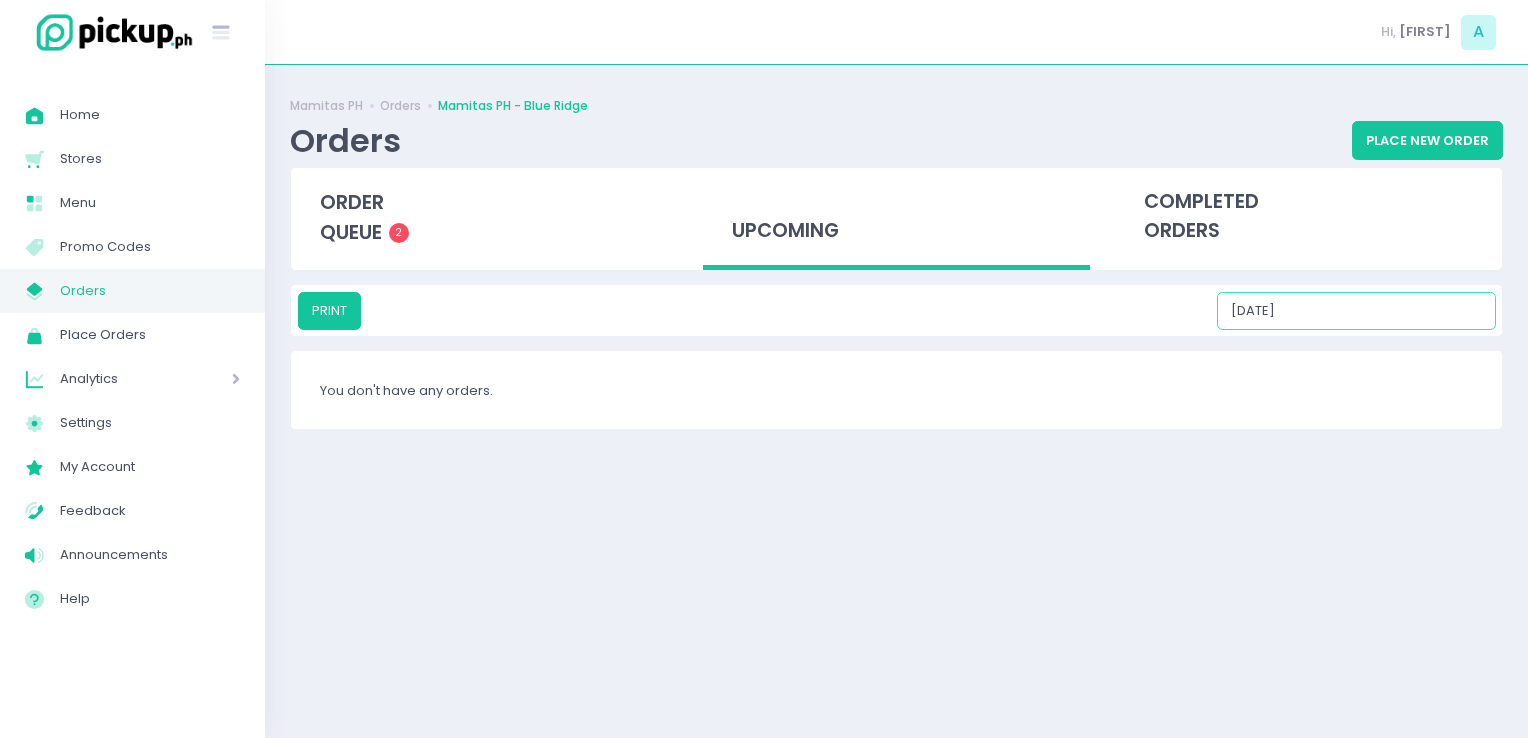 click on "[DATE]" at bounding box center (1356, 311) 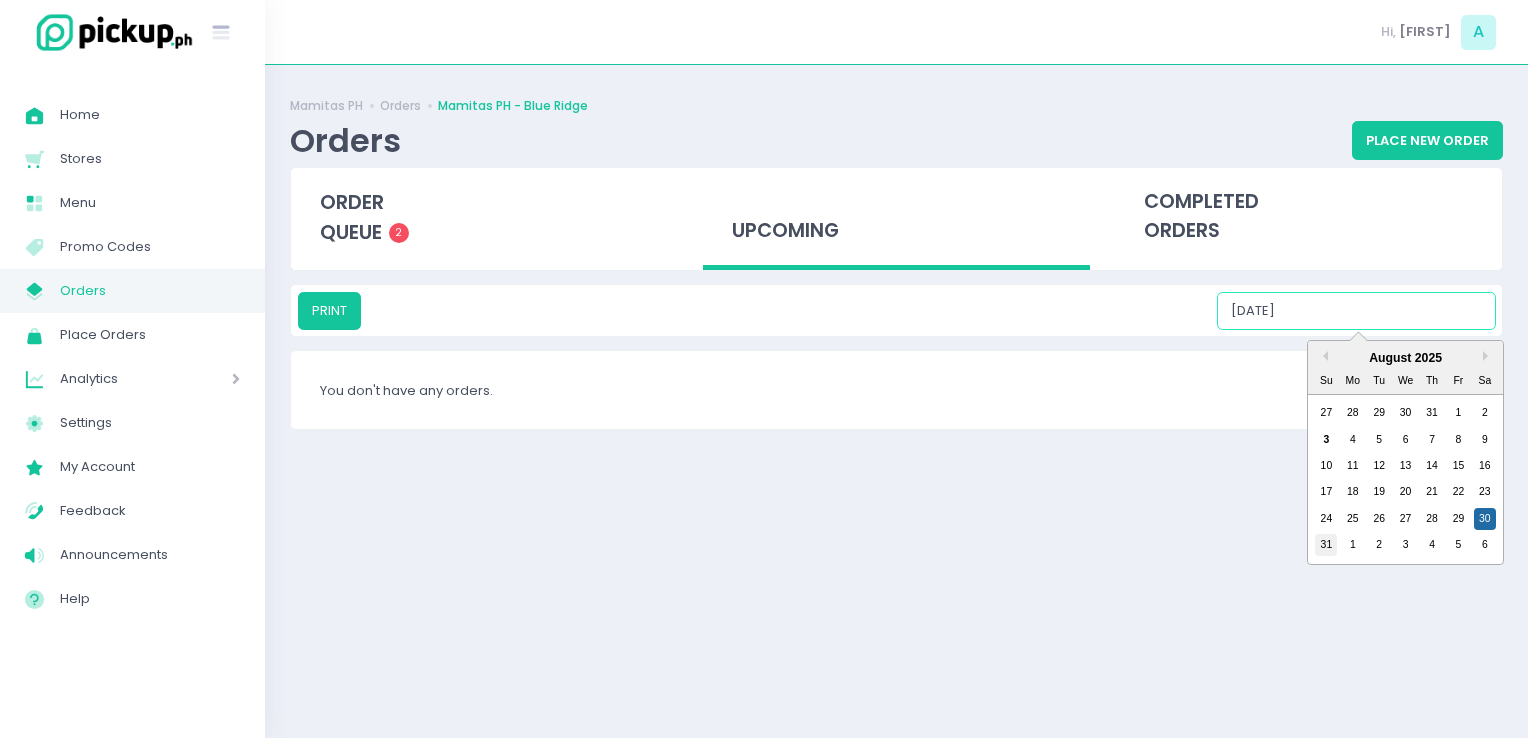 click on "31" at bounding box center (1326, 545) 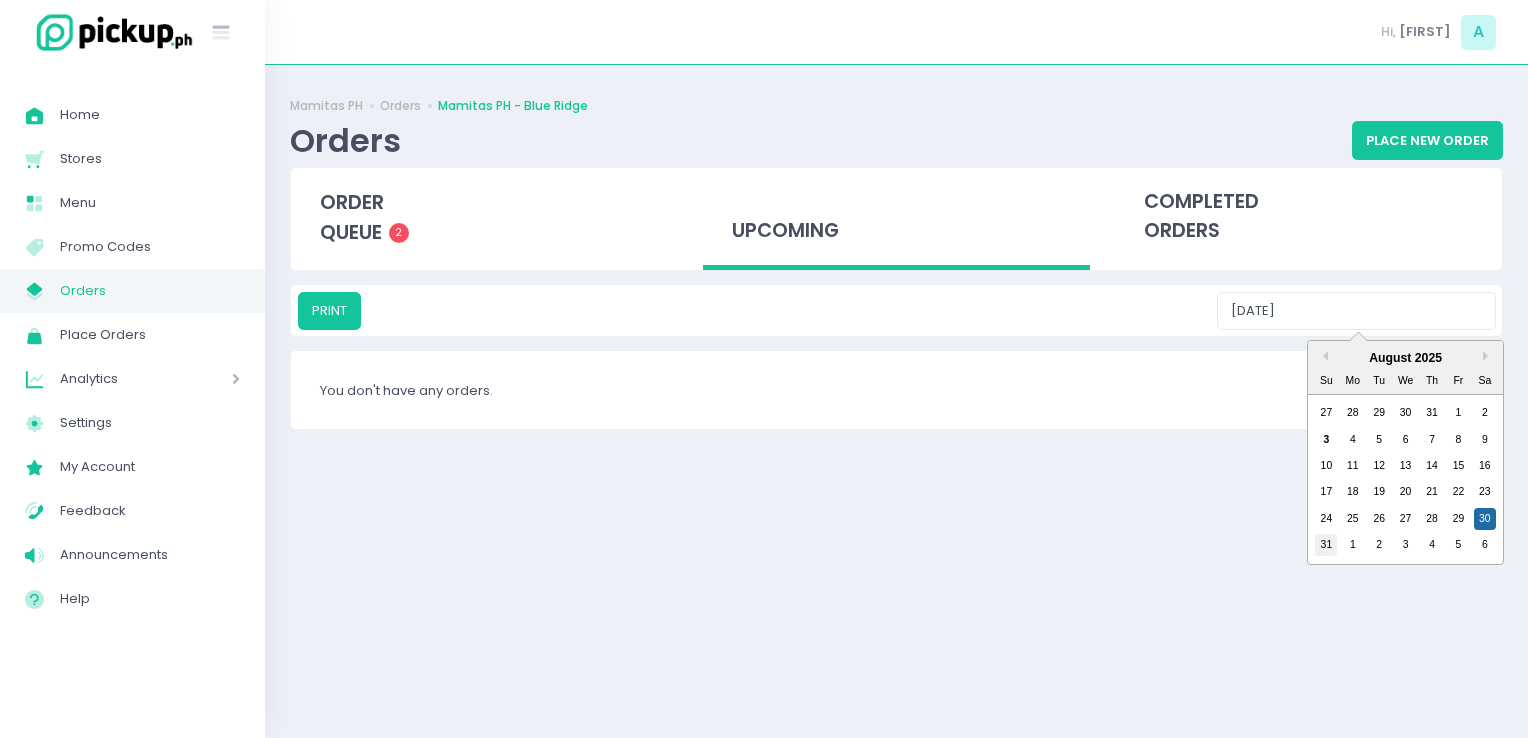 type on "[DATE]" 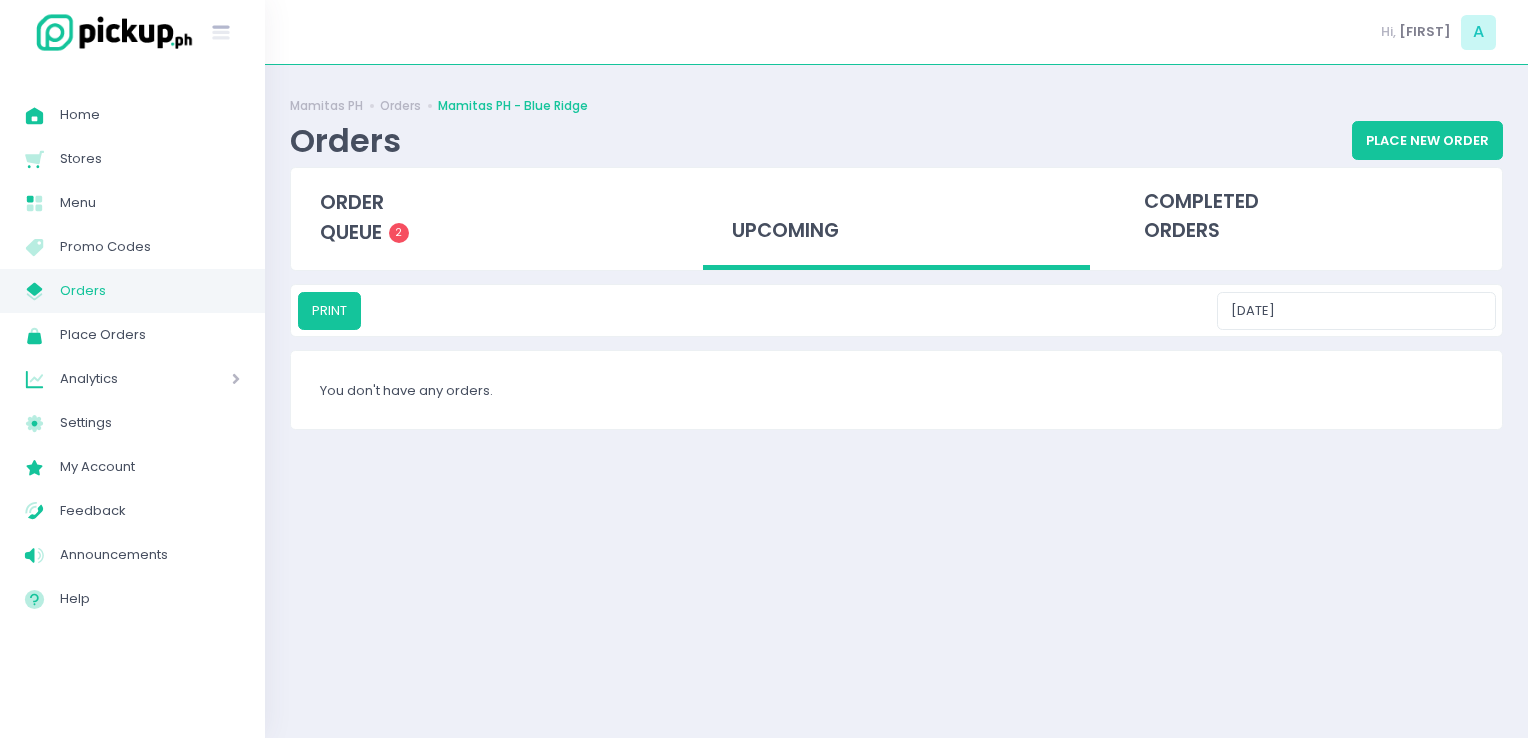 click on "Orders" at bounding box center (150, 291) 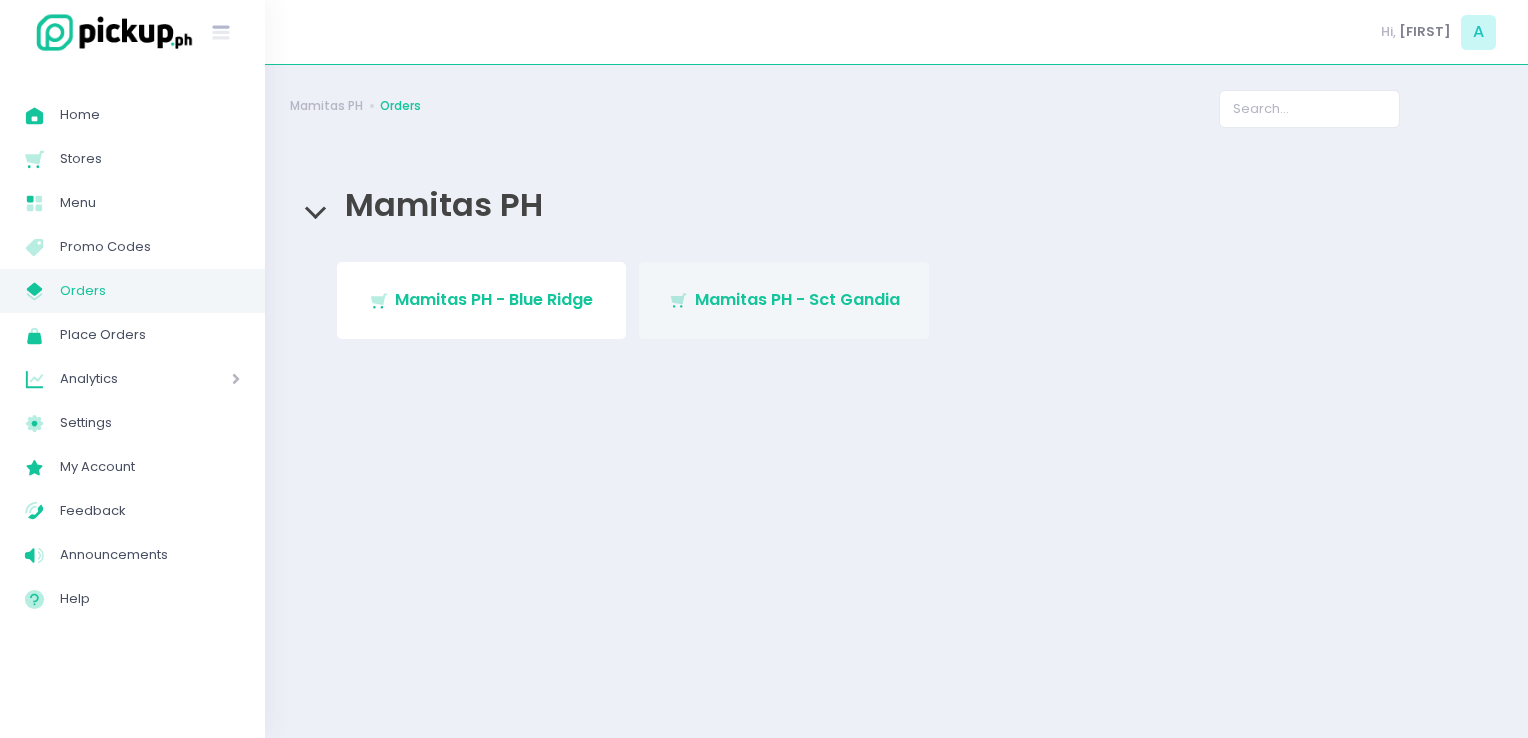 click on "Mamitas PH - Sct Gandia" at bounding box center [797, 299] 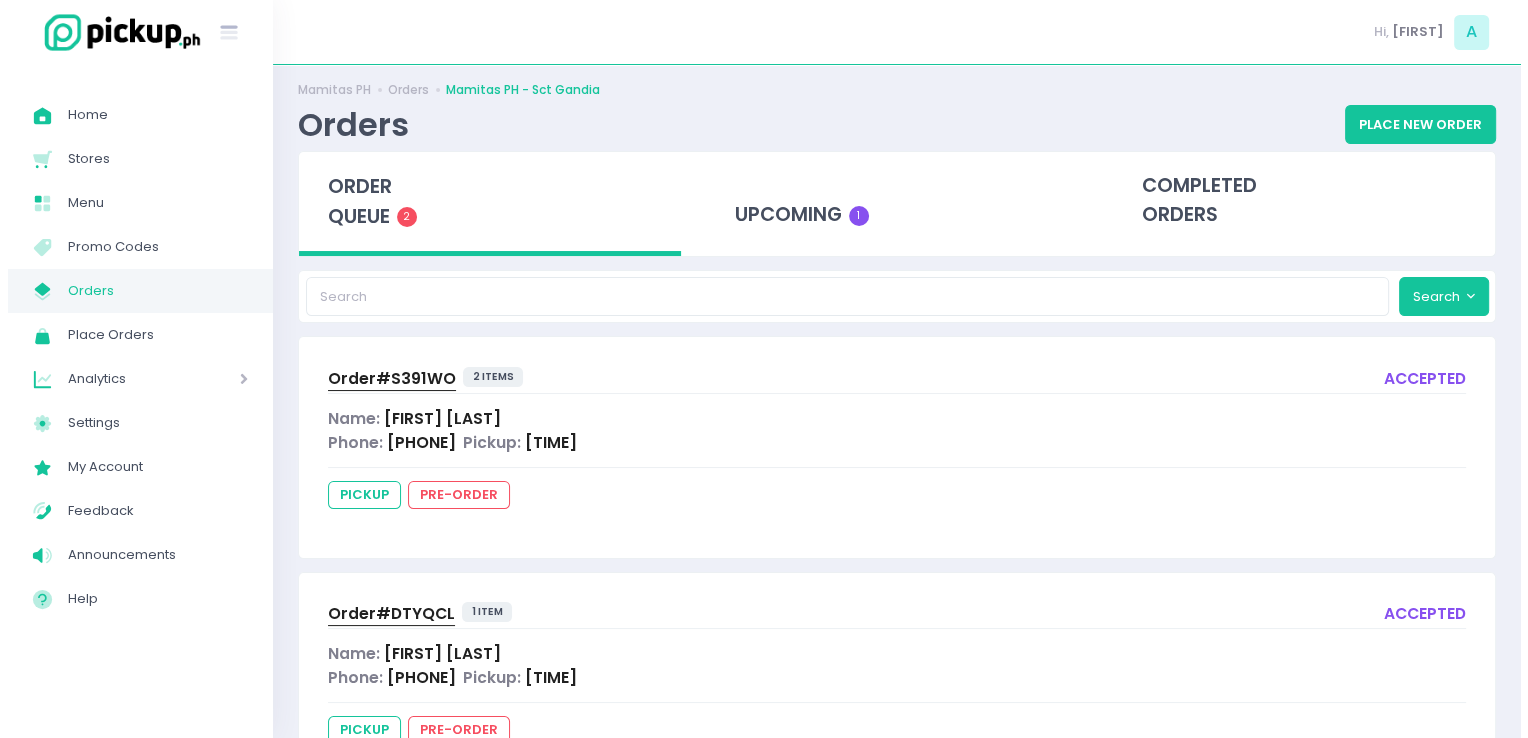scroll, scrollTop: 0, scrollLeft: 0, axis: both 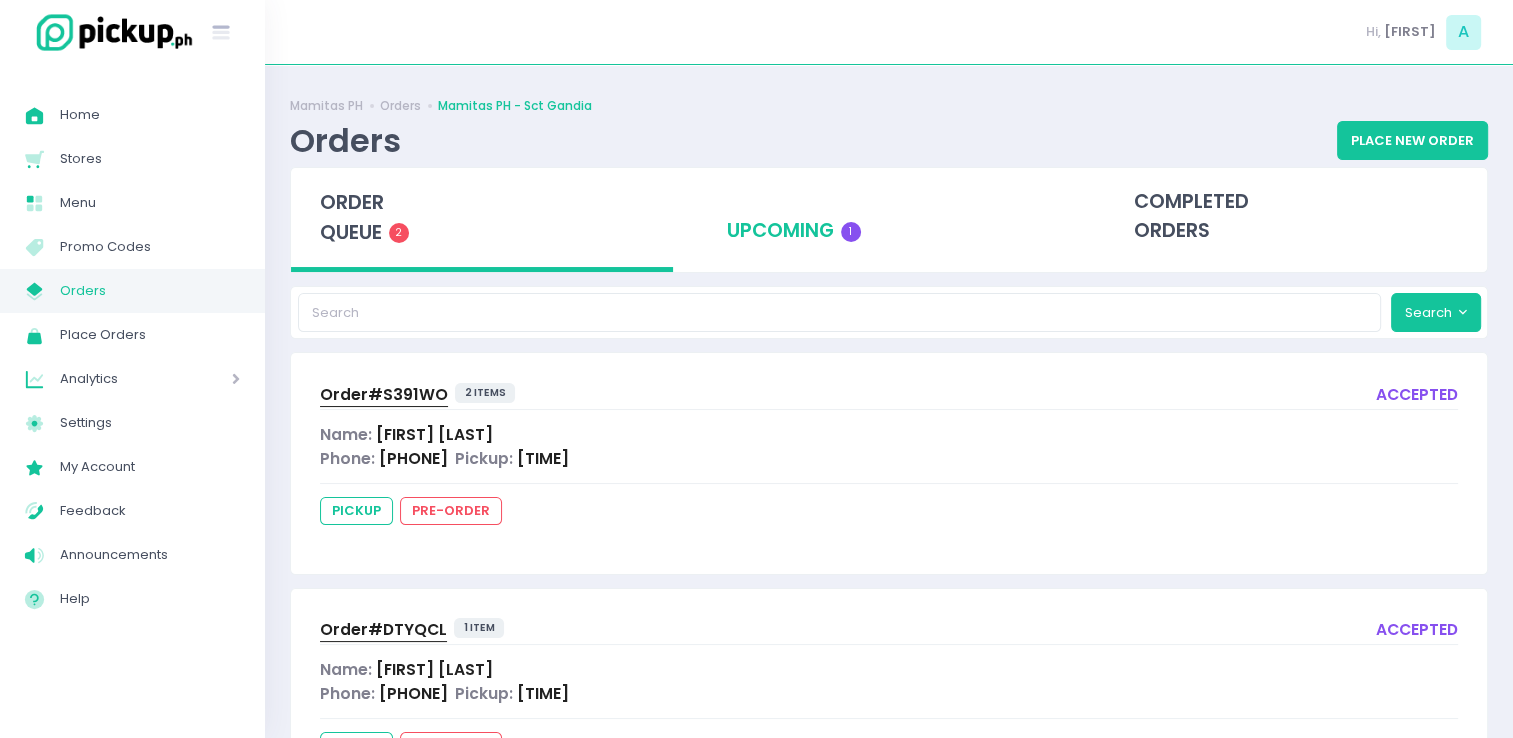 click on "upcoming 1" at bounding box center [889, 217] 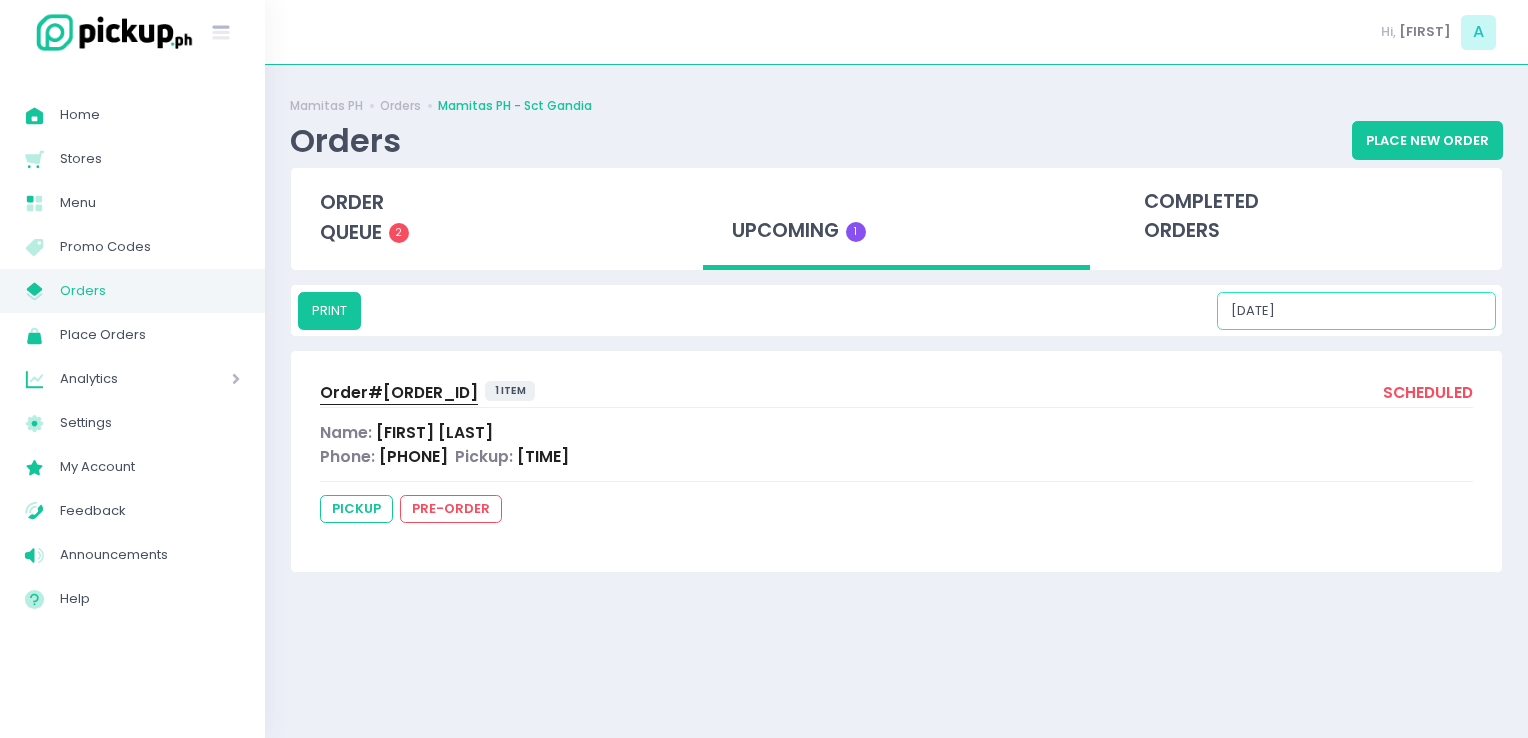 click on "[DATE]" at bounding box center (1356, 311) 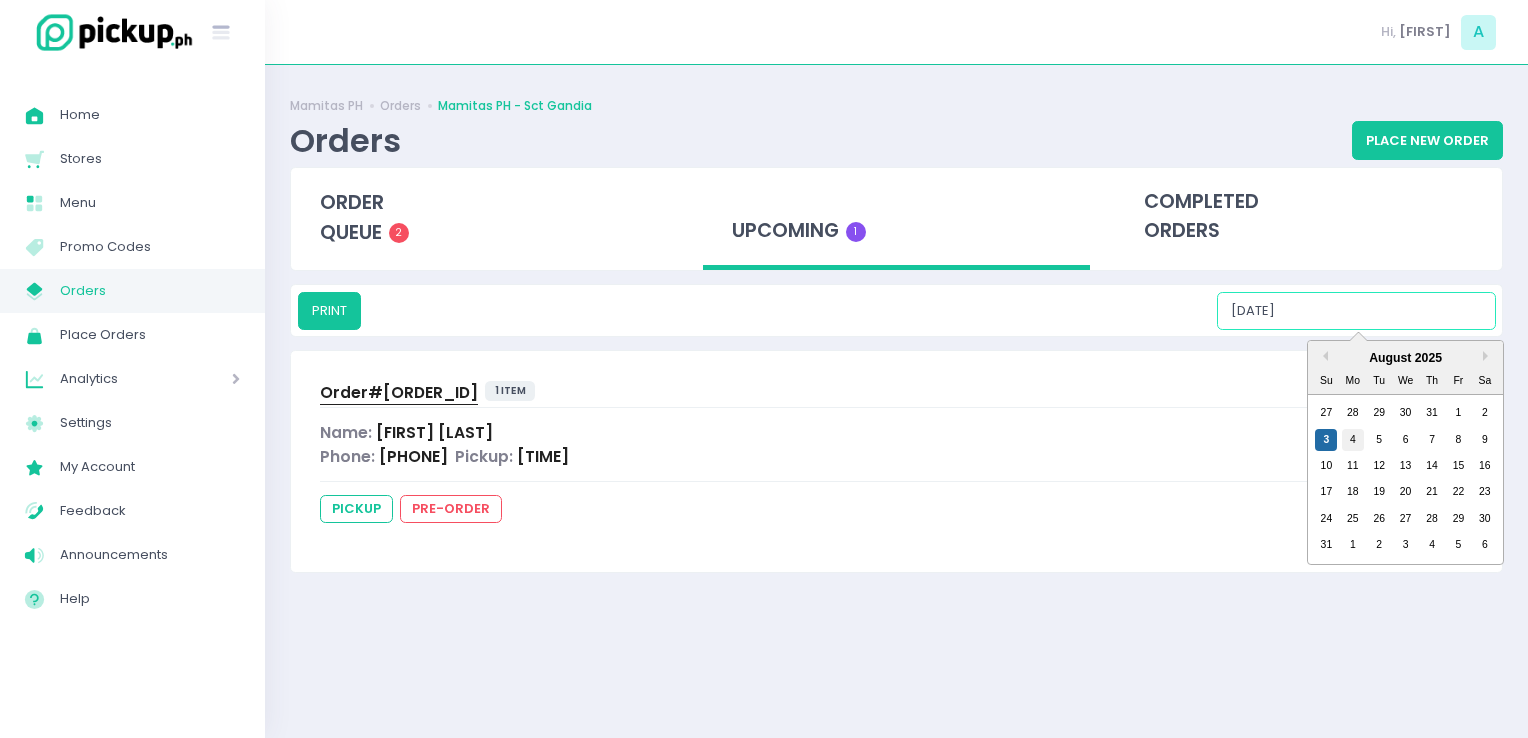 click on "4" at bounding box center (1353, 440) 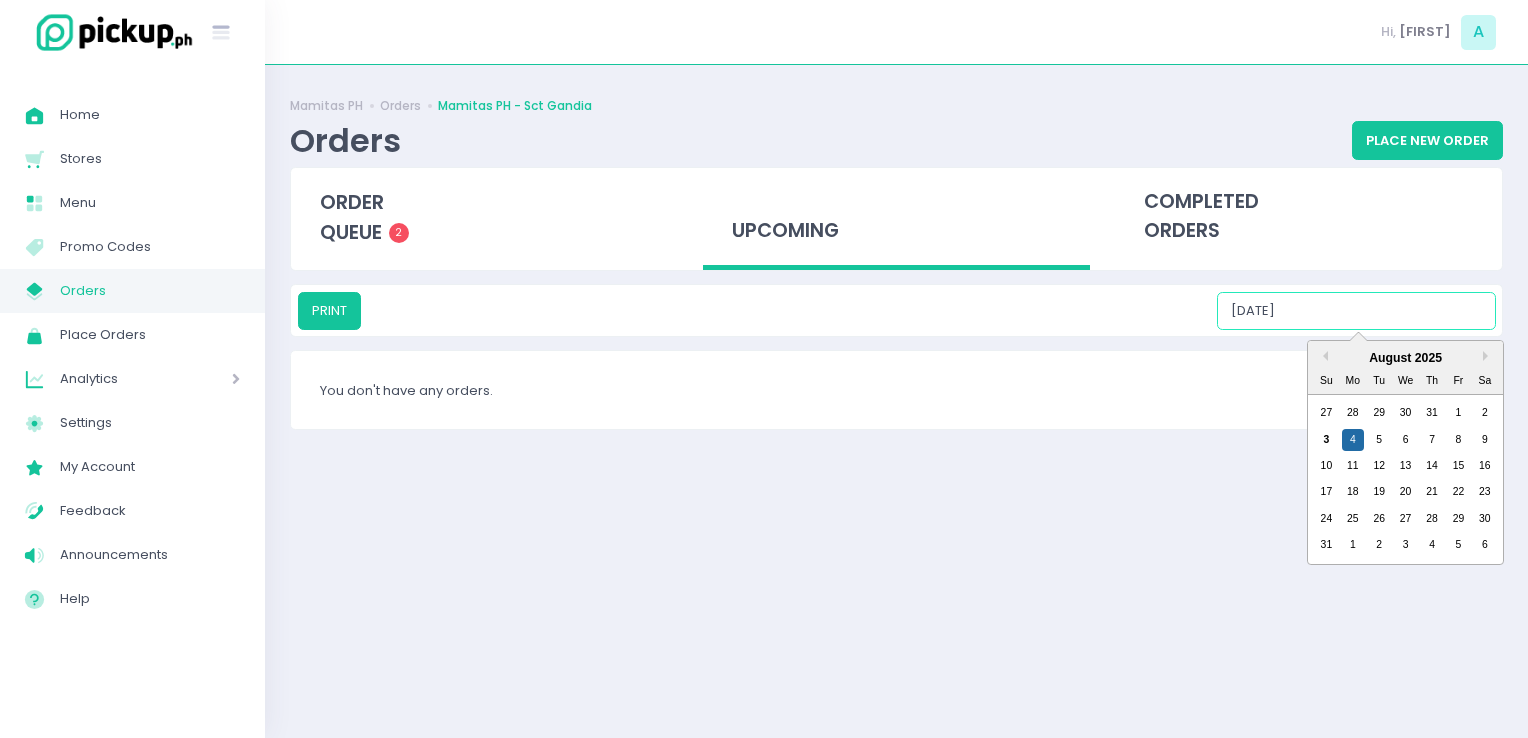 click on "[DATE]" at bounding box center [1356, 311] 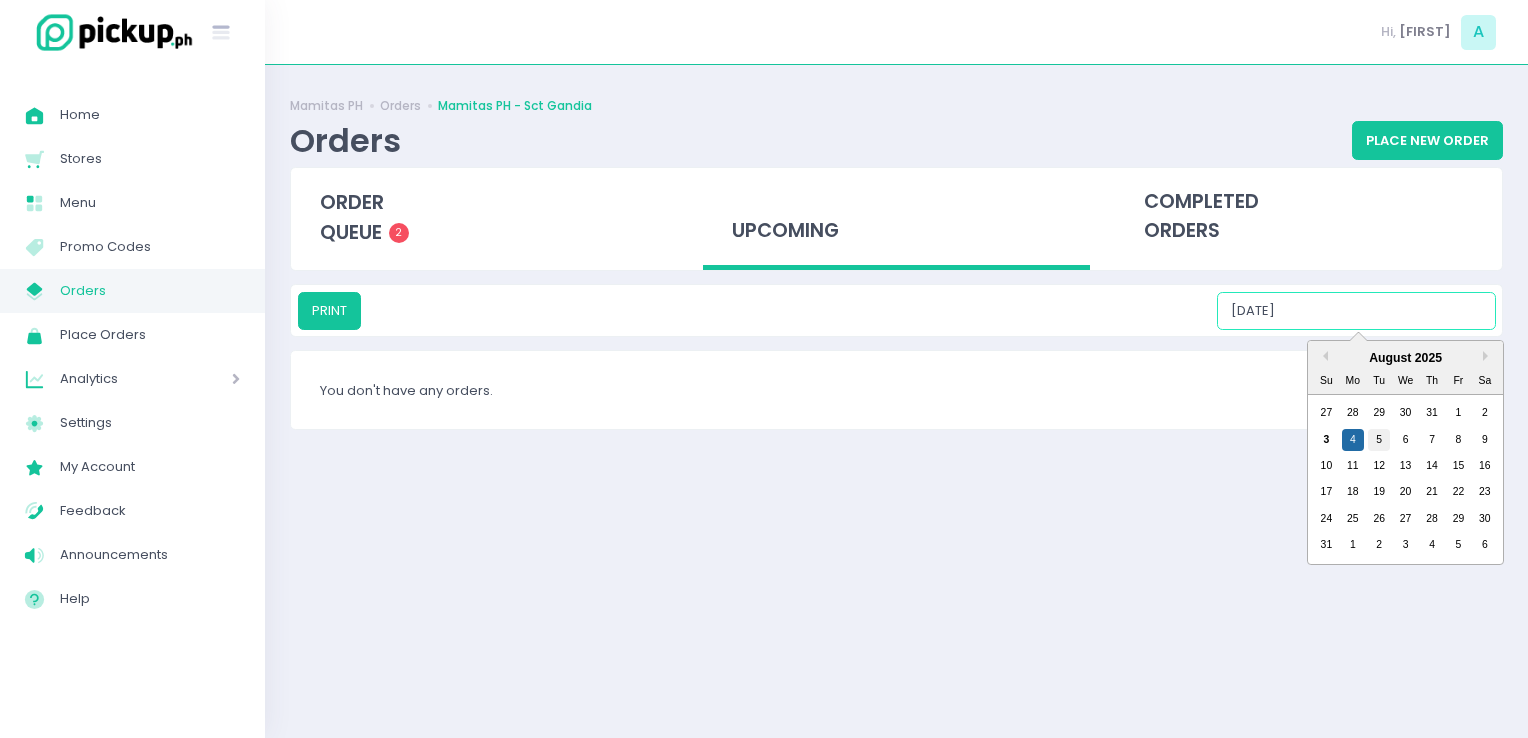 click on "5" at bounding box center (1379, 440) 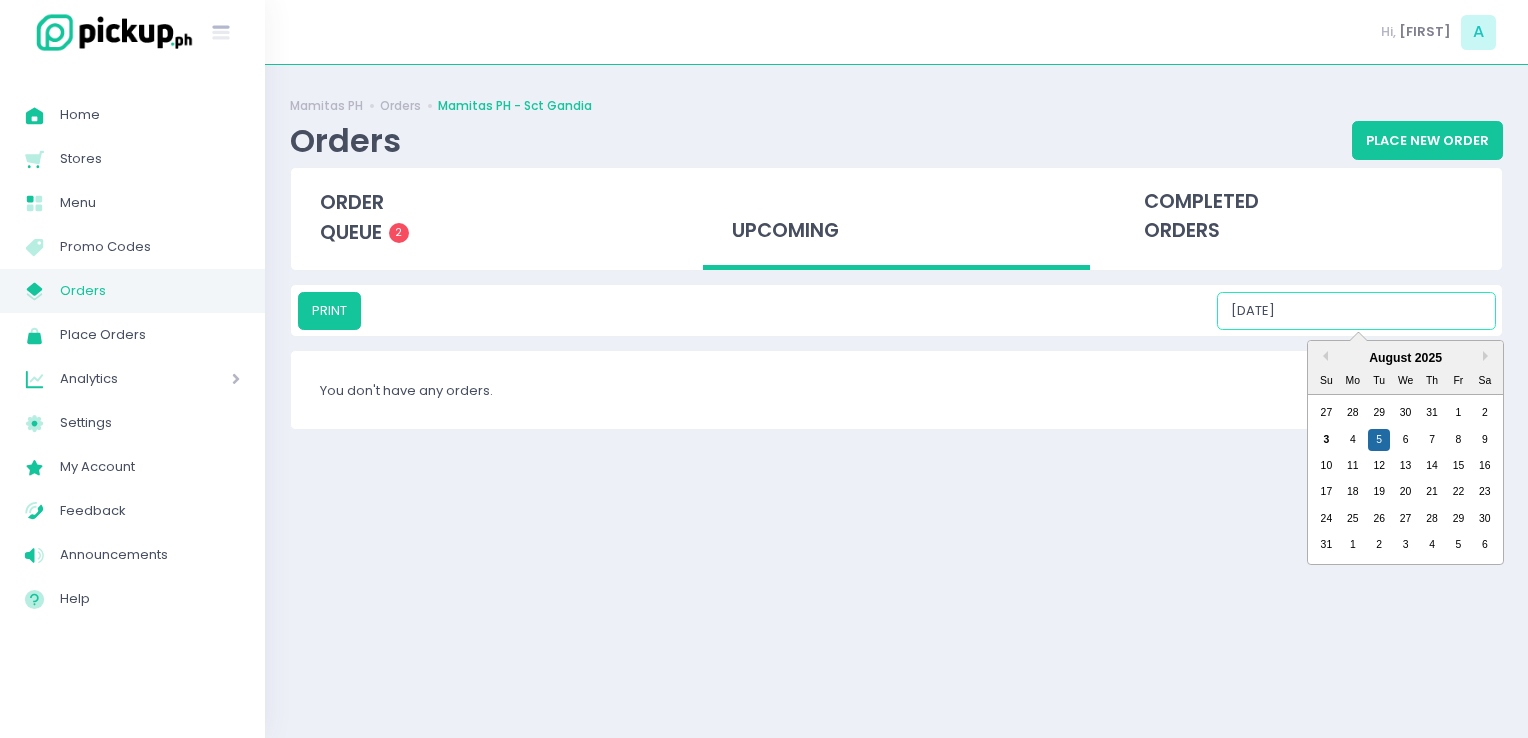 click on "[DATE]" at bounding box center [1356, 311] 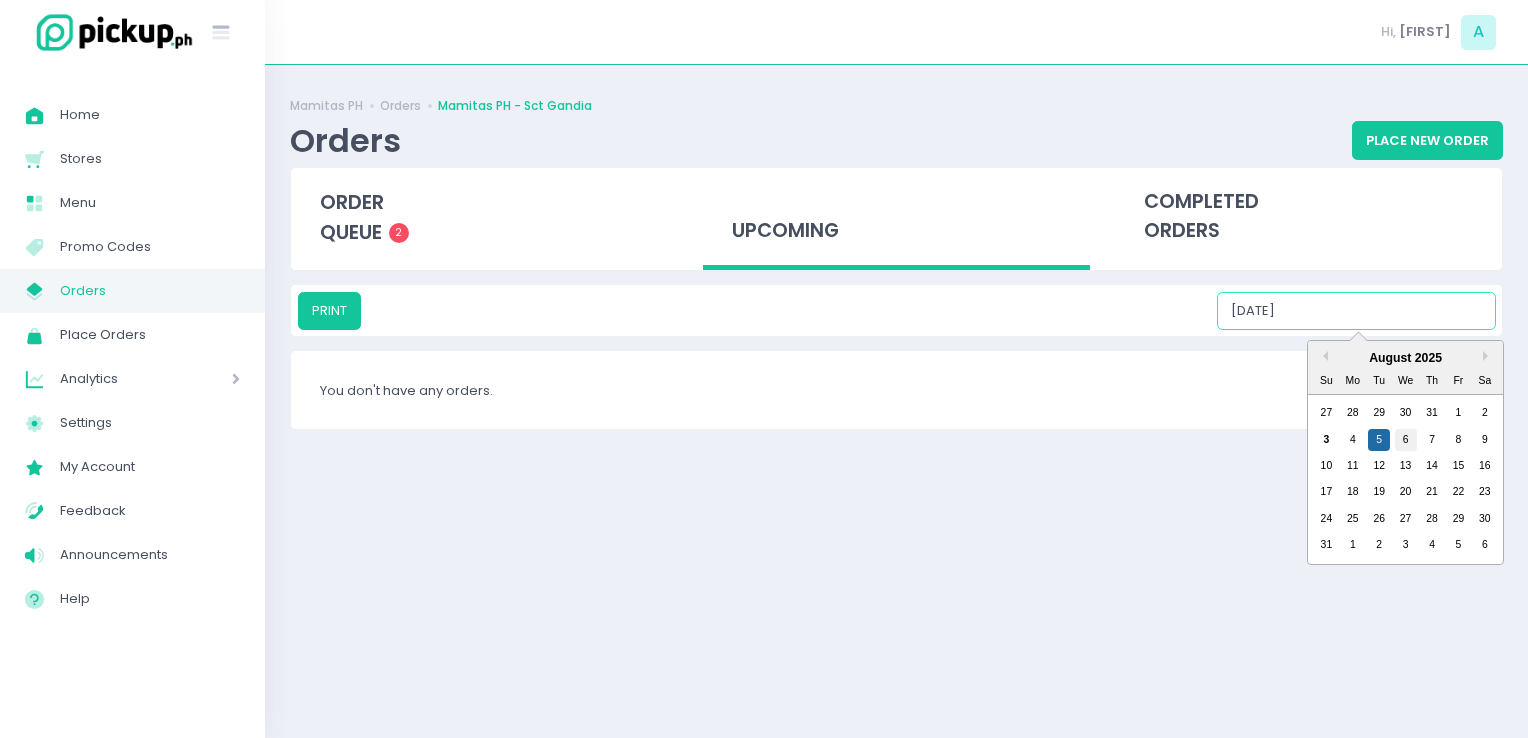 click on "3 4 5 6 7 8 9" at bounding box center [1405, 439] 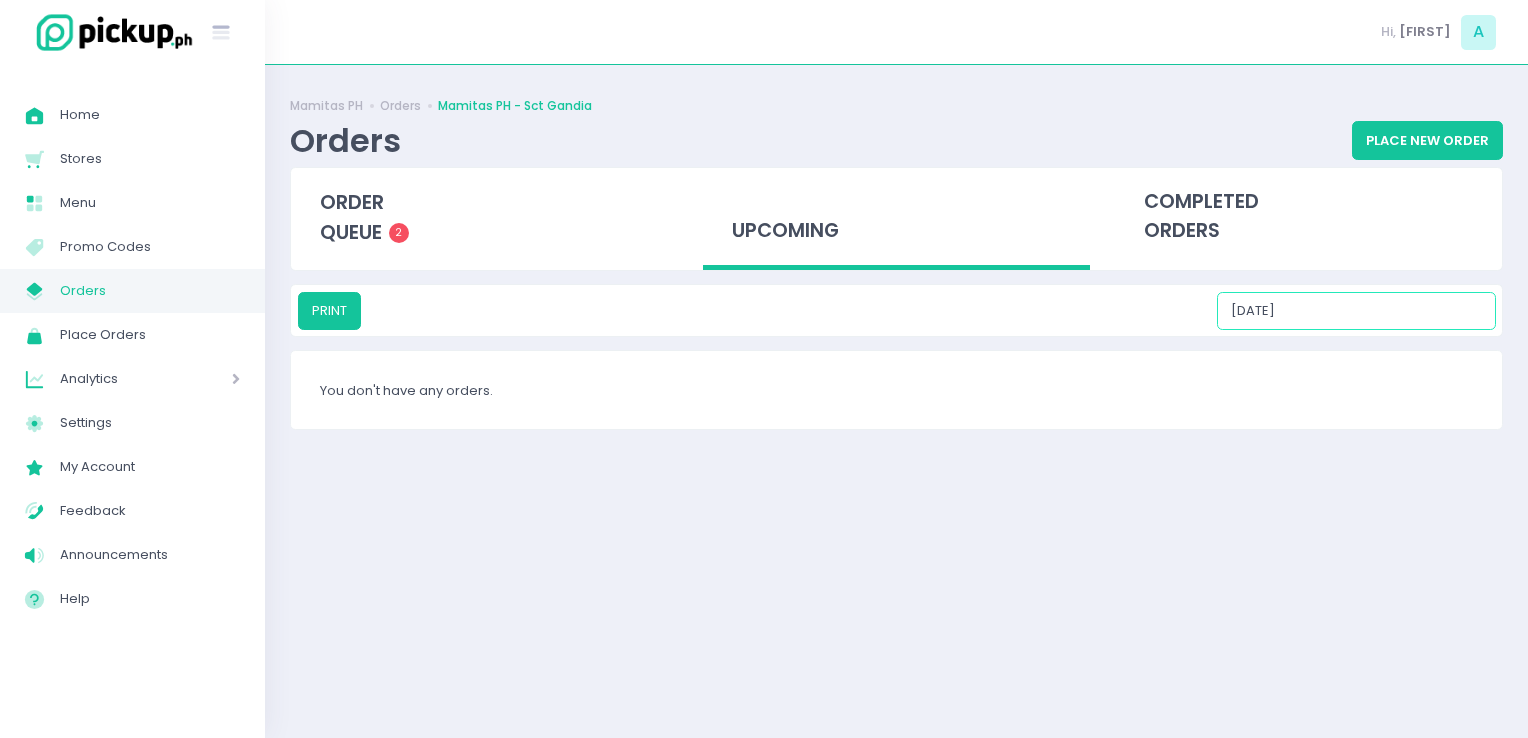 click on "[DATE]" at bounding box center (1356, 311) 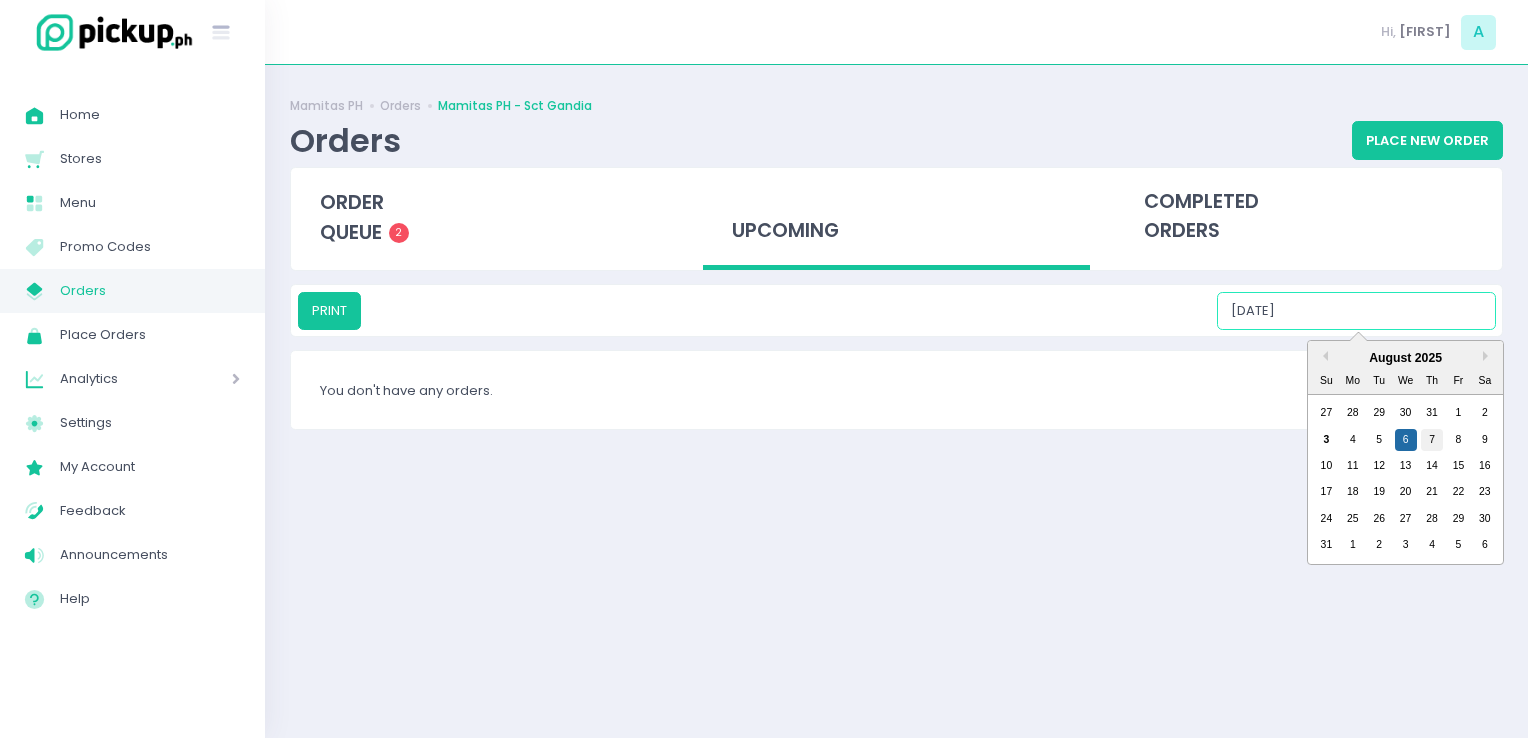 click on "7" at bounding box center (1432, 440) 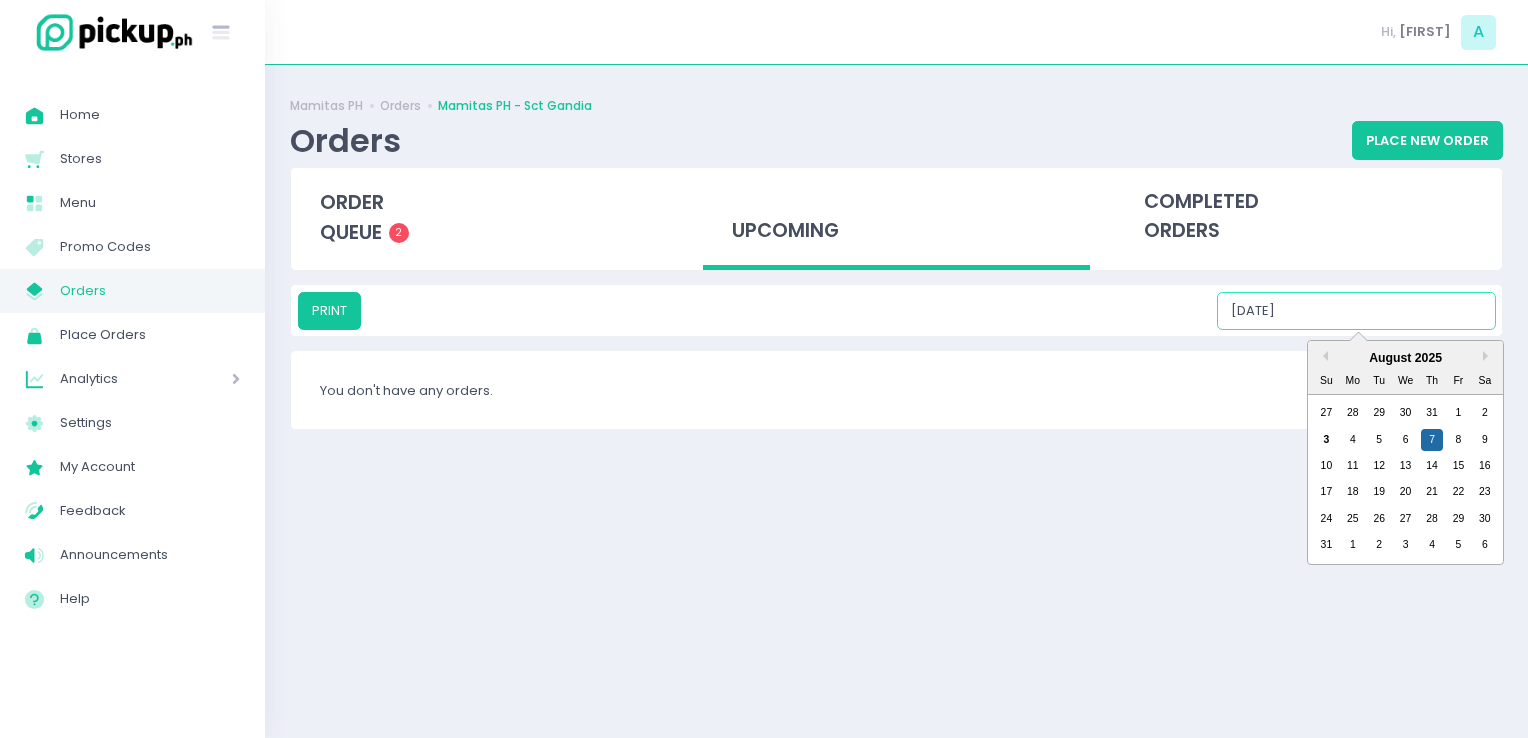 click on "[DATE]" at bounding box center (1356, 311) 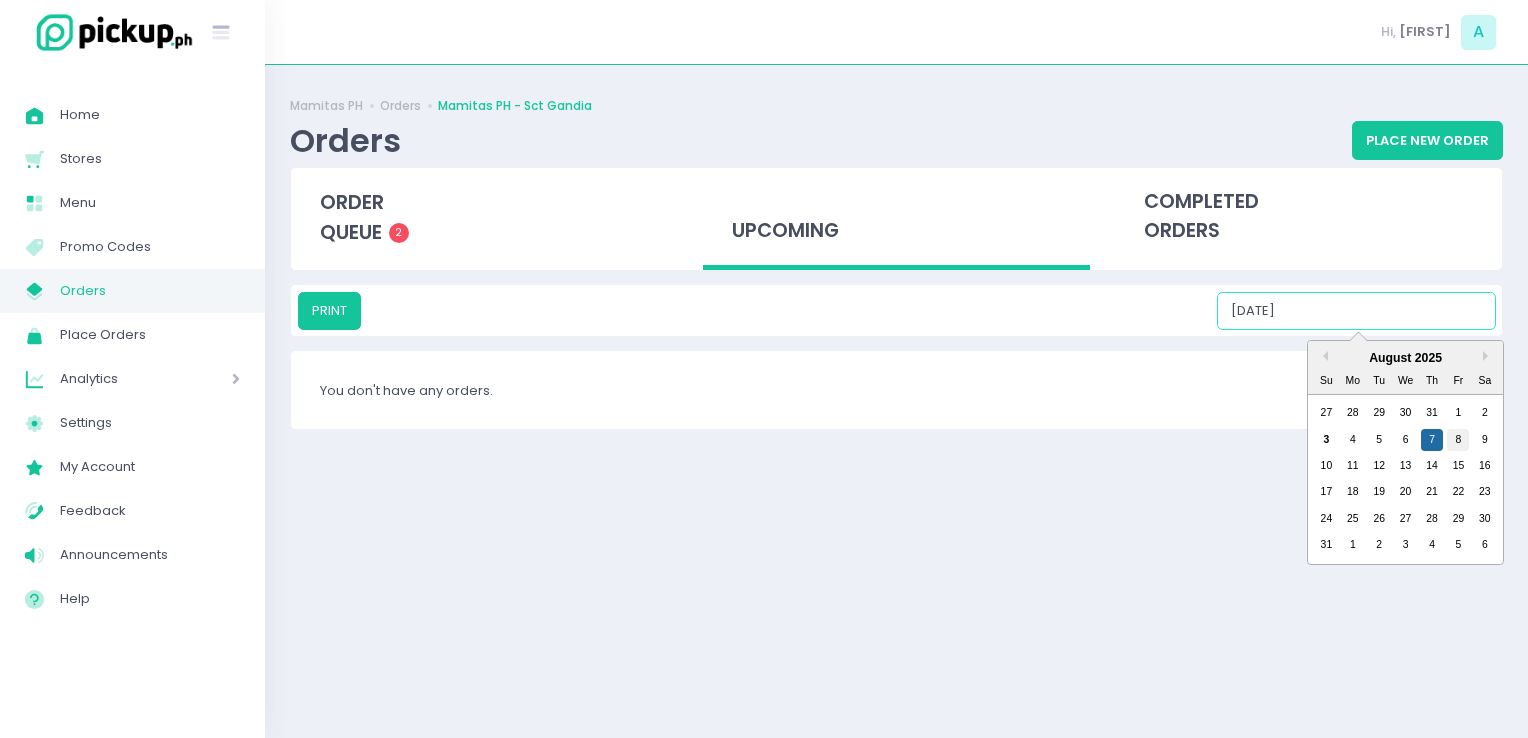 click on "8" at bounding box center [1458, 440] 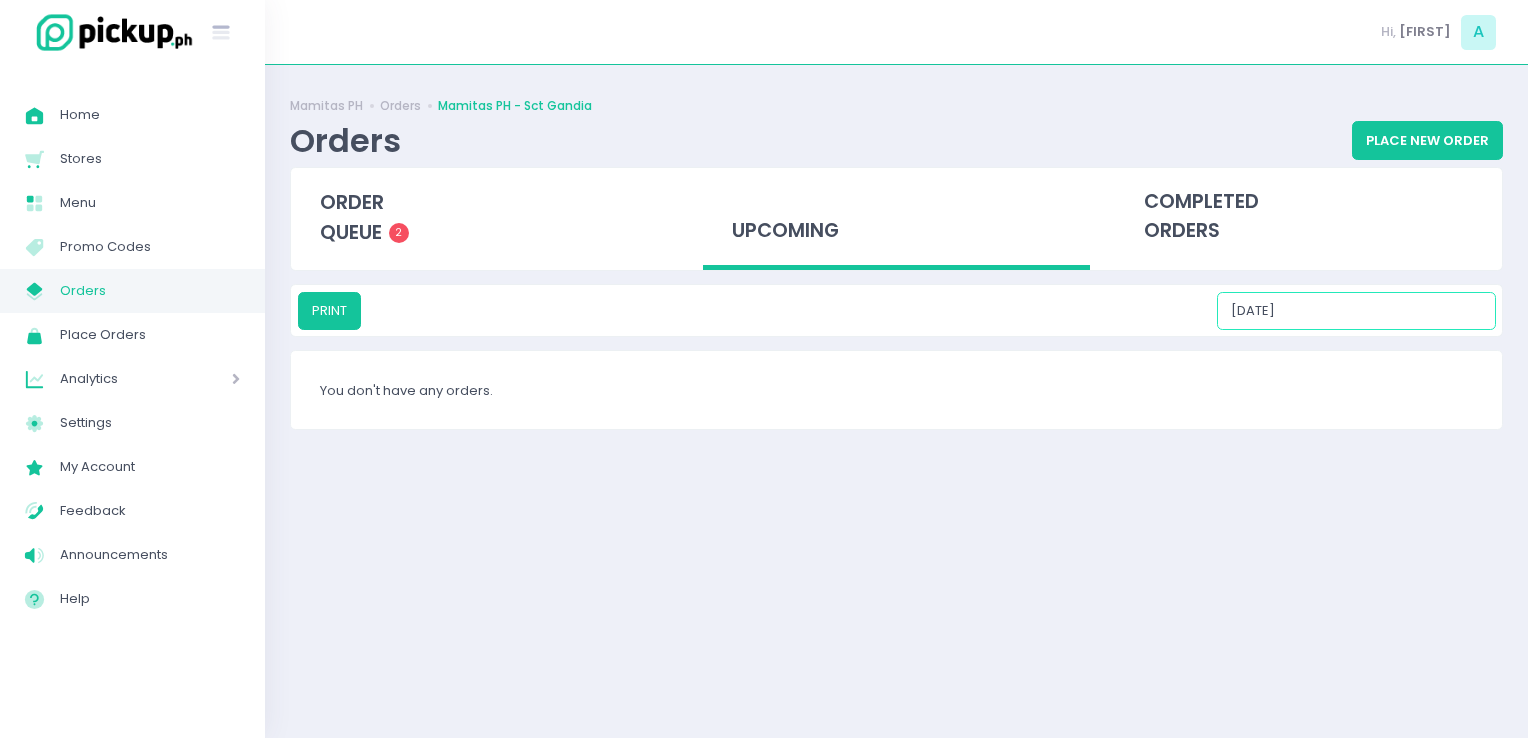 click on "[DATE]" at bounding box center (1356, 311) 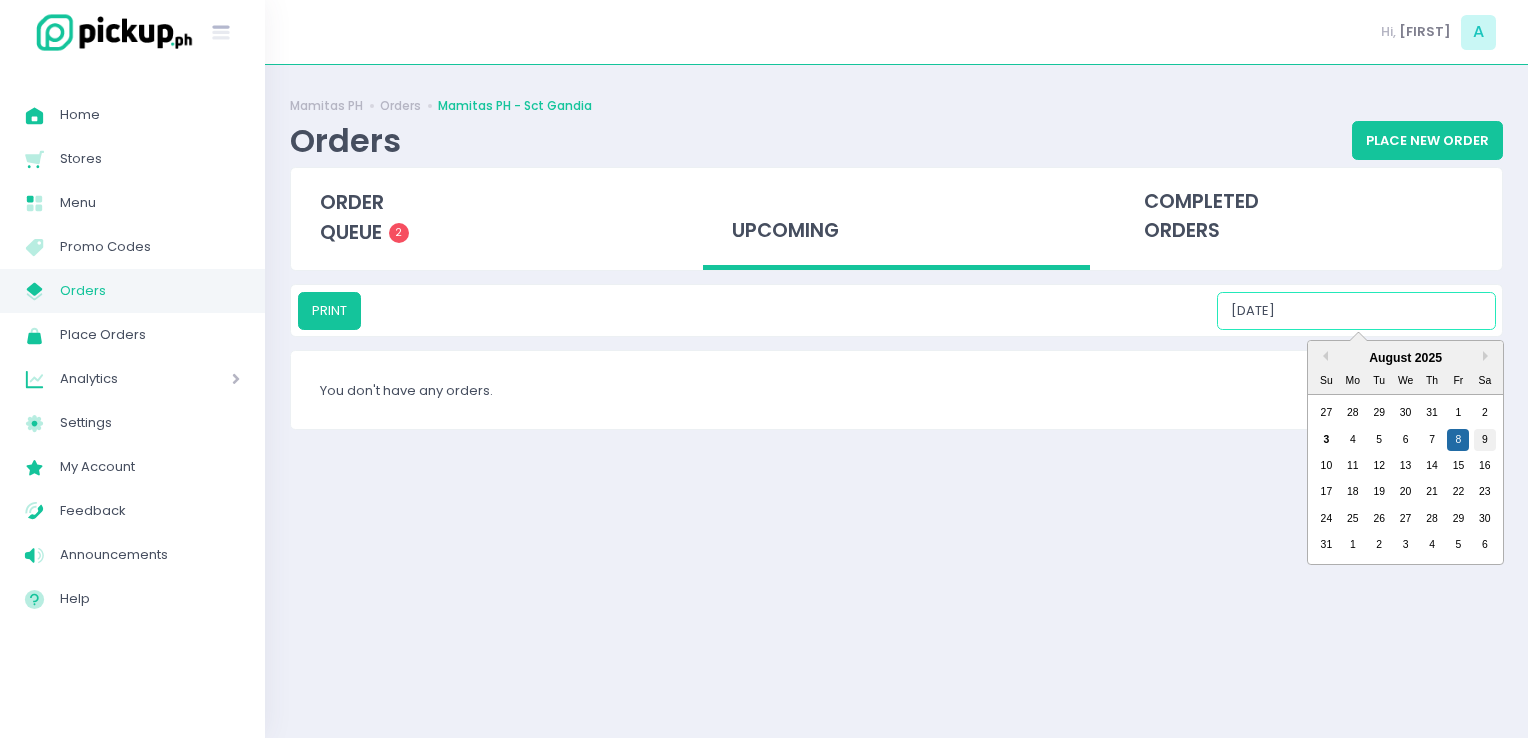 click on "9" at bounding box center (1485, 440) 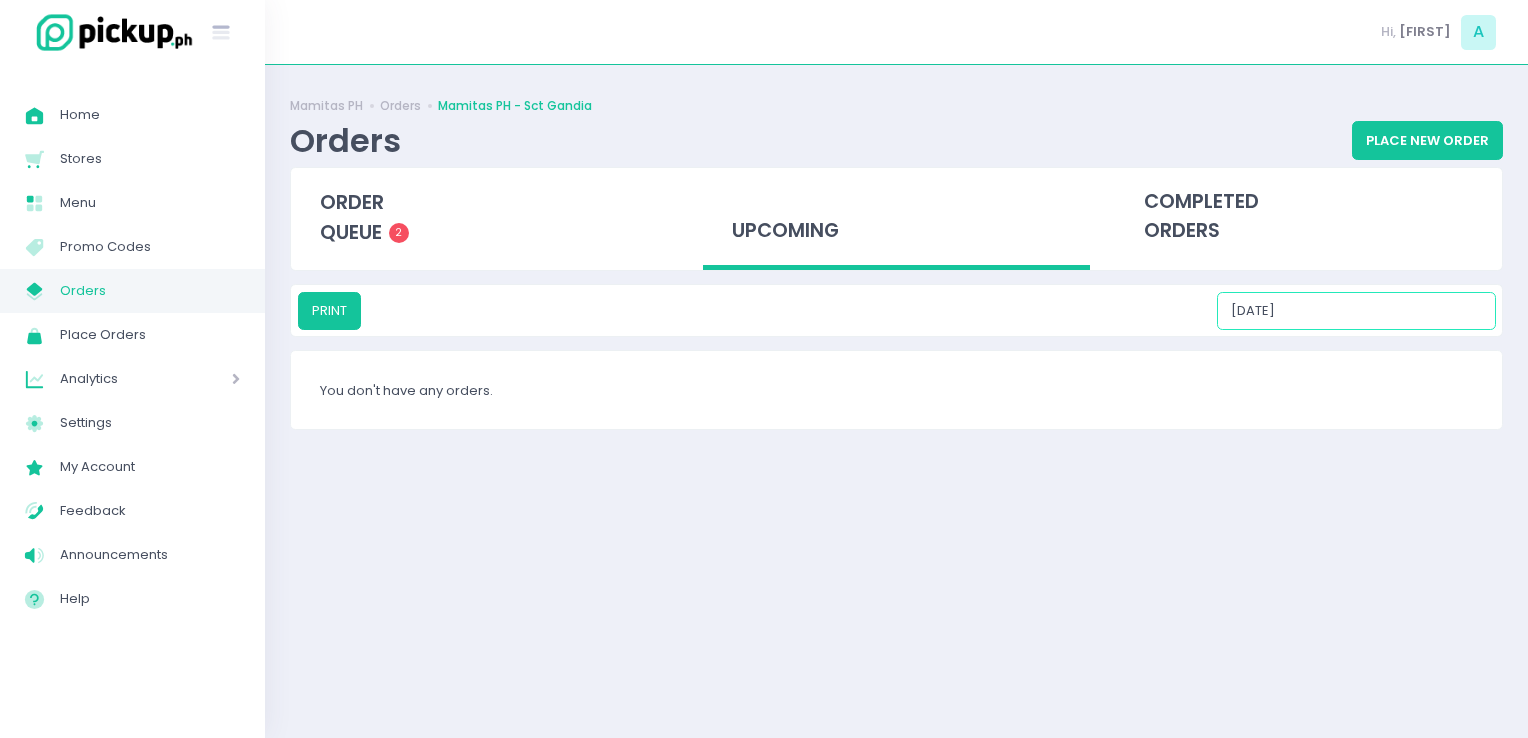 click on "[DATE]" at bounding box center (1356, 311) 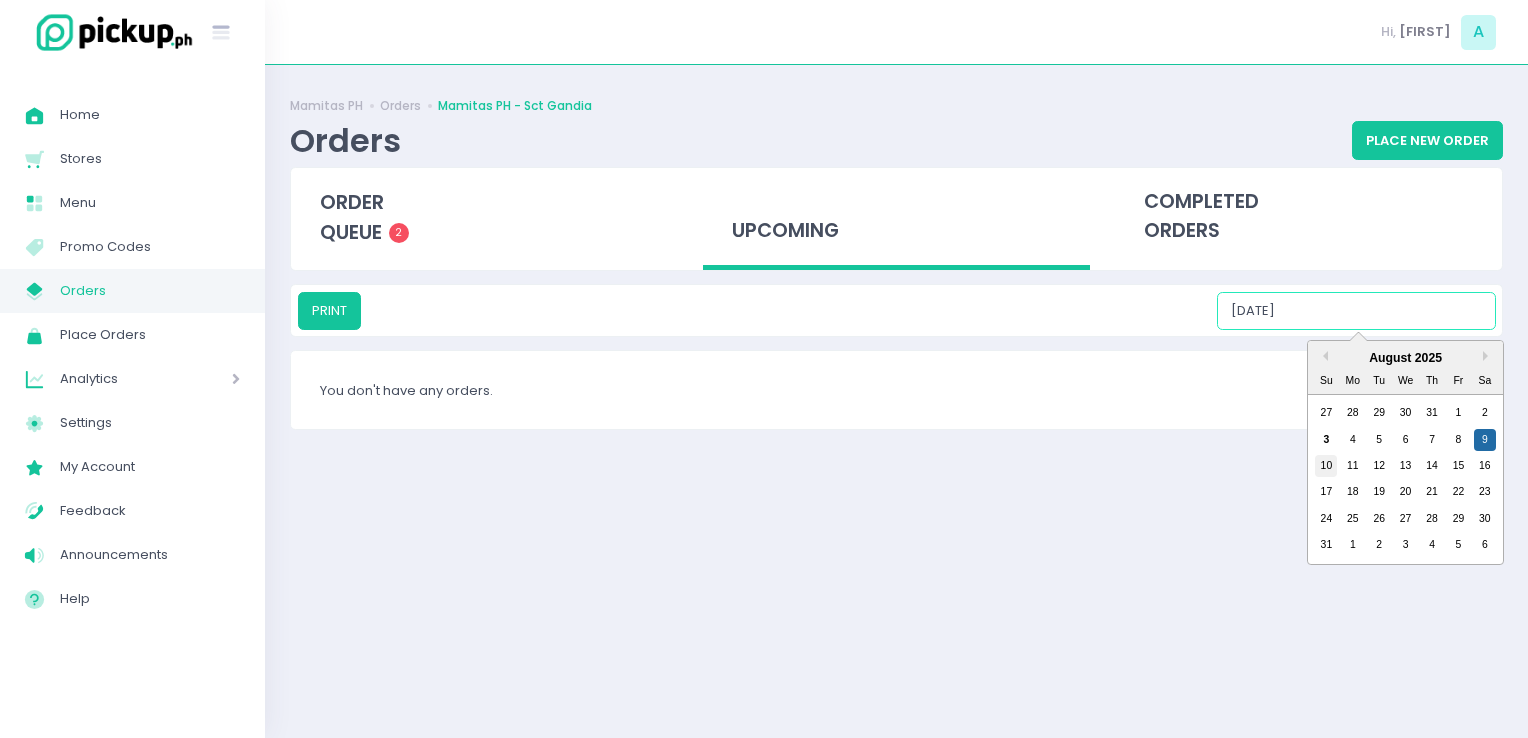 click on "10" at bounding box center (1326, 466) 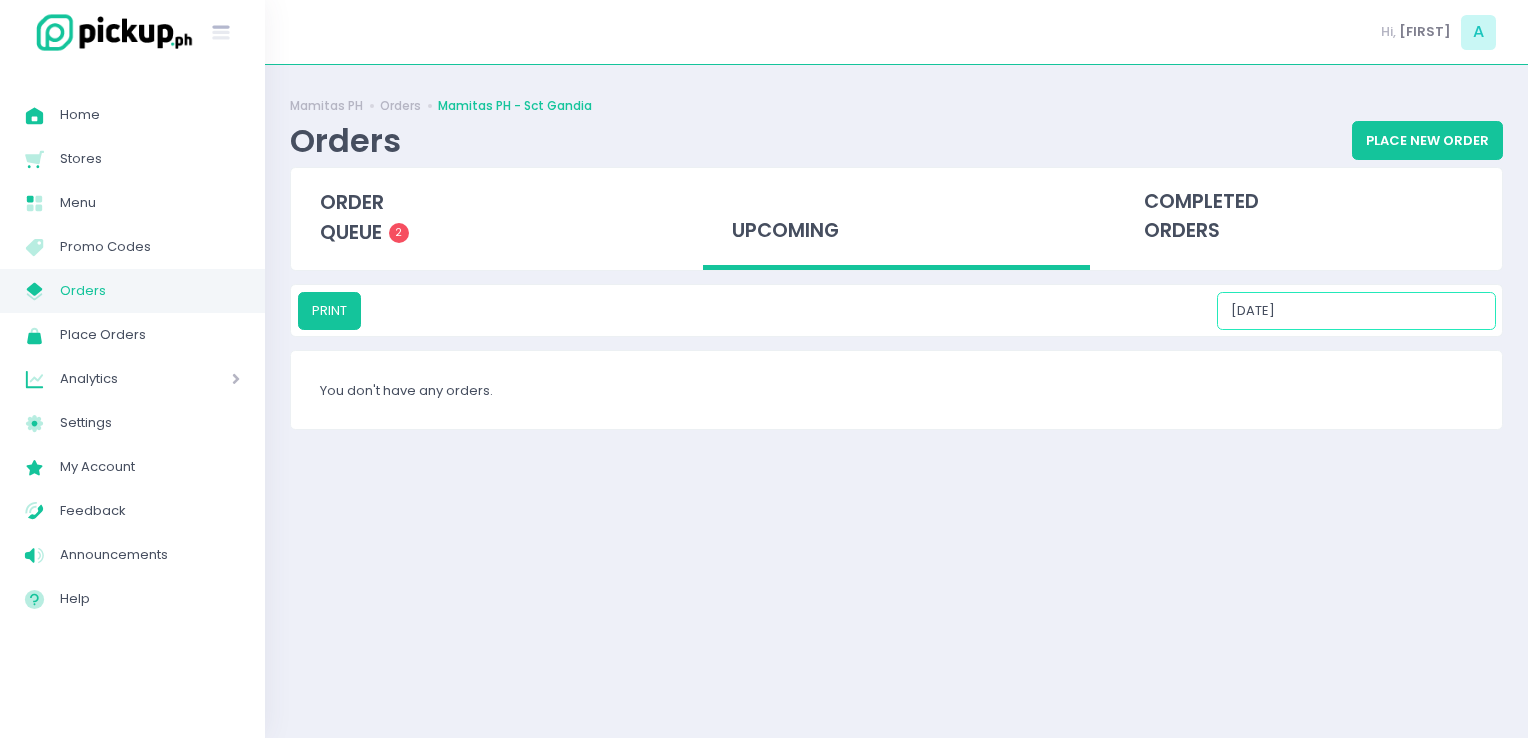 click on "[DATE]" at bounding box center (1356, 311) 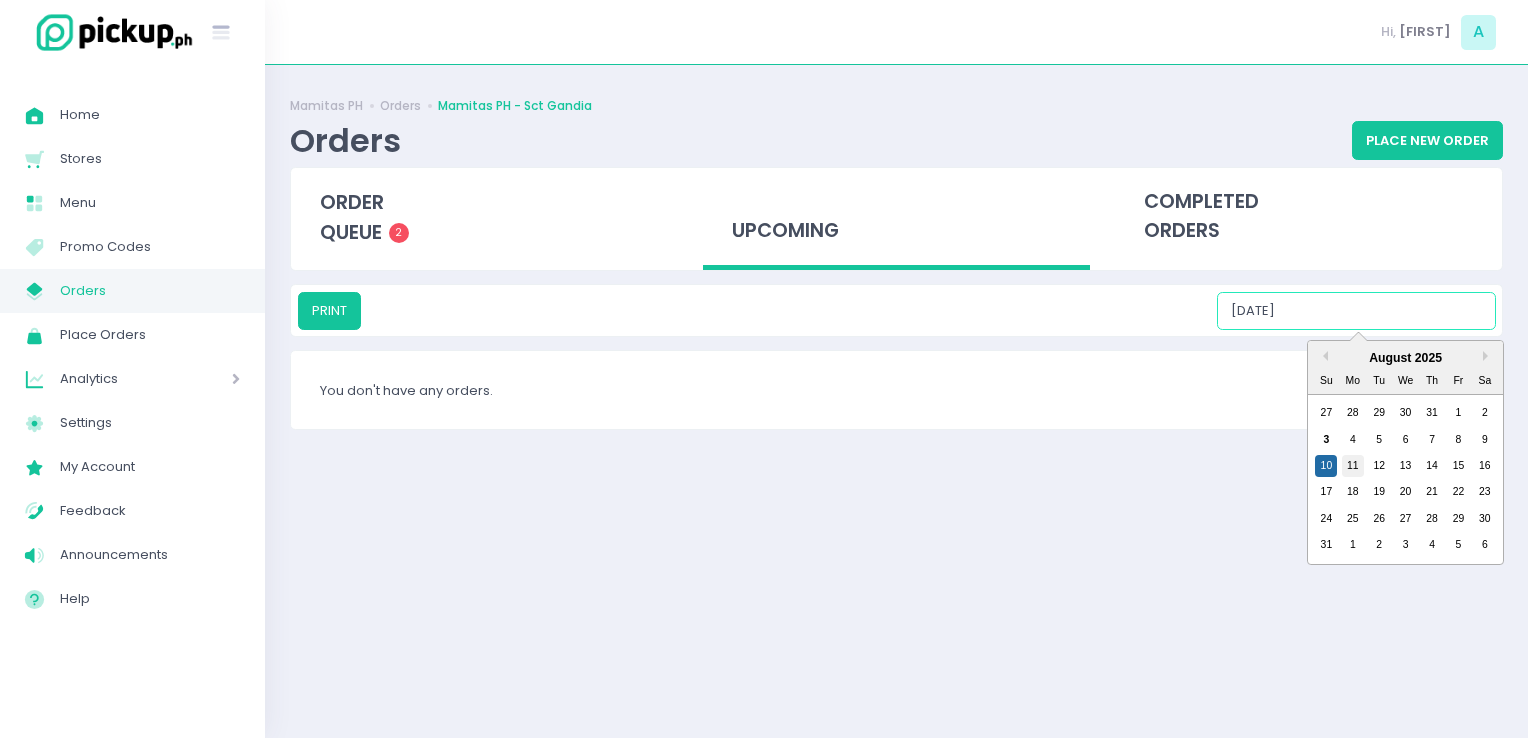 click on "11" at bounding box center (1353, 466) 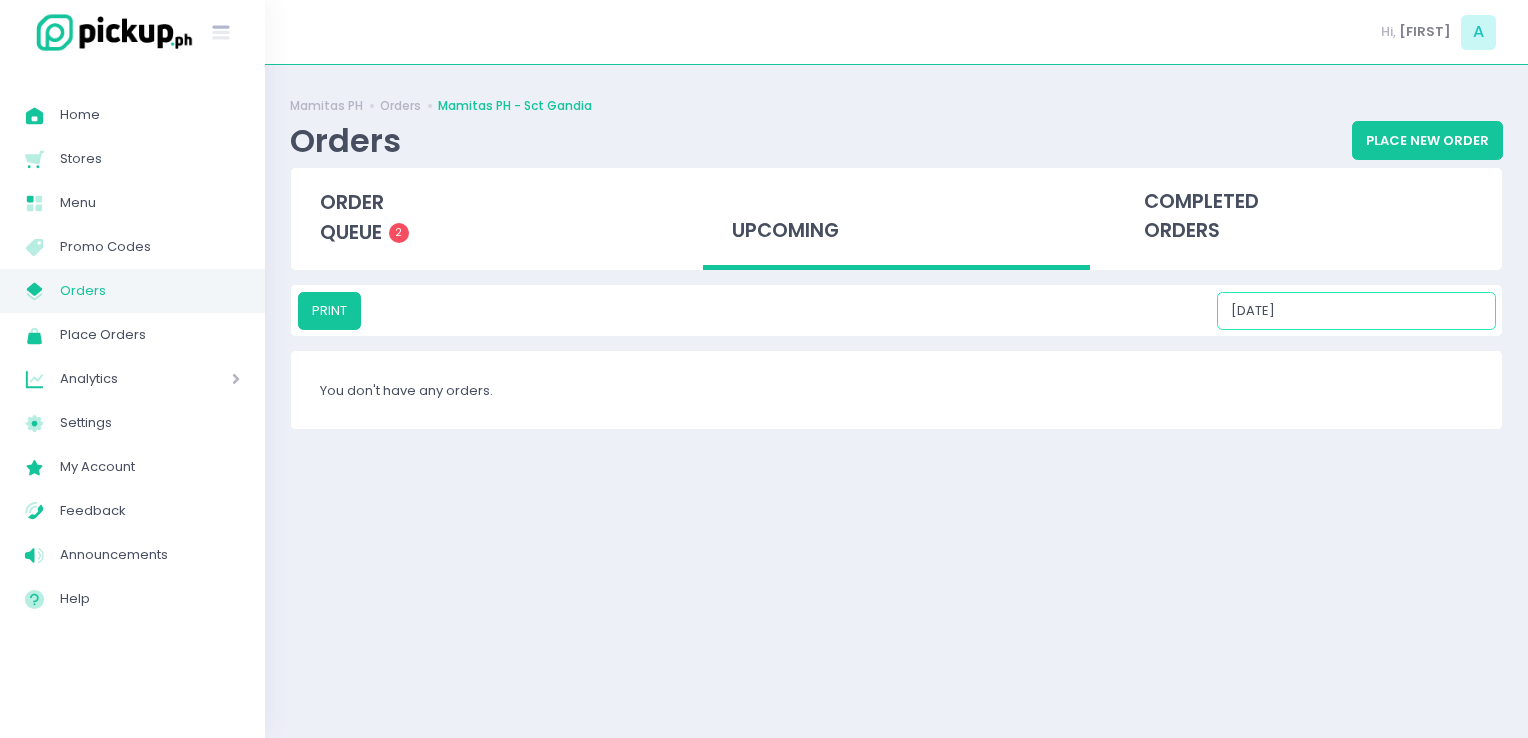 click on "[DATE]" at bounding box center (1356, 311) 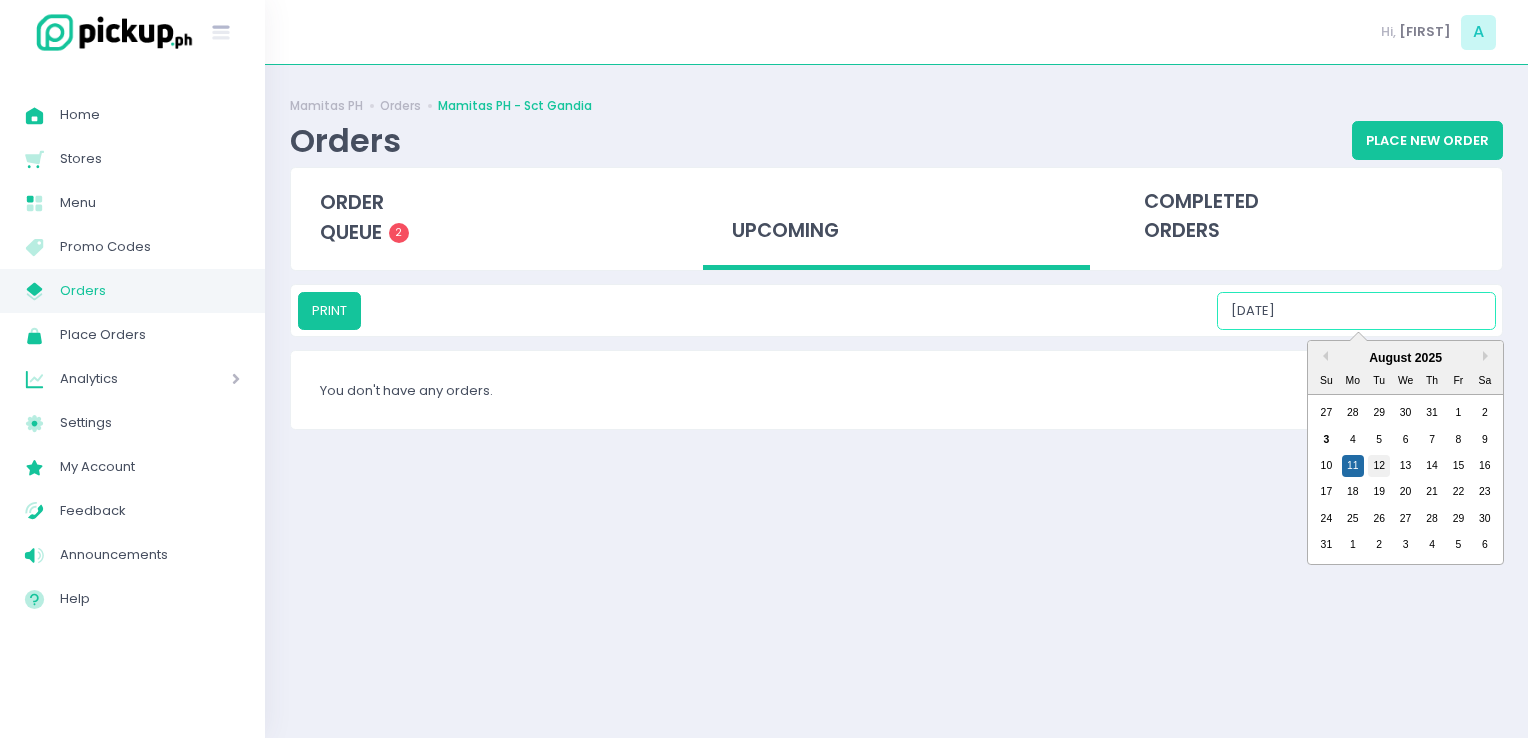 click on "12" at bounding box center (1379, 466) 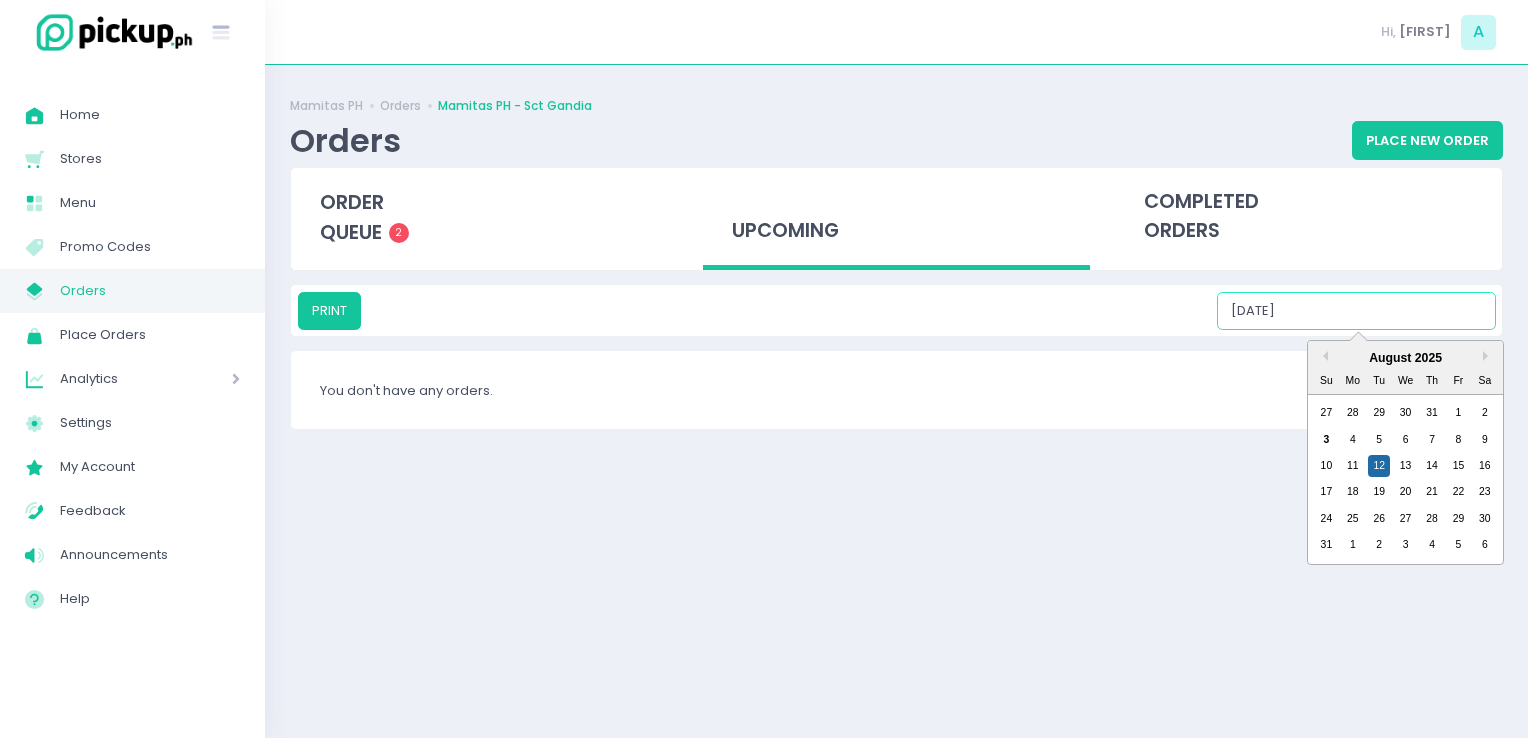 click on "[DATE]" at bounding box center [1356, 311] 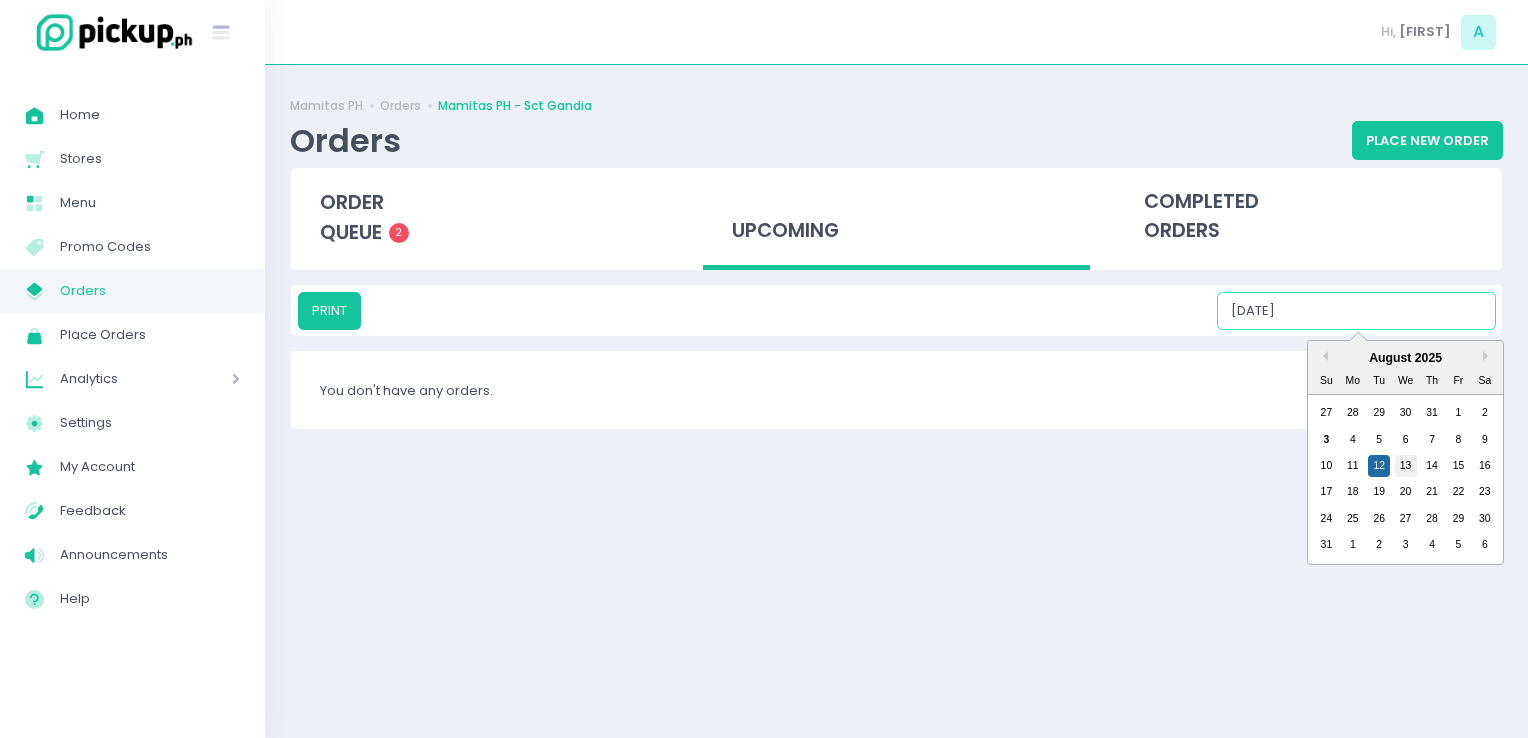 click on "13" at bounding box center [1406, 466] 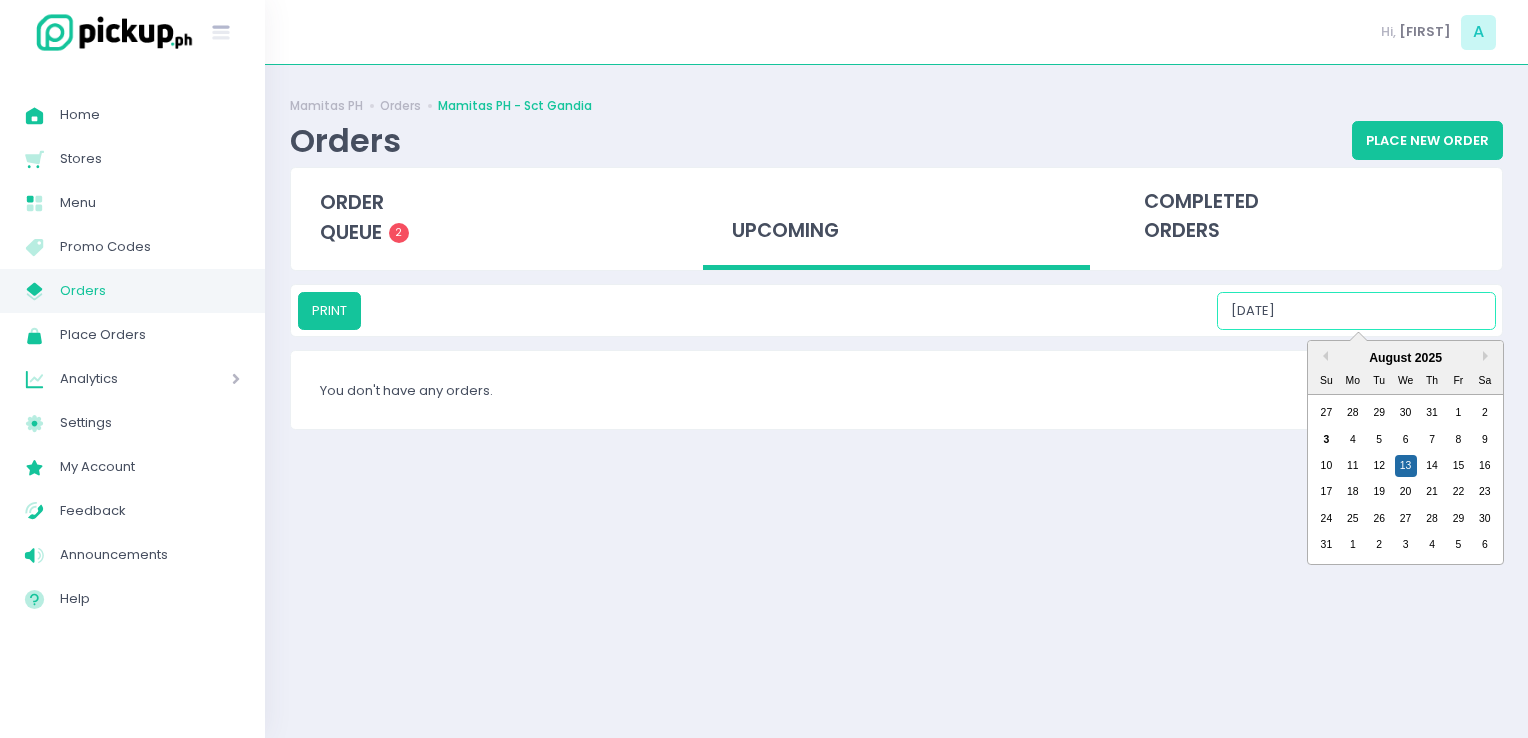 click on "[DATE]" at bounding box center [1356, 311] 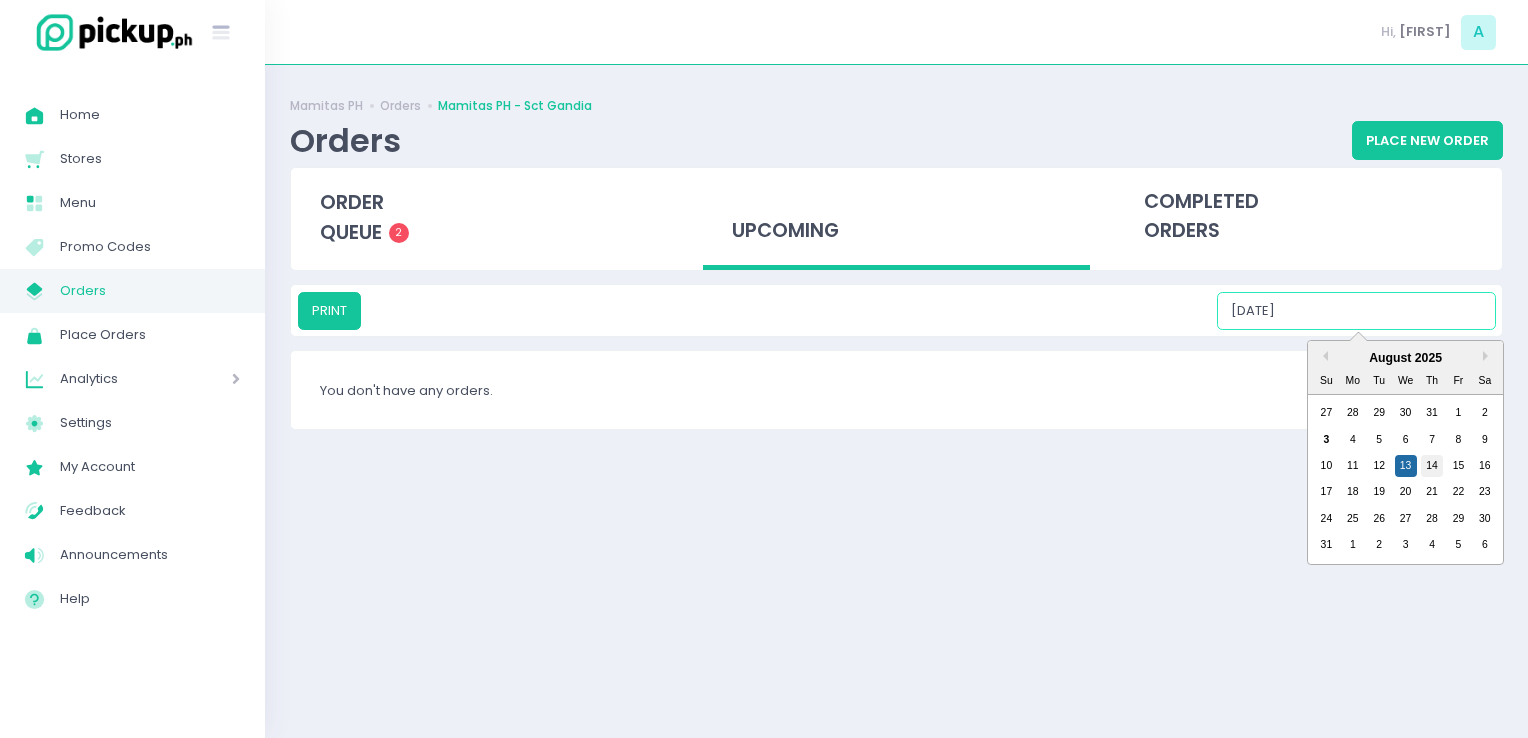click on "14" at bounding box center (1432, 466) 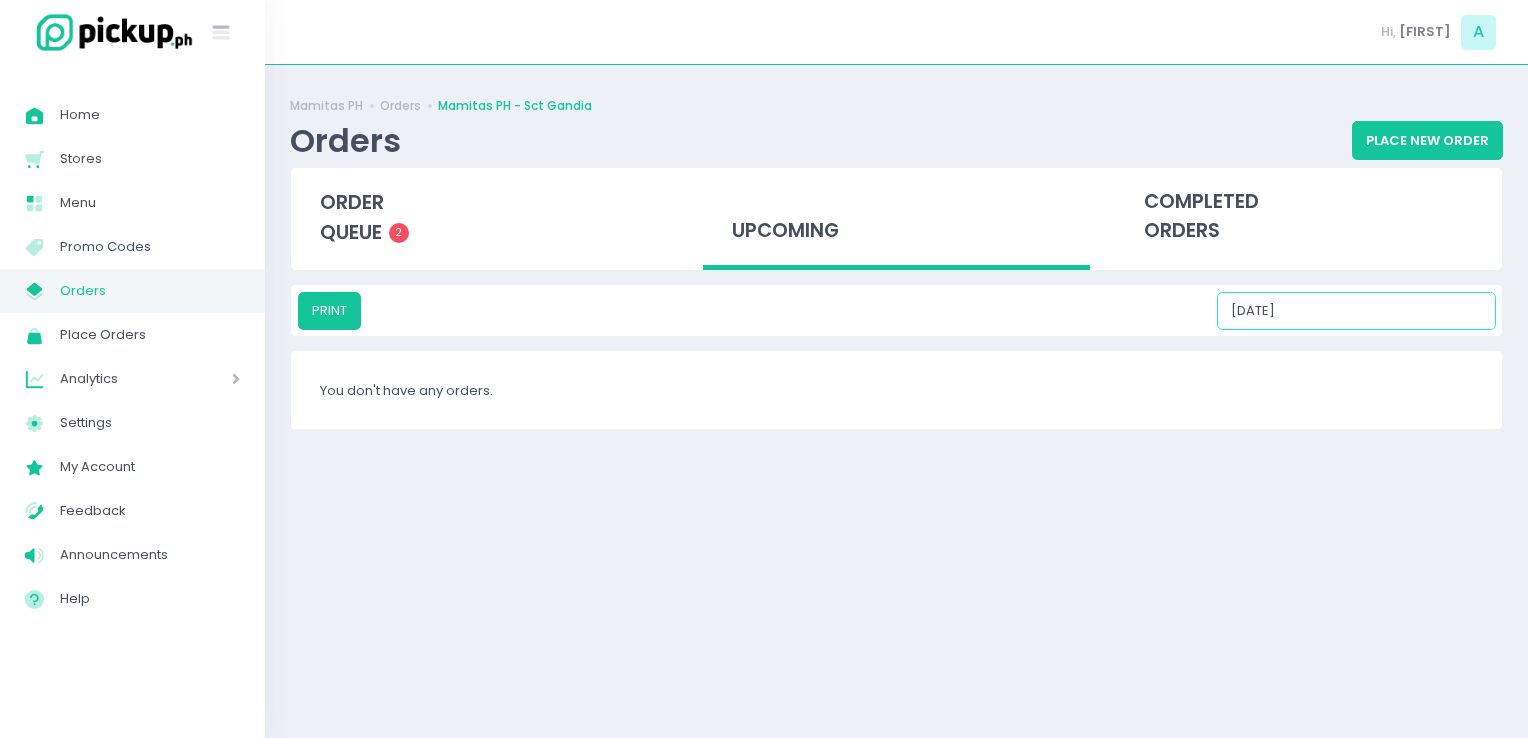 click on "[DATE]" at bounding box center [1356, 311] 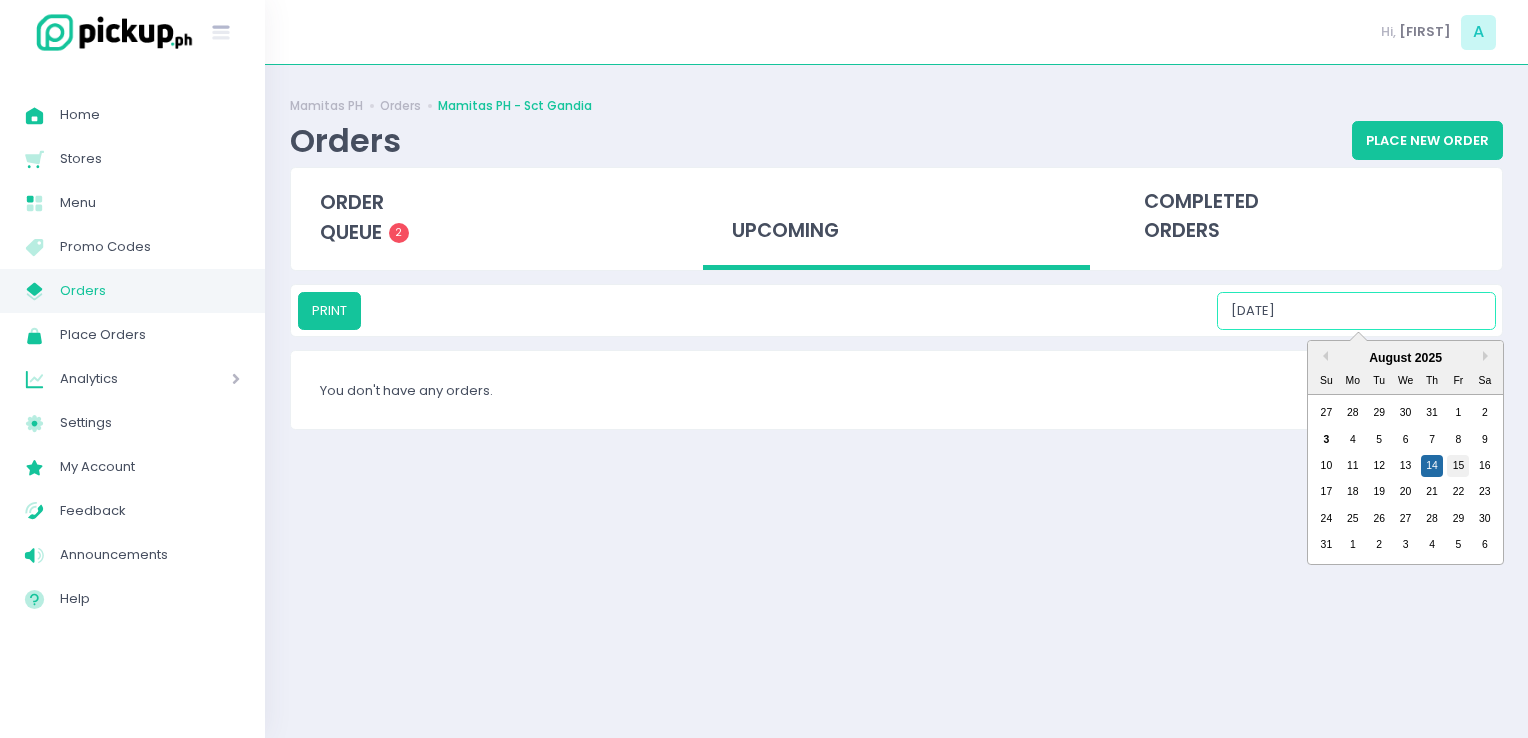 click on "15" at bounding box center [1458, 466] 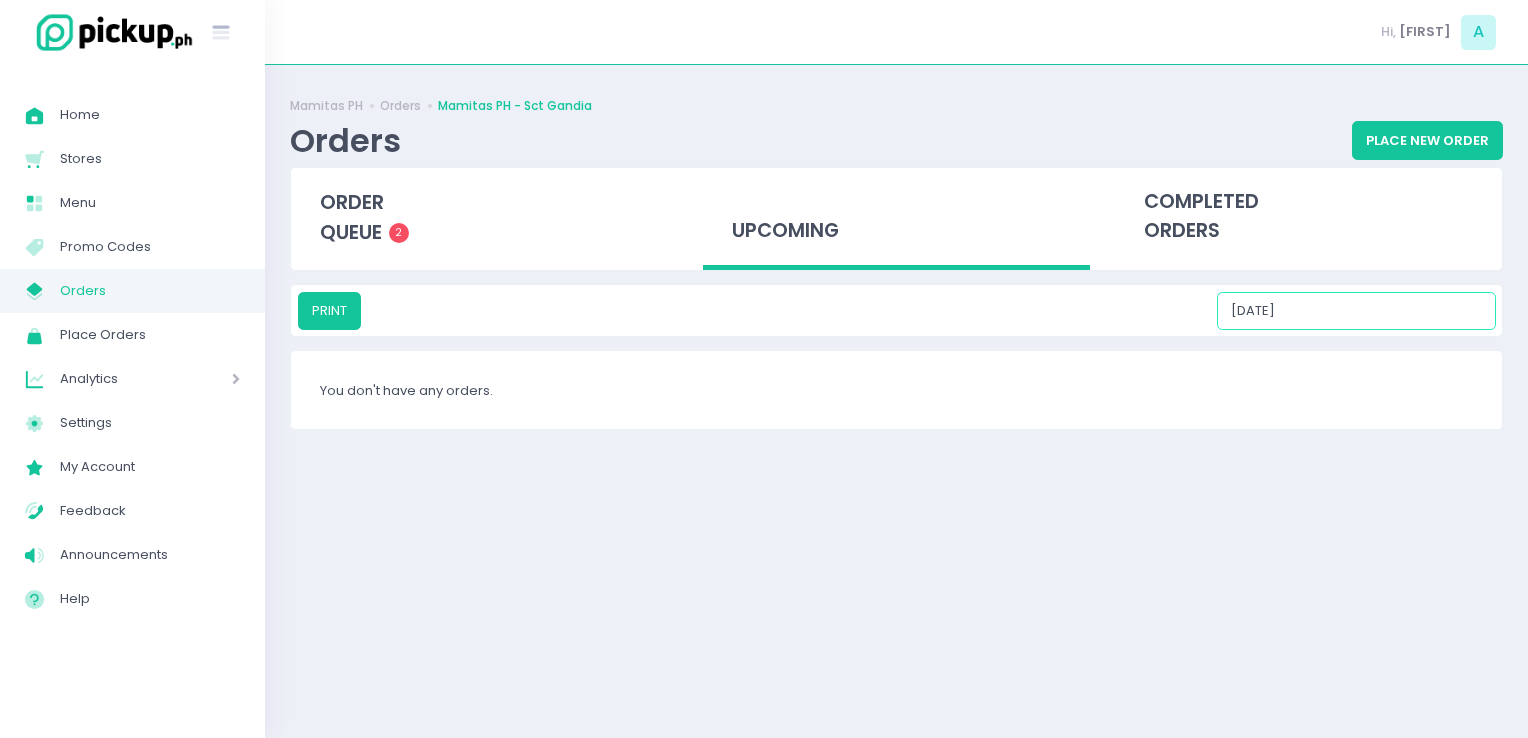 click on "[DATE]" at bounding box center [1356, 311] 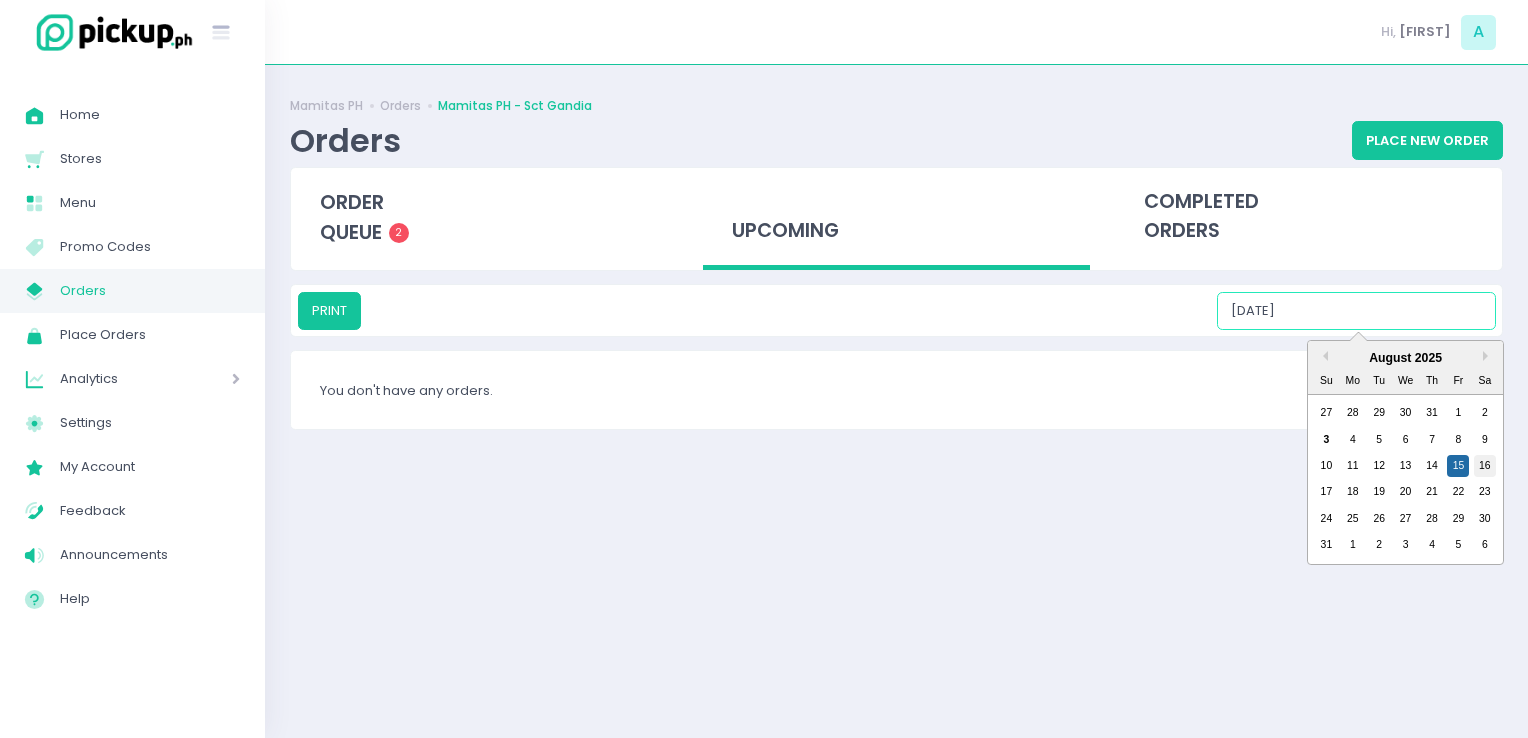 click on "16" at bounding box center [1485, 466] 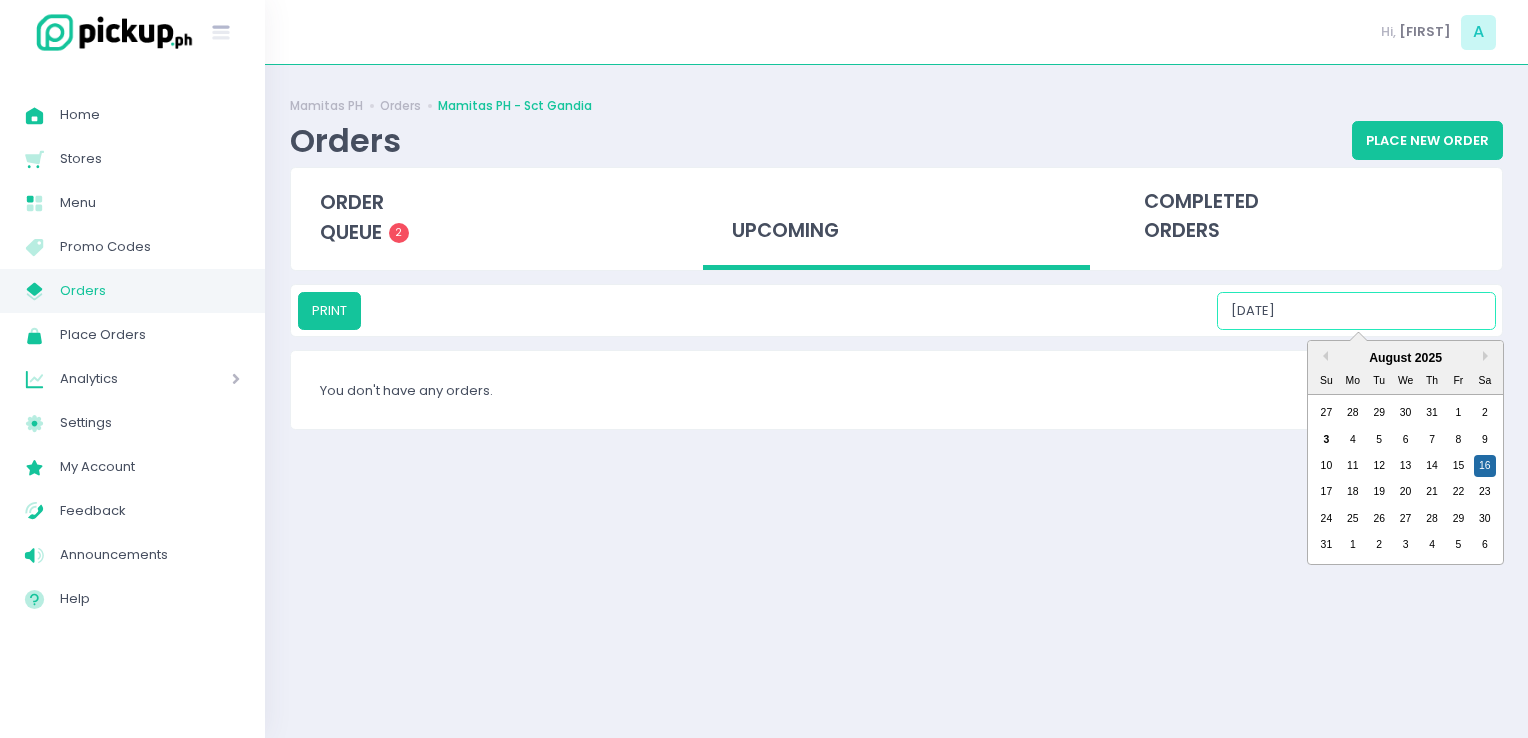 click on "[DATE]" at bounding box center (1356, 311) 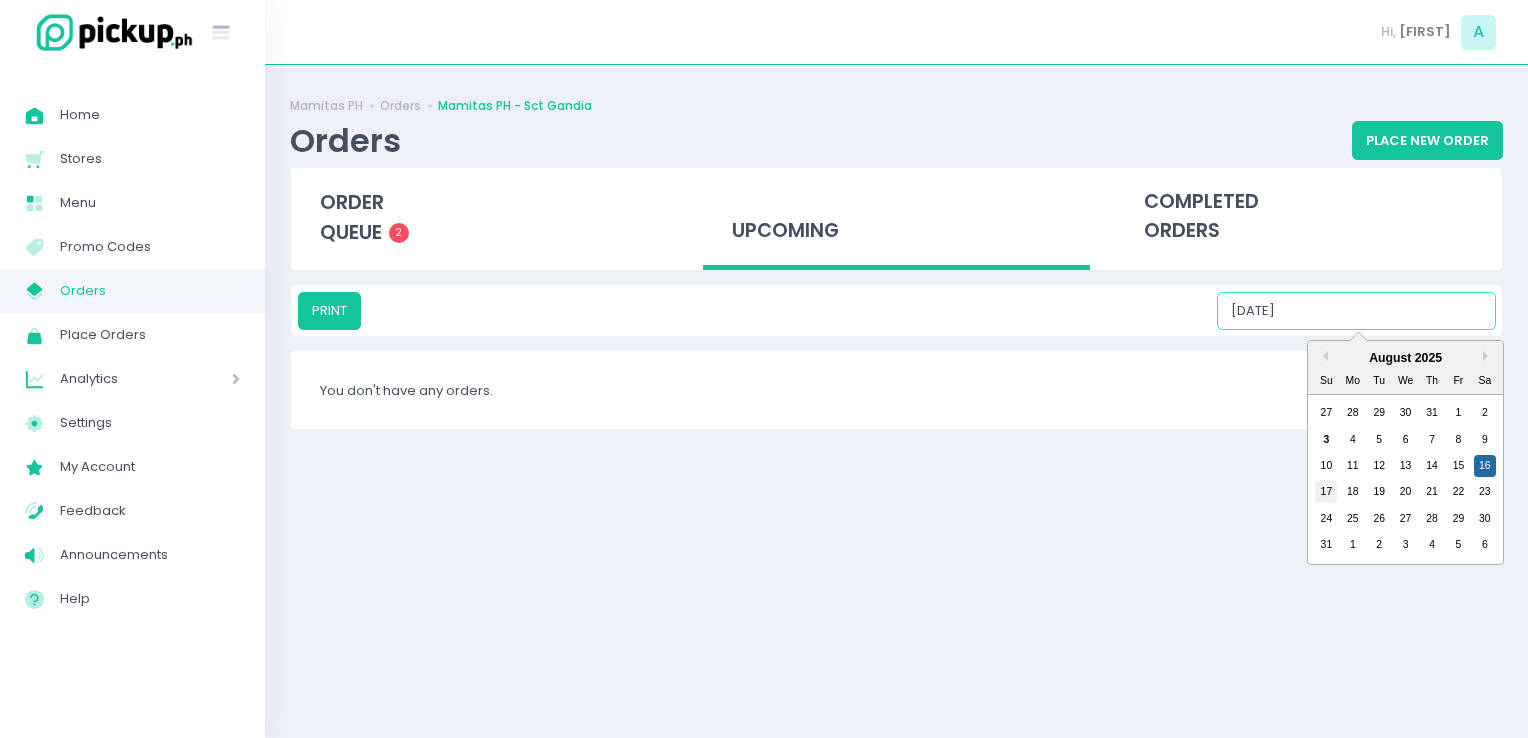 click on "17" at bounding box center (1326, 492) 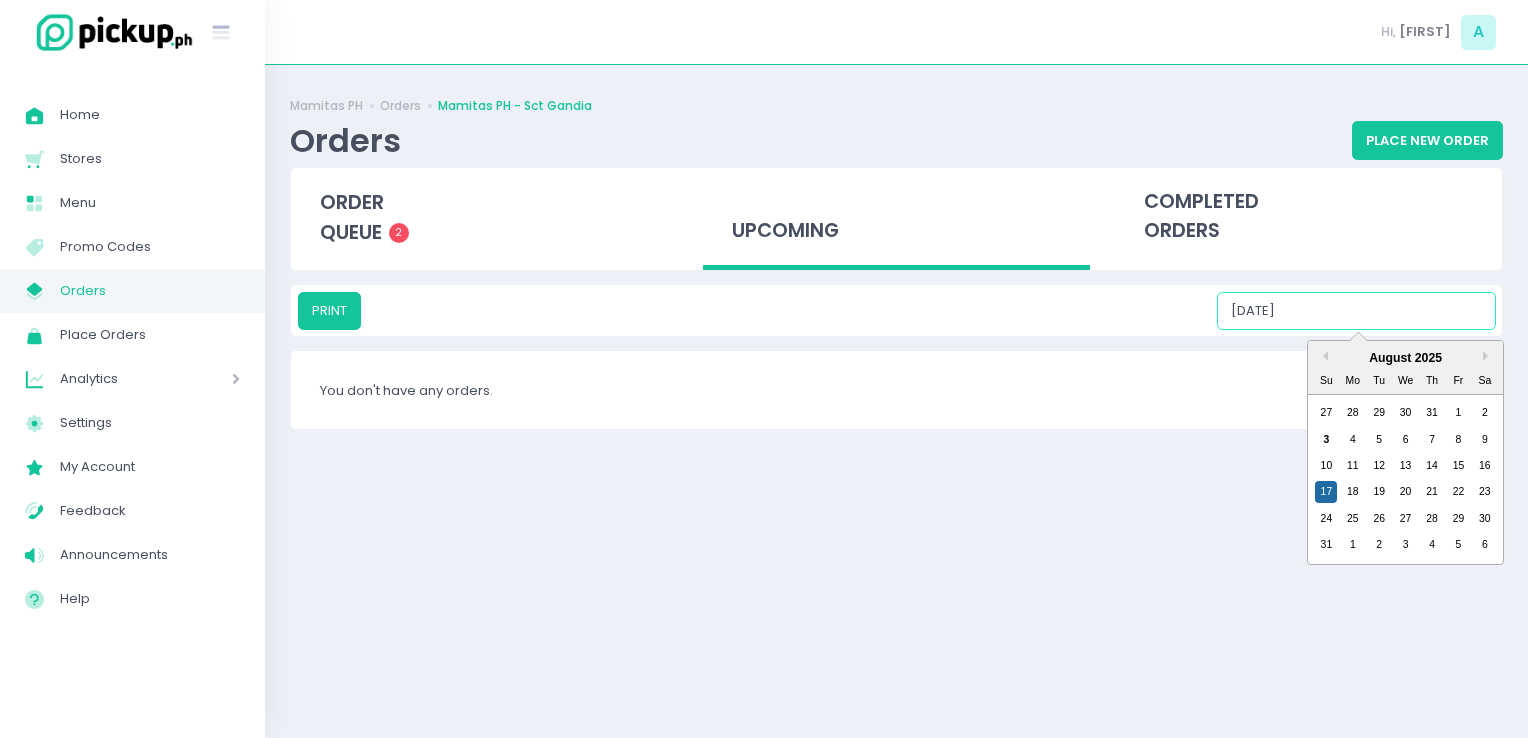 click on "[DATE]" at bounding box center (1356, 311) 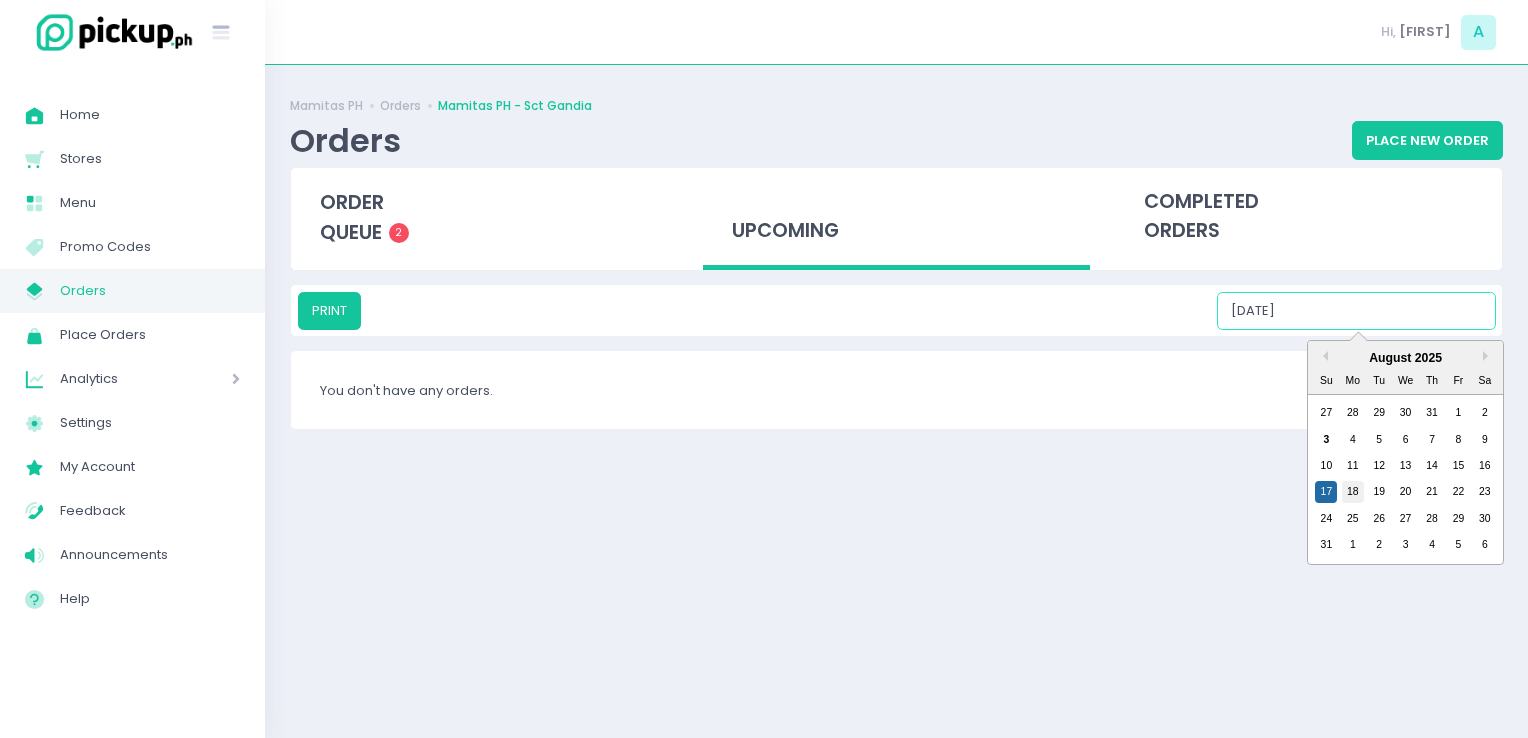 click on "18" at bounding box center [1353, 492] 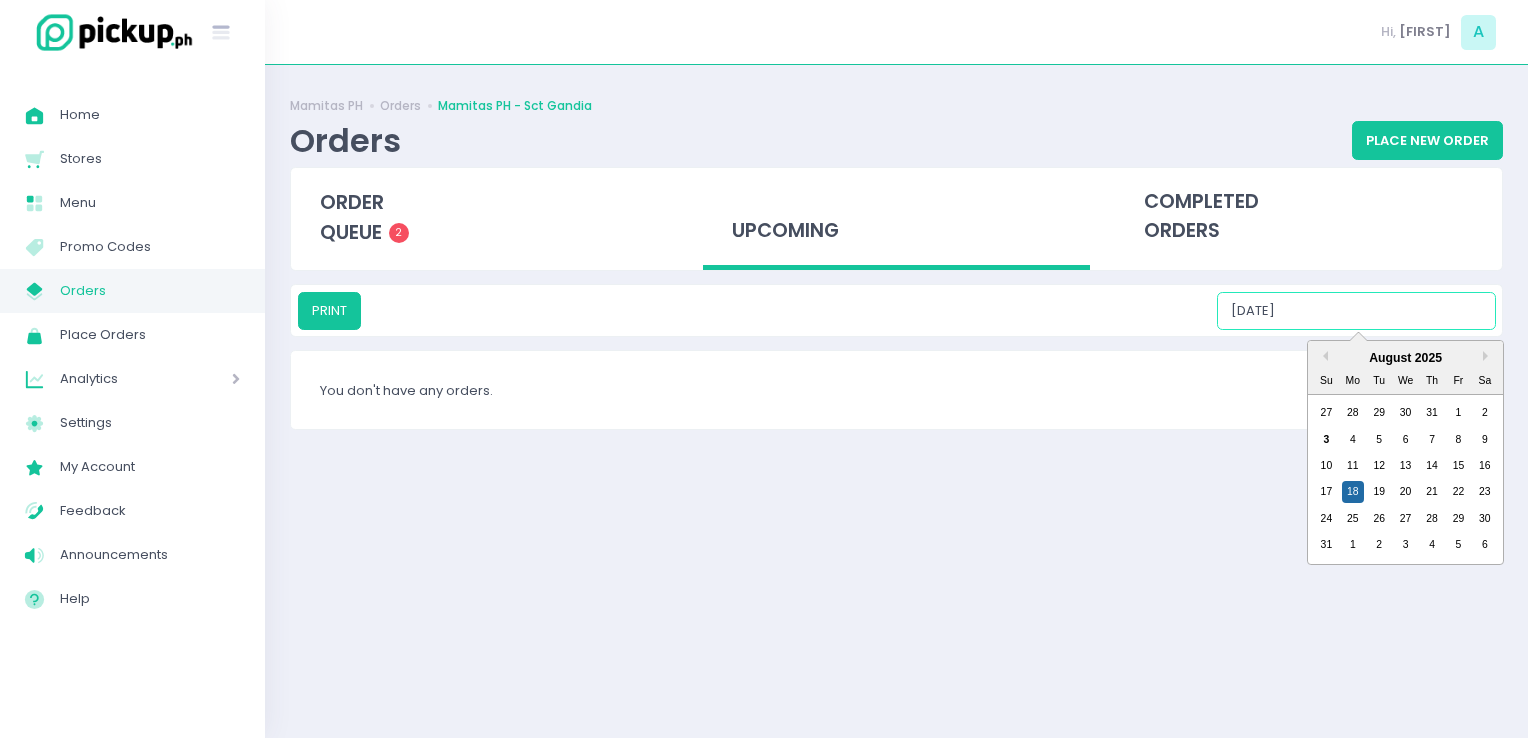 click on "[DATE]" at bounding box center [1356, 311] 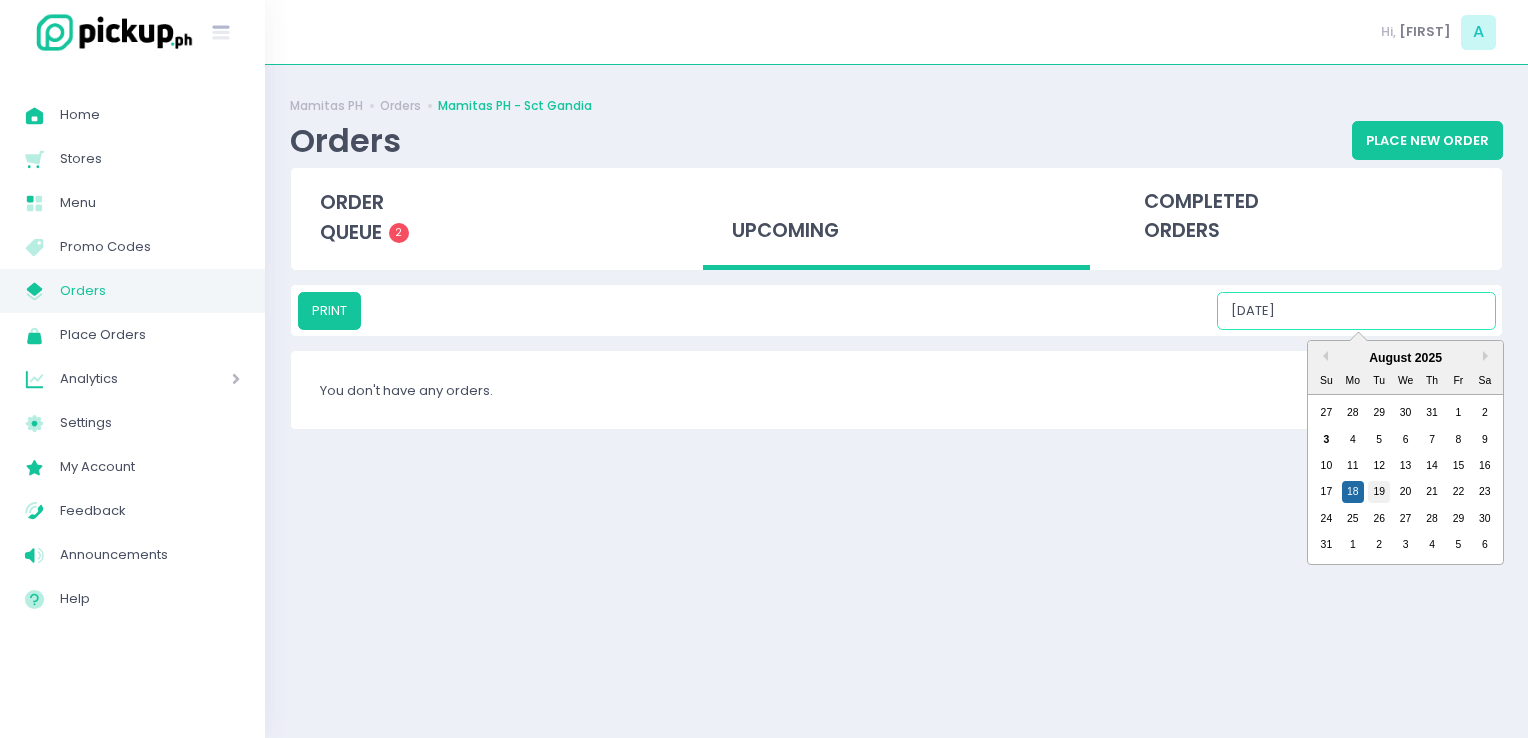 click on "19" at bounding box center (1379, 492) 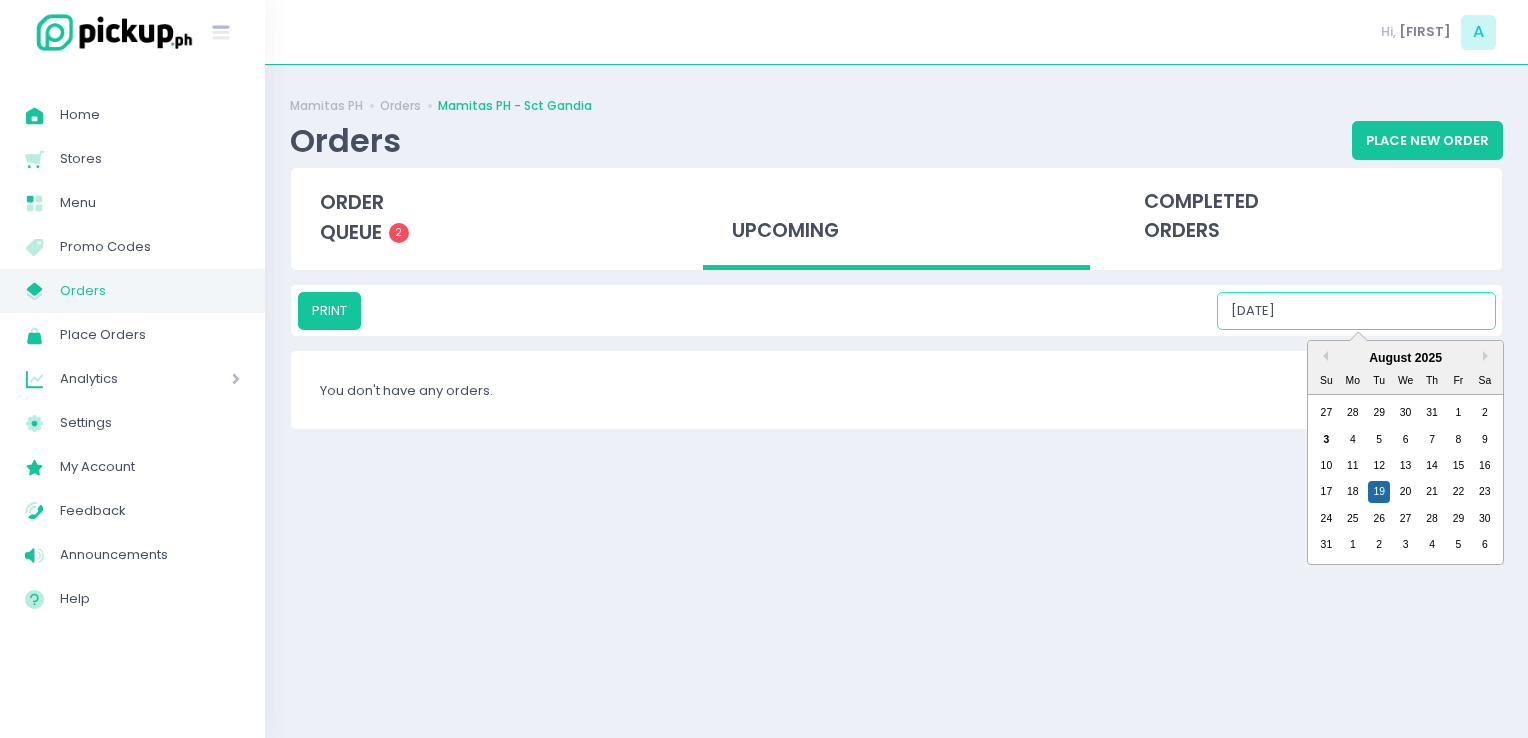 click on "[DATE]" at bounding box center [1356, 311] 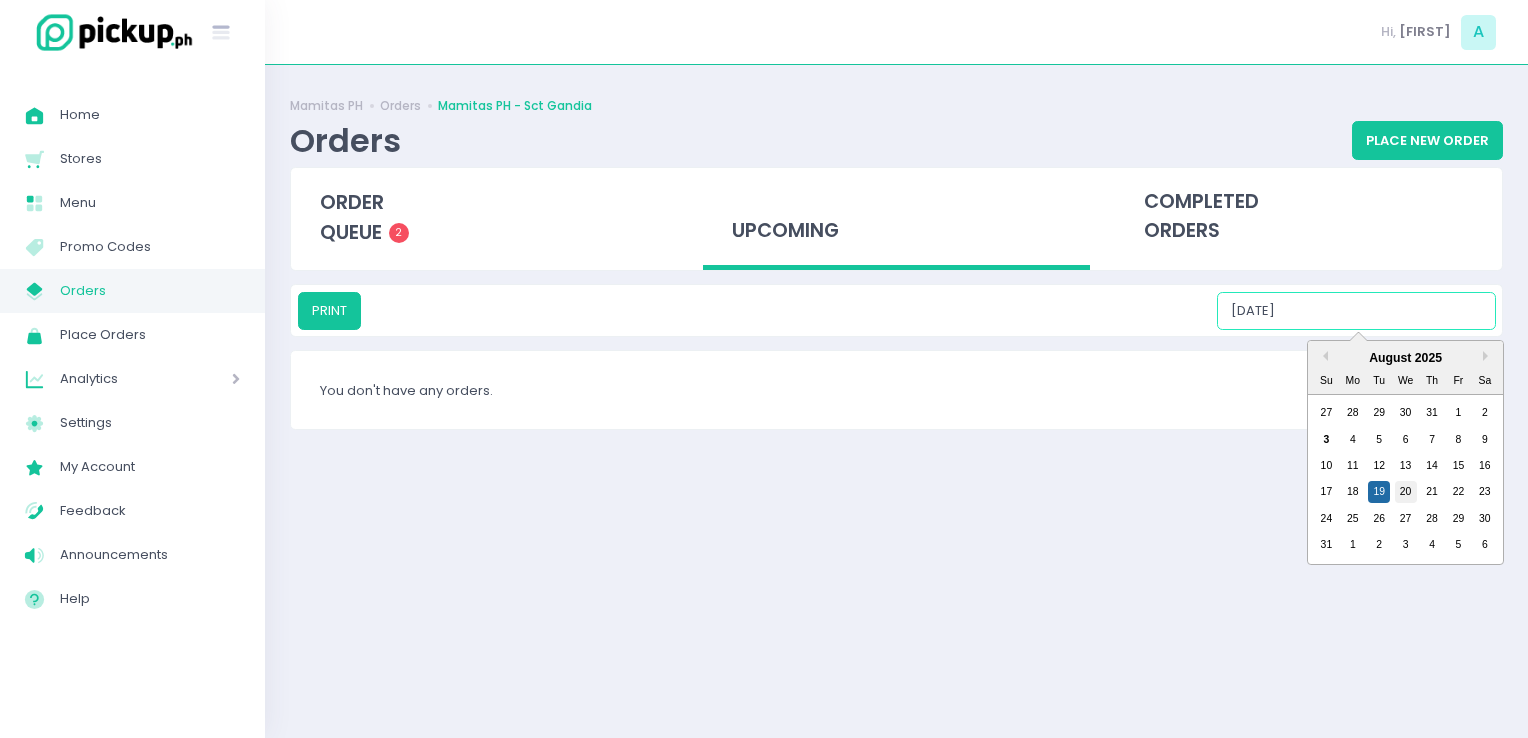 click on "20" at bounding box center [1406, 492] 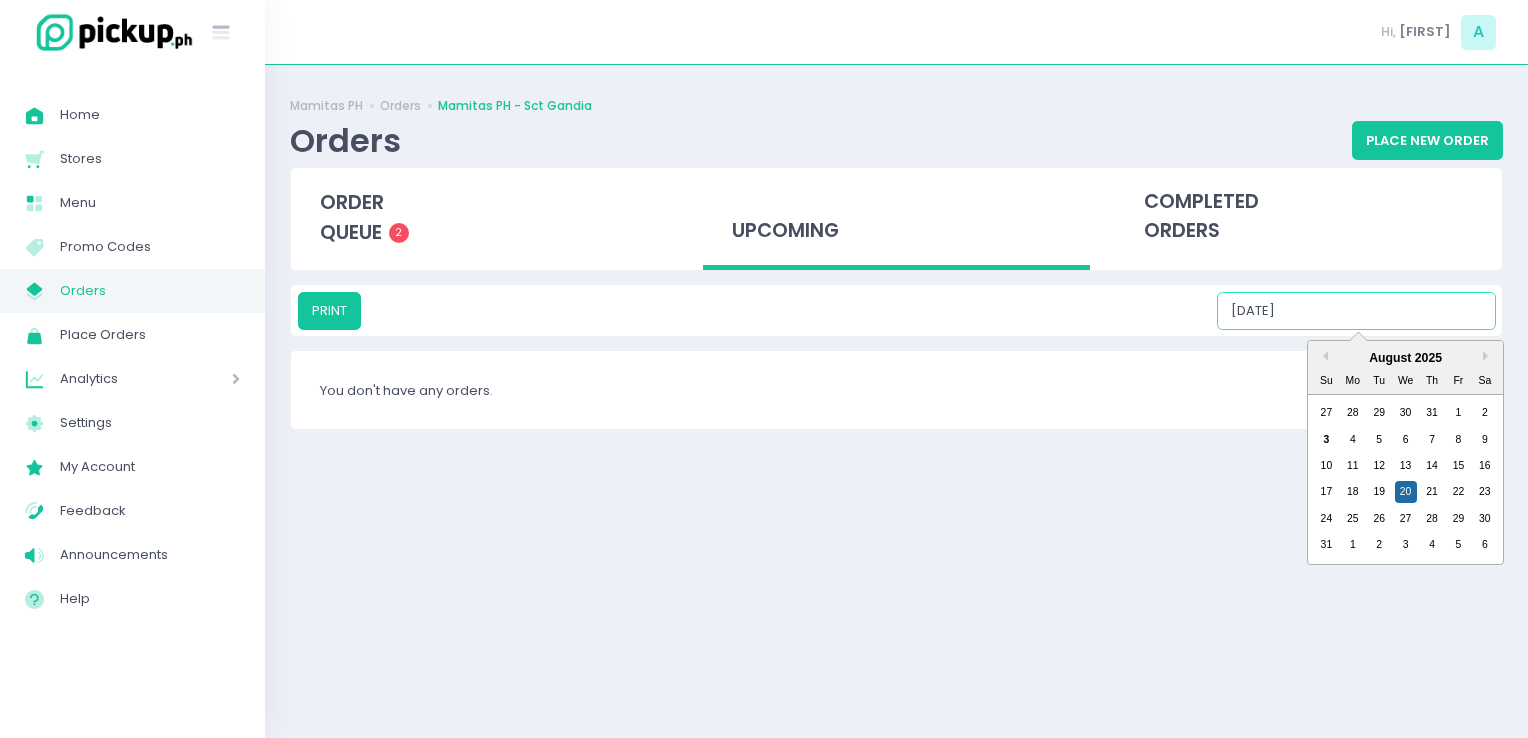 click on "[DATE]" at bounding box center [1356, 311] 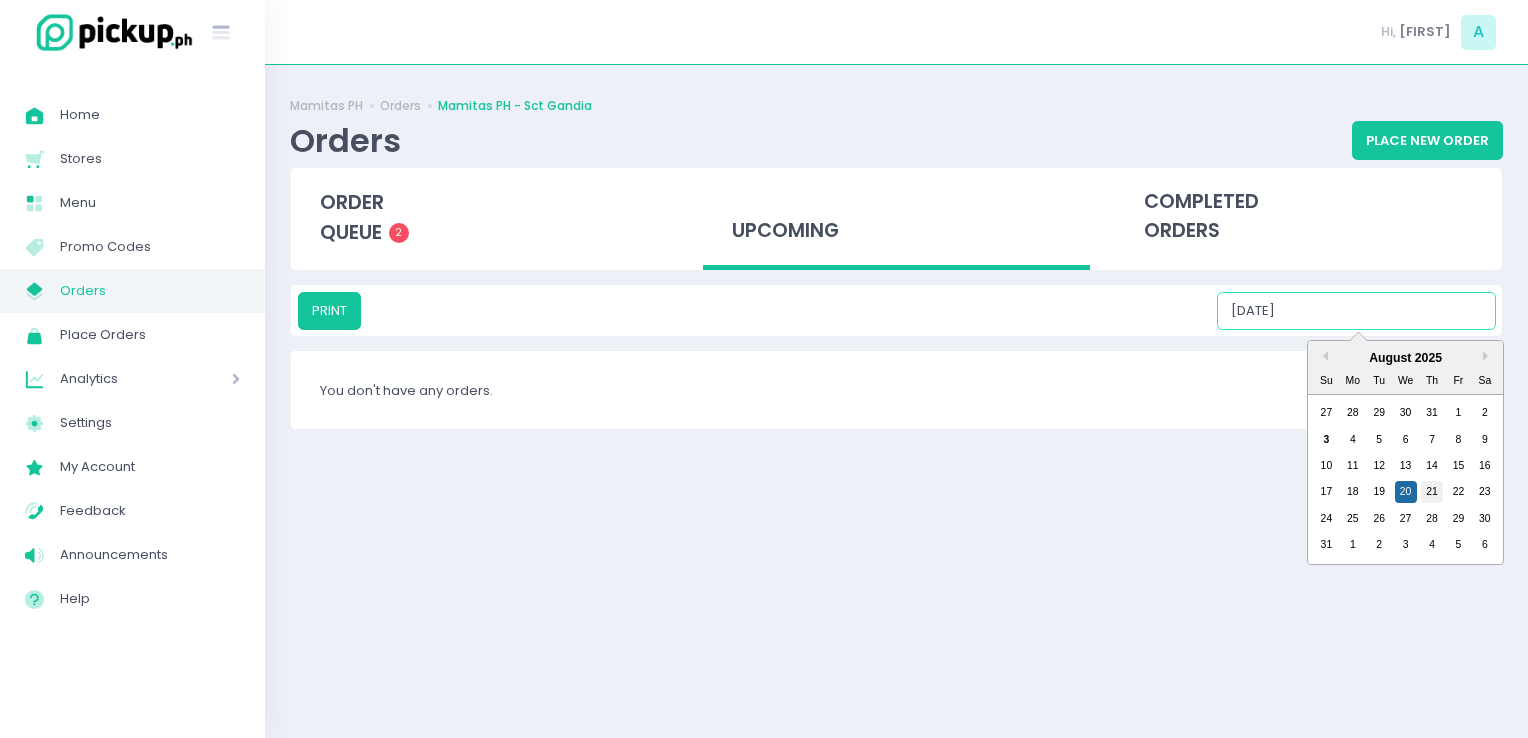 click on "21" at bounding box center [1432, 492] 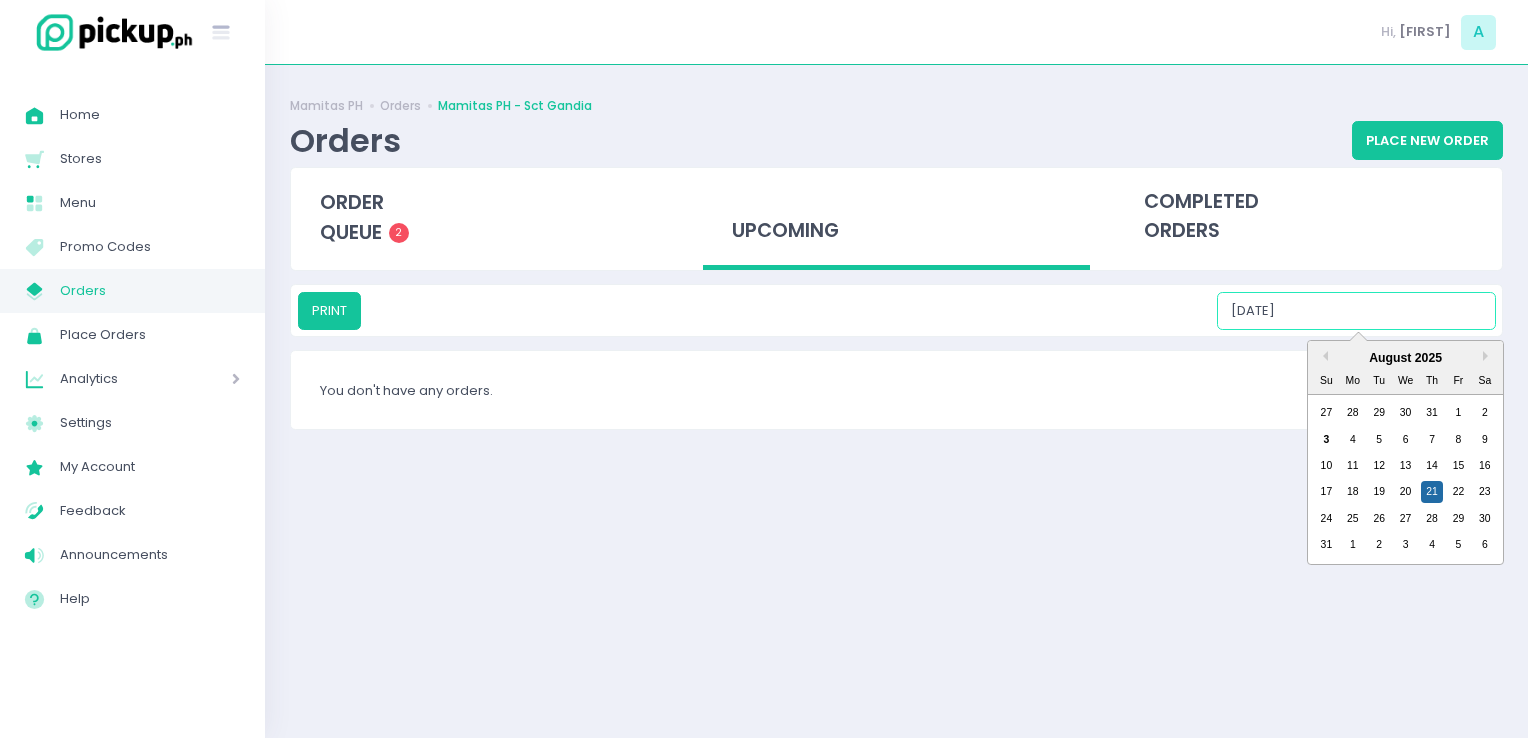 click on "[DATE]" at bounding box center [1356, 311] 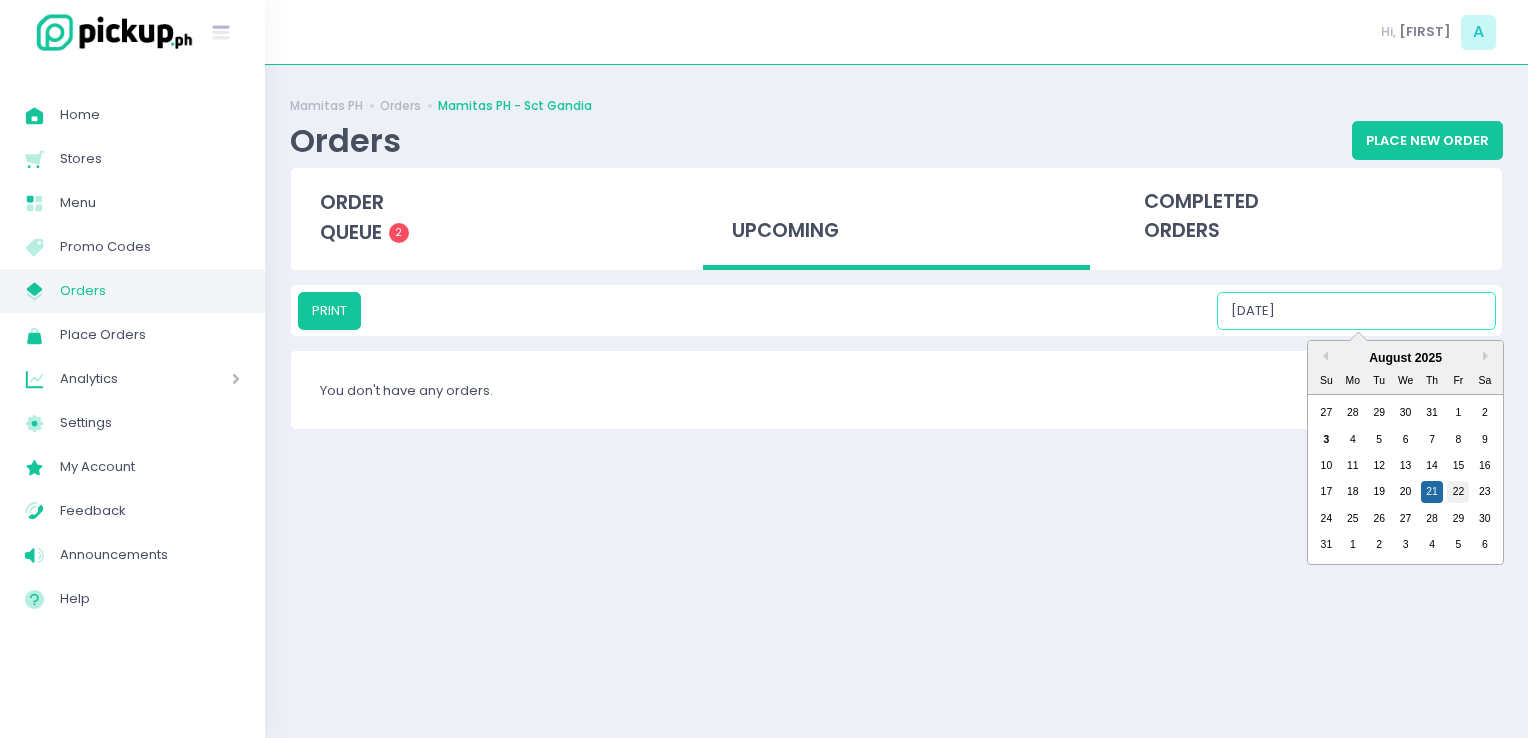 click on "22" at bounding box center [1458, 492] 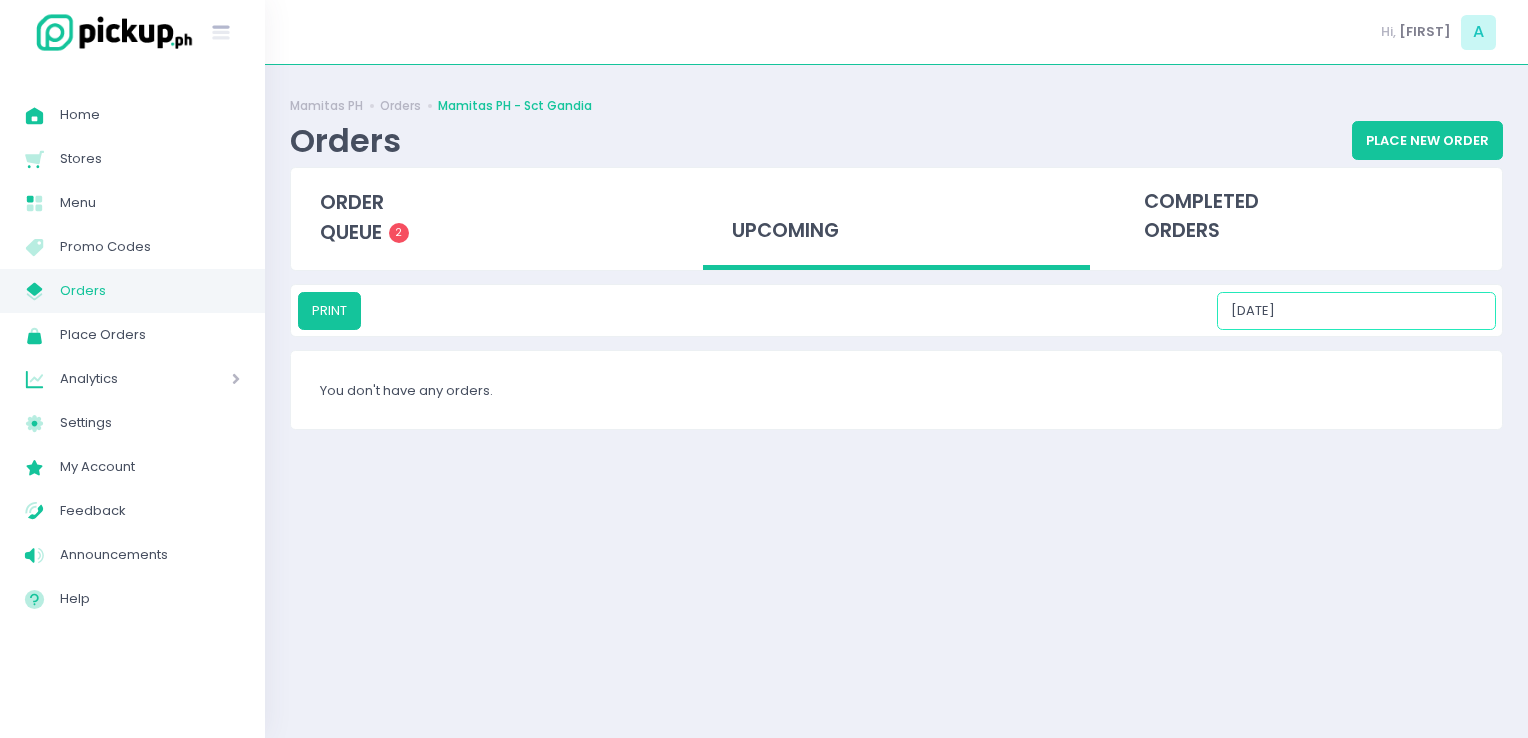 click on "[DATE]" at bounding box center (1356, 311) 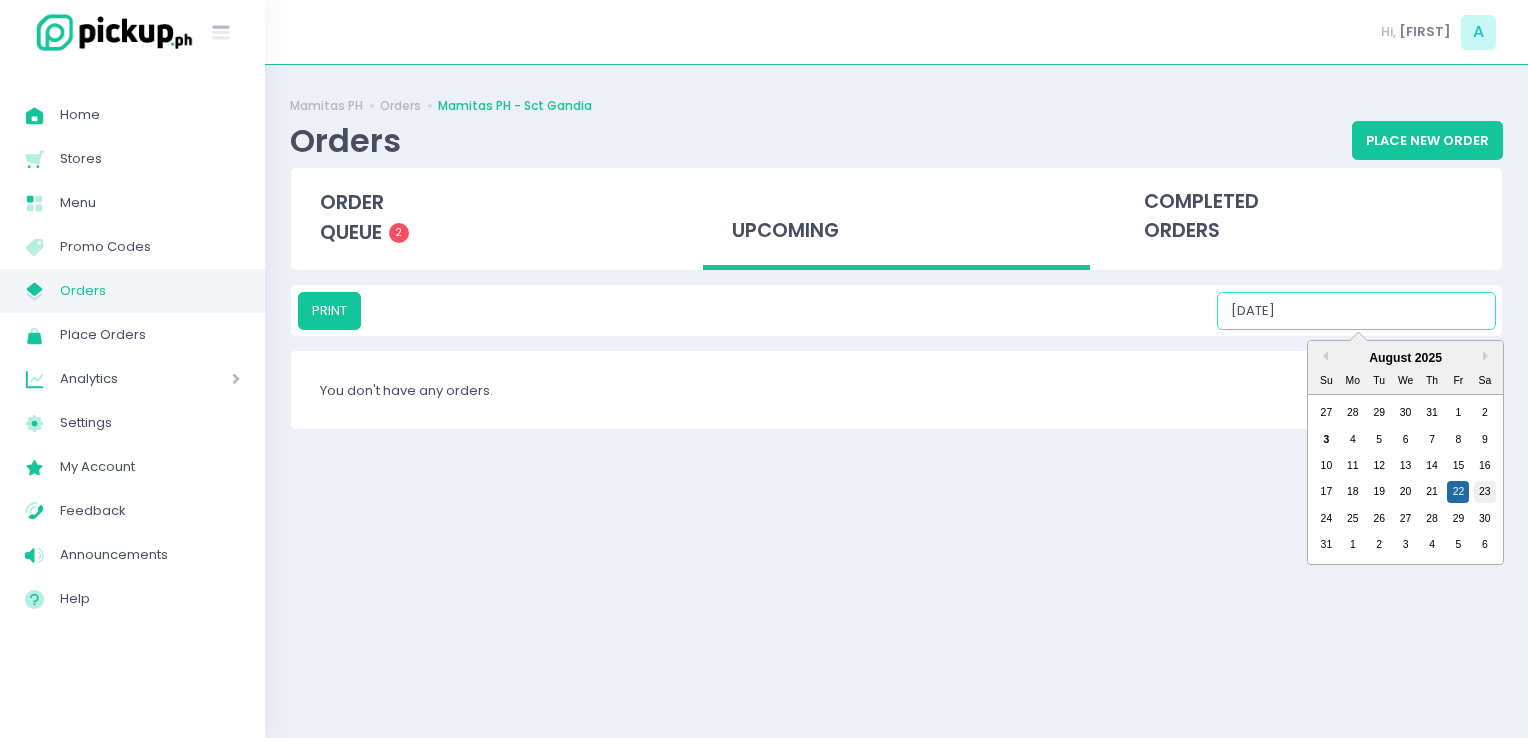 drag, startPoint x: 1472, startPoint y: 494, endPoint x: 1483, endPoint y: 496, distance: 11.18034 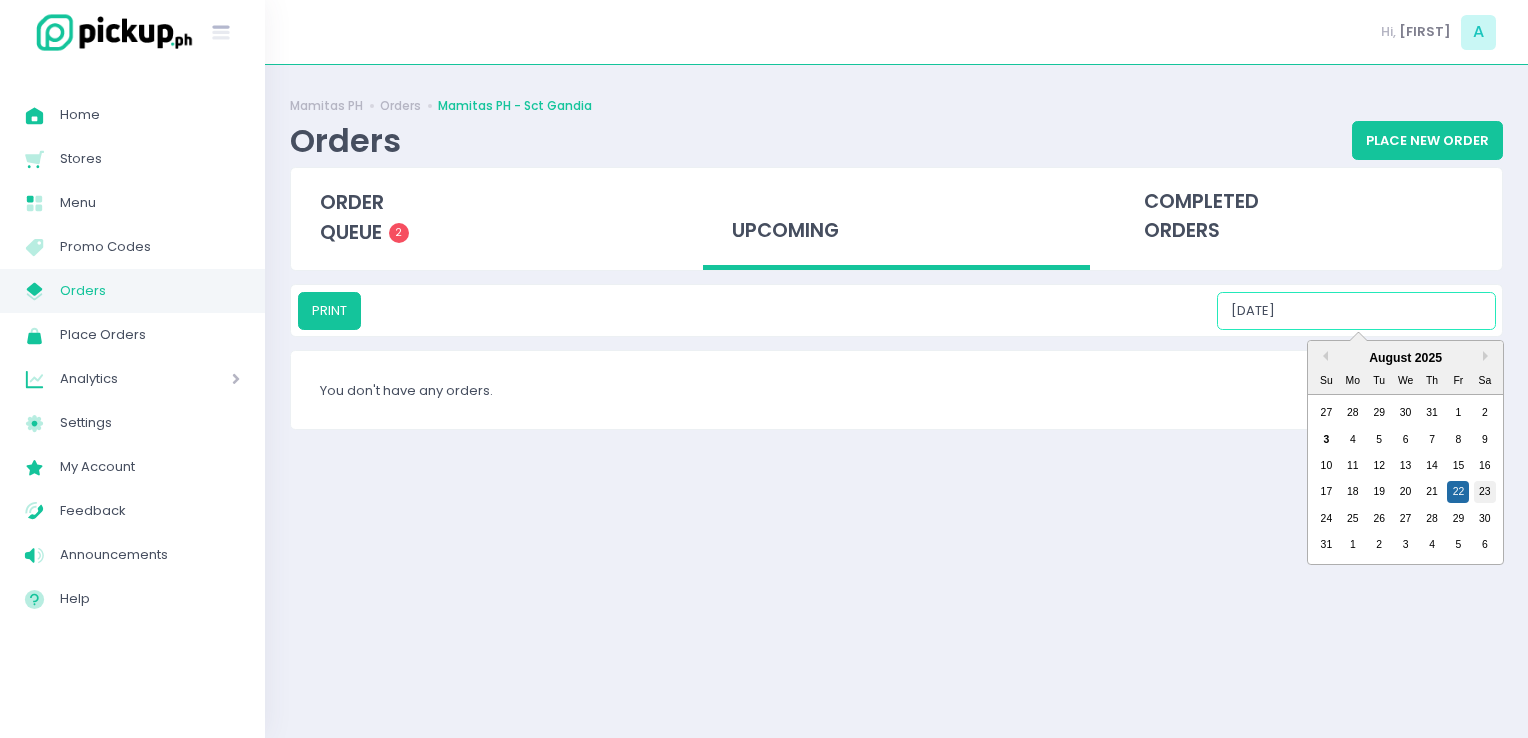 click on "23" at bounding box center [1485, 492] 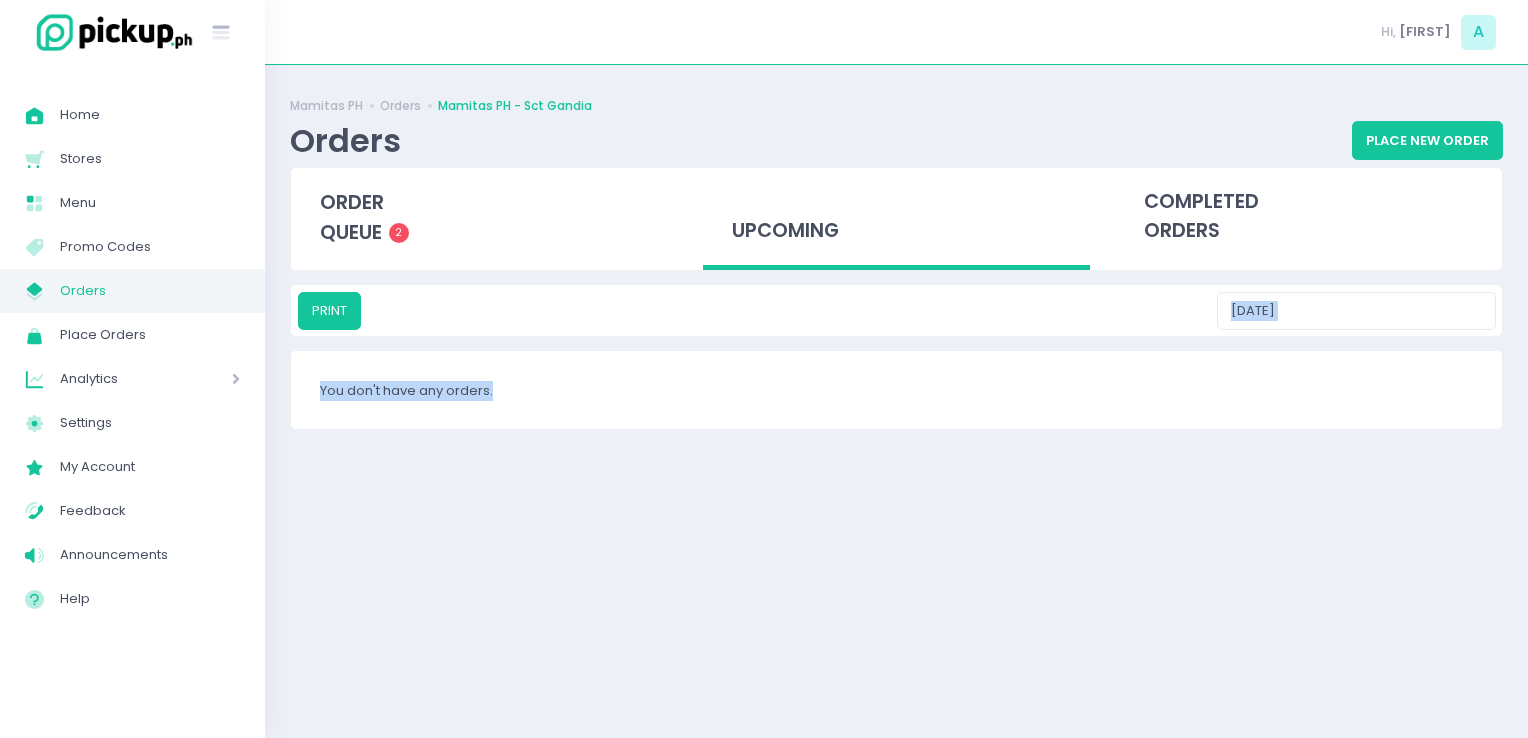drag, startPoint x: 1378, startPoint y: 340, endPoint x: 1353, endPoint y: 303, distance: 44.65423 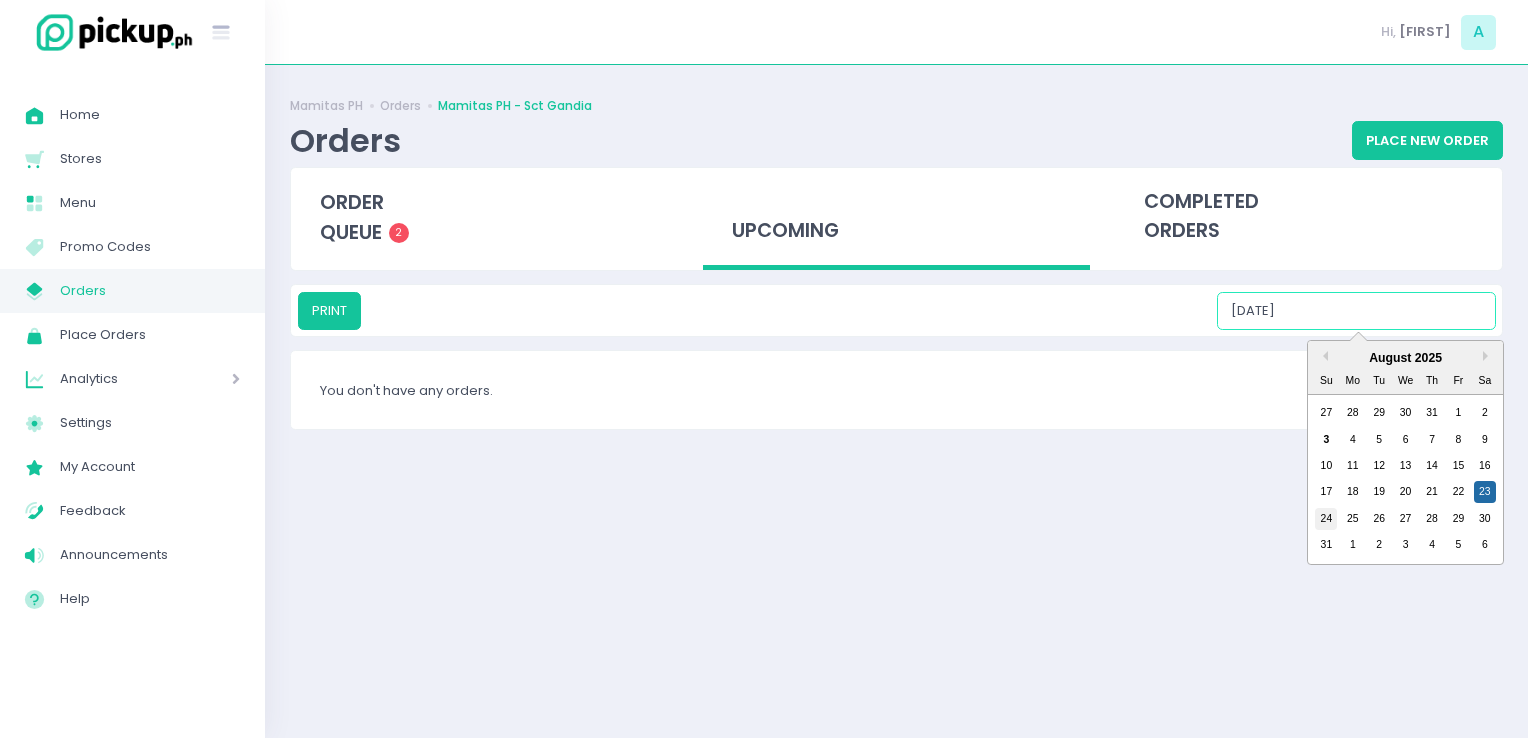 drag, startPoint x: 1353, startPoint y: 303, endPoint x: 1333, endPoint y: 523, distance: 220.90723 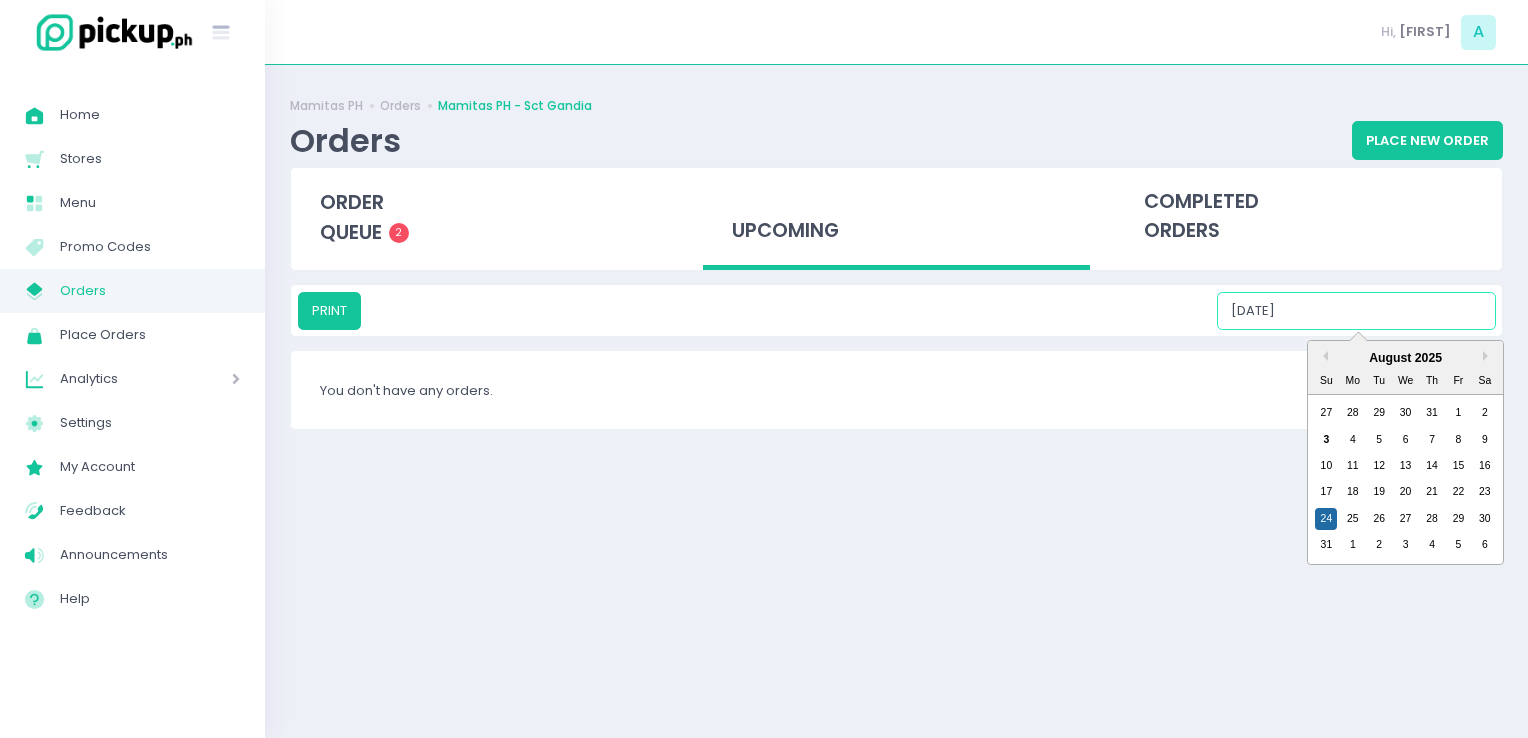 click on "[DATE]" at bounding box center (1356, 311) 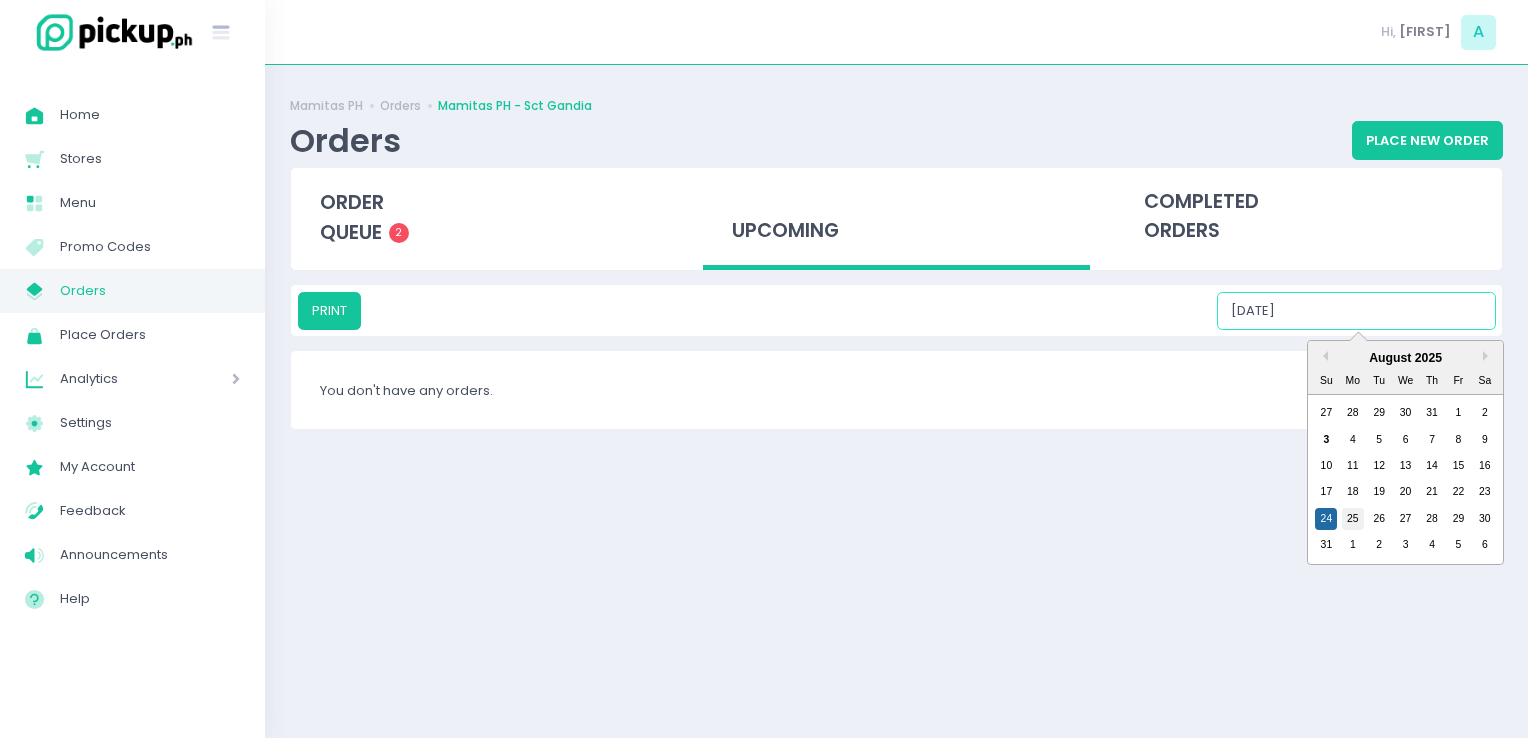 click on "25" at bounding box center [1353, 519] 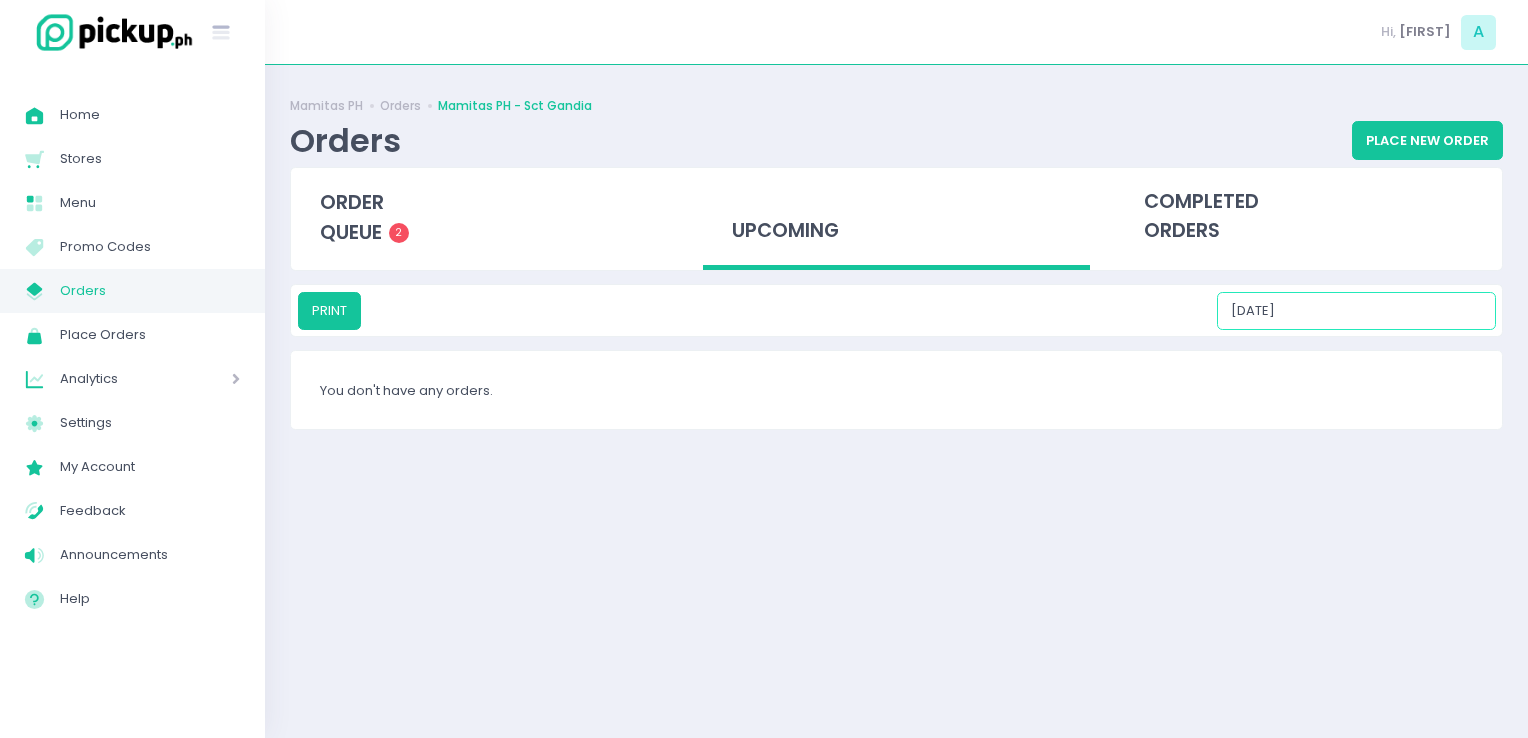 click on "[DATE]" at bounding box center (1356, 311) 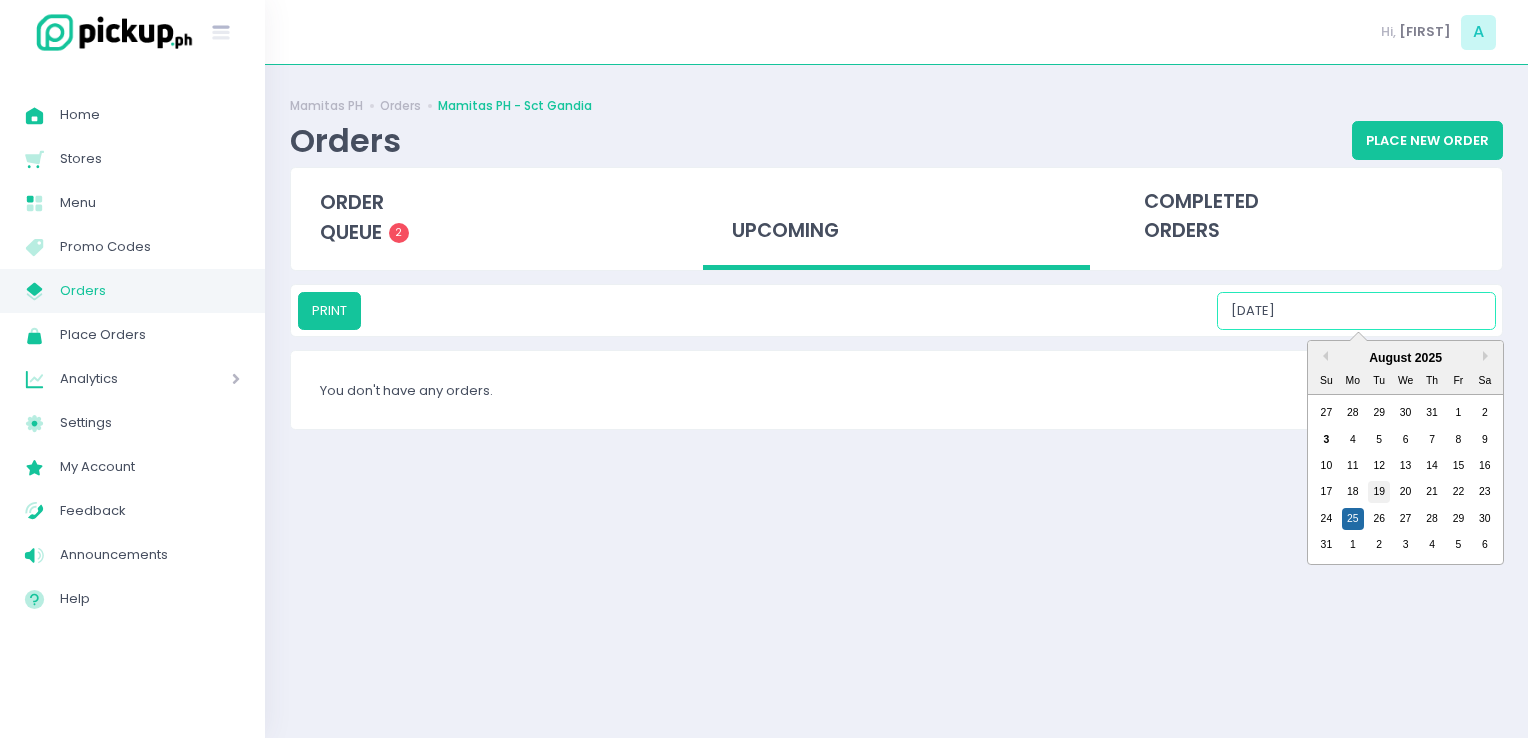 click on "19" at bounding box center [1379, 492] 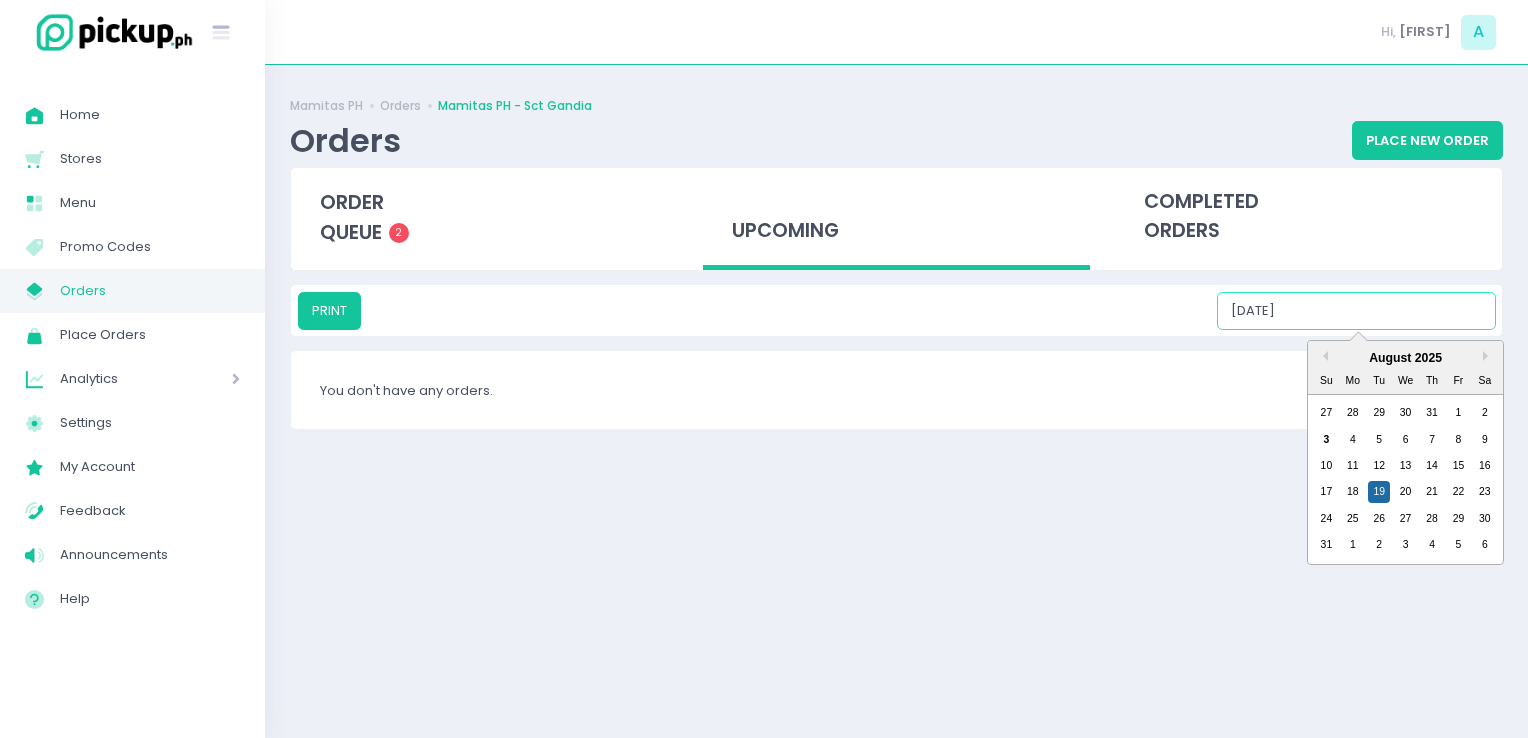 click on "[DATE]" at bounding box center (1356, 311) 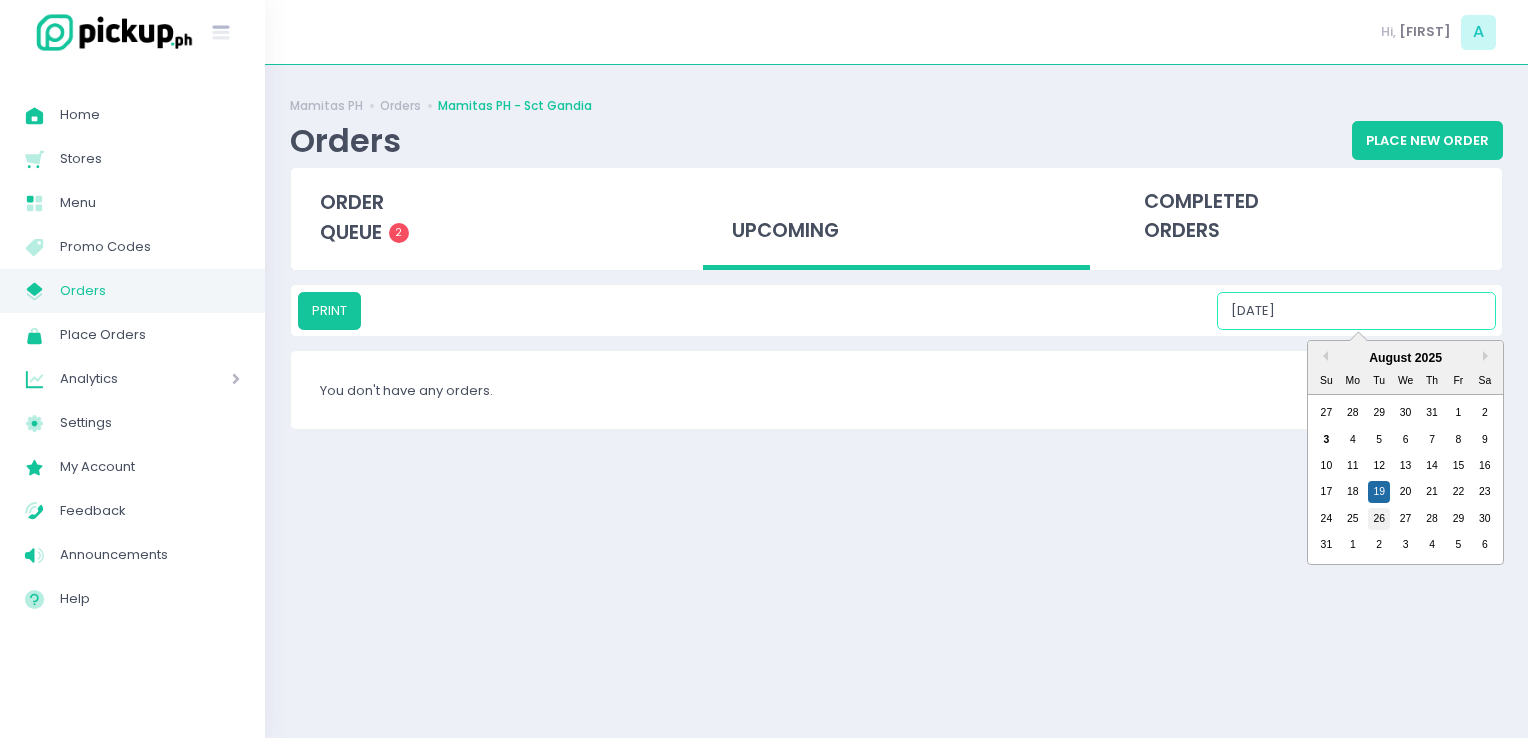 click on "26" at bounding box center (1379, 519) 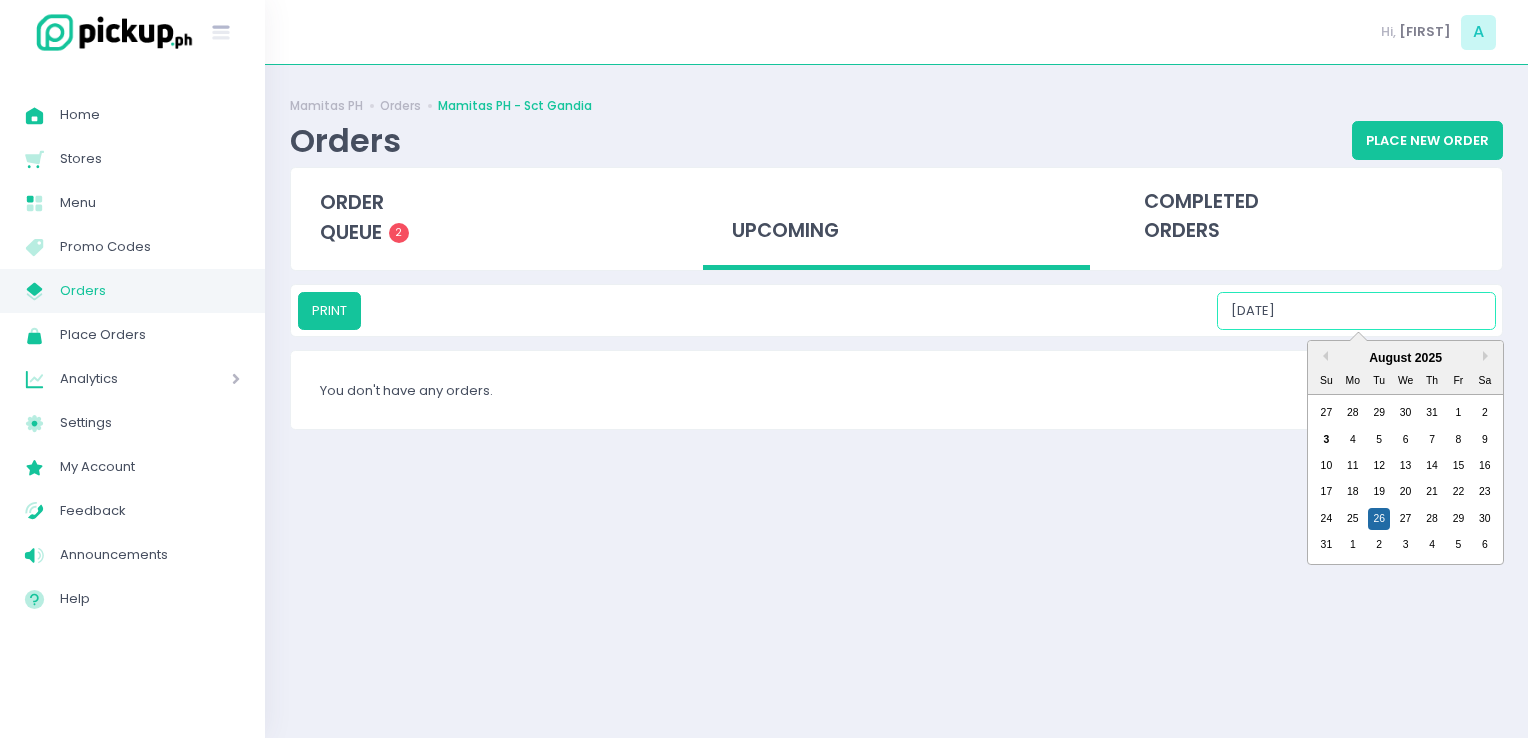 click on "[DATE]" at bounding box center (1356, 311) 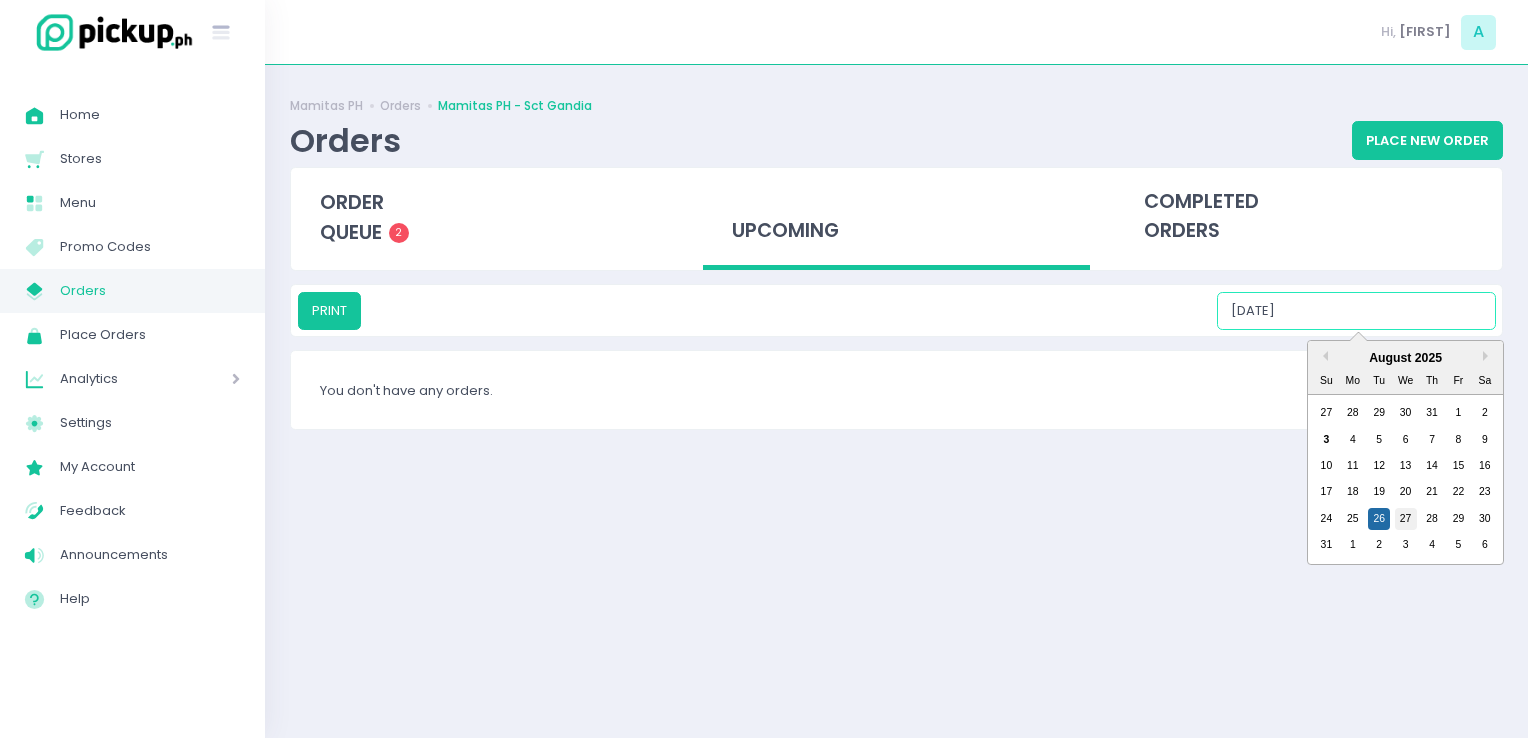 click on "27" at bounding box center (1406, 519) 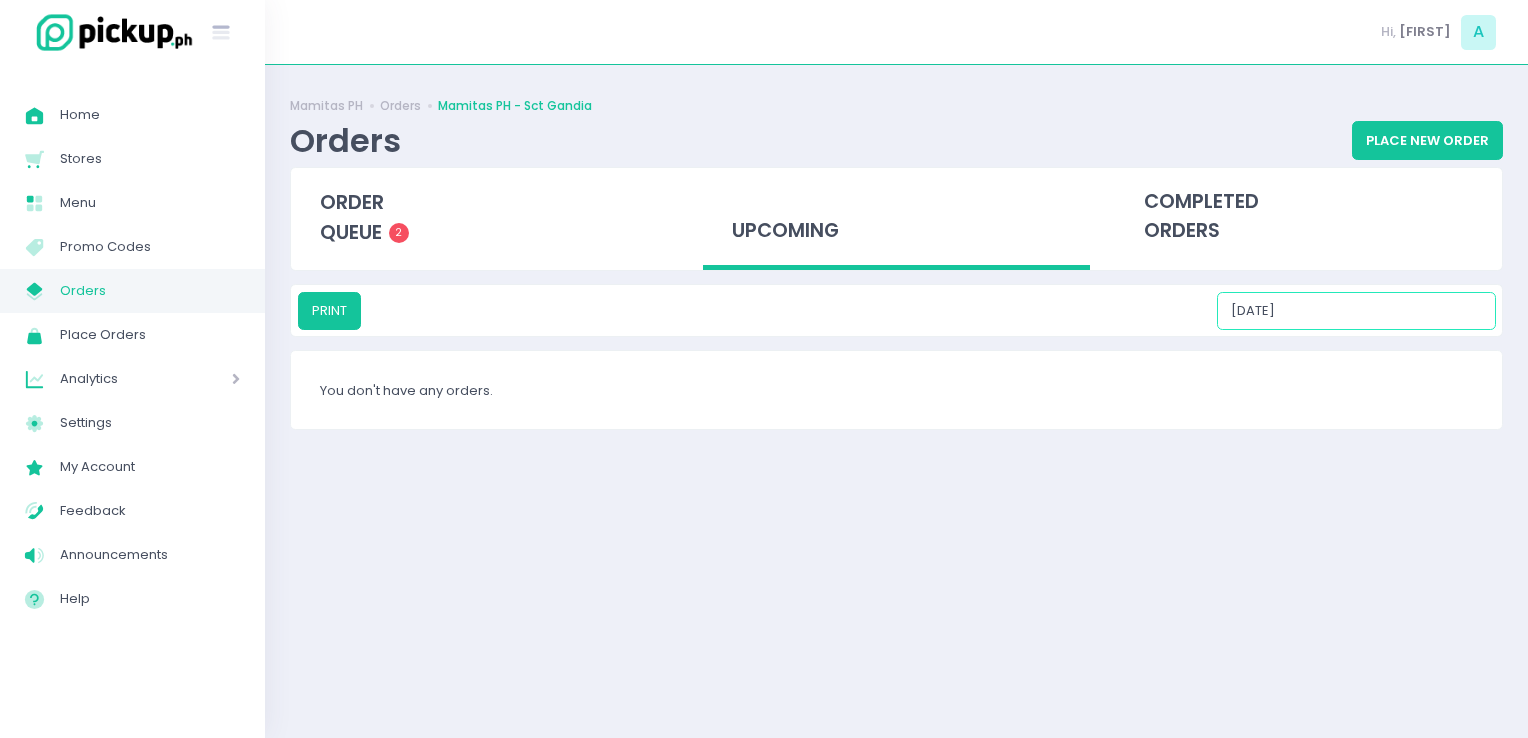 click on "[DATE]" at bounding box center (1356, 311) 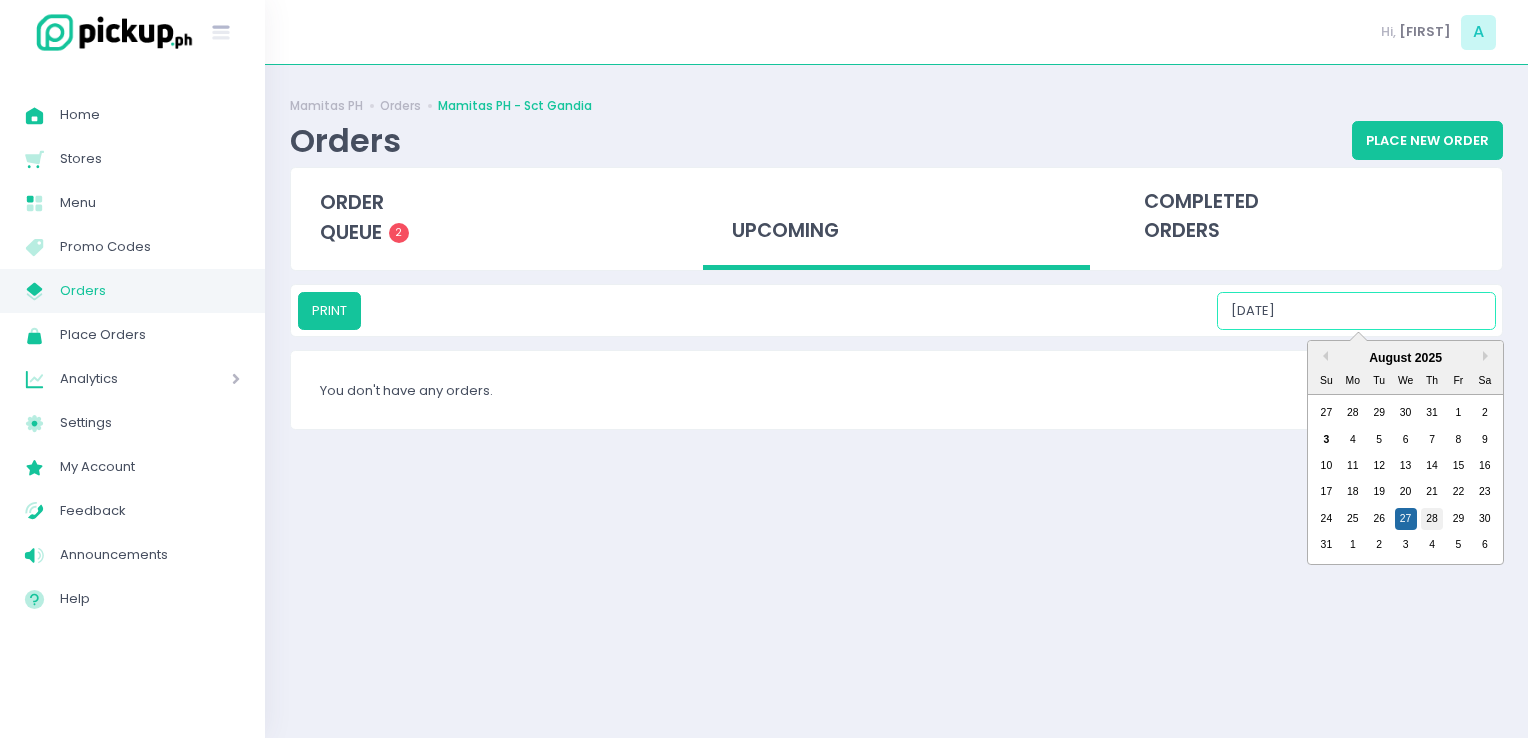 click on "28" at bounding box center (1432, 519) 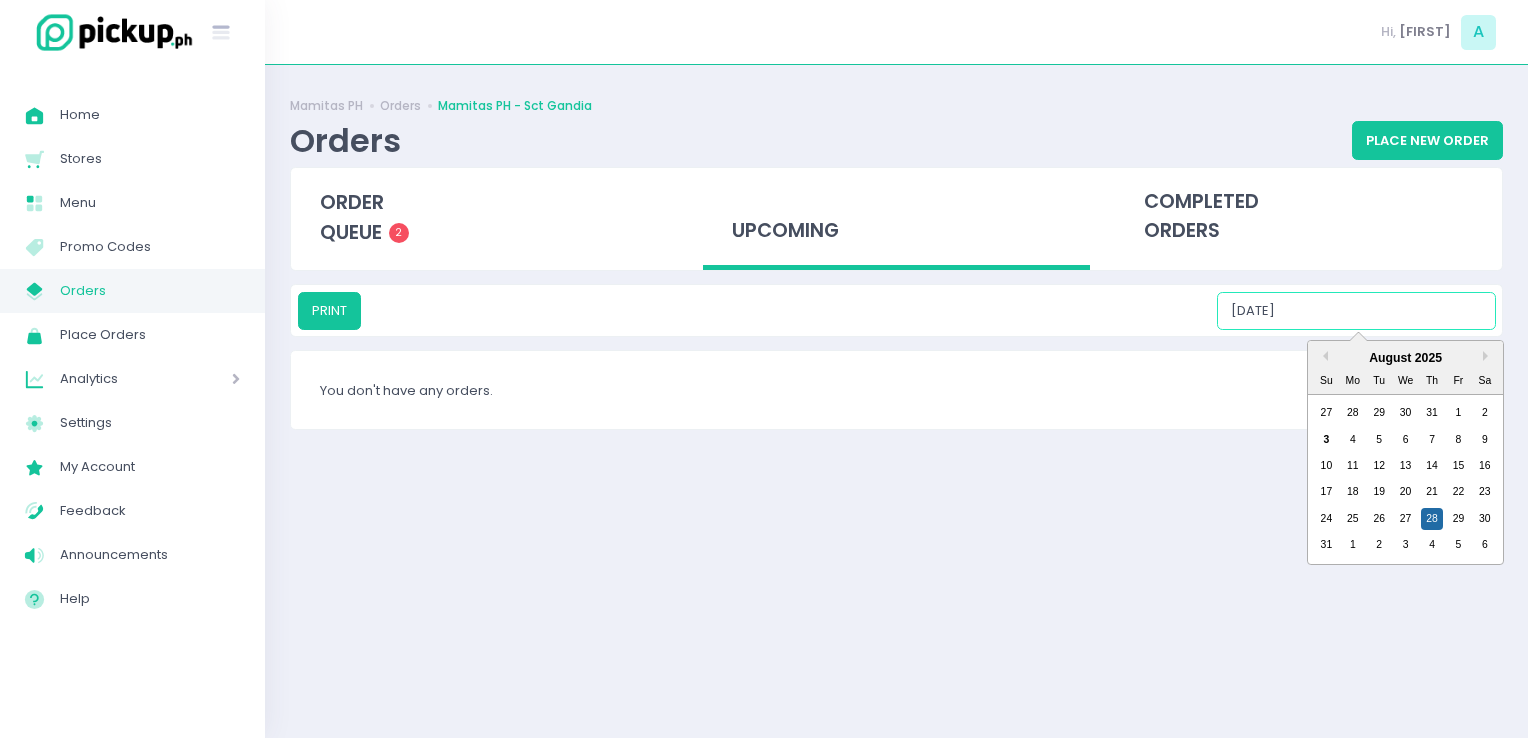 click on "[DATE]" at bounding box center [1356, 311] 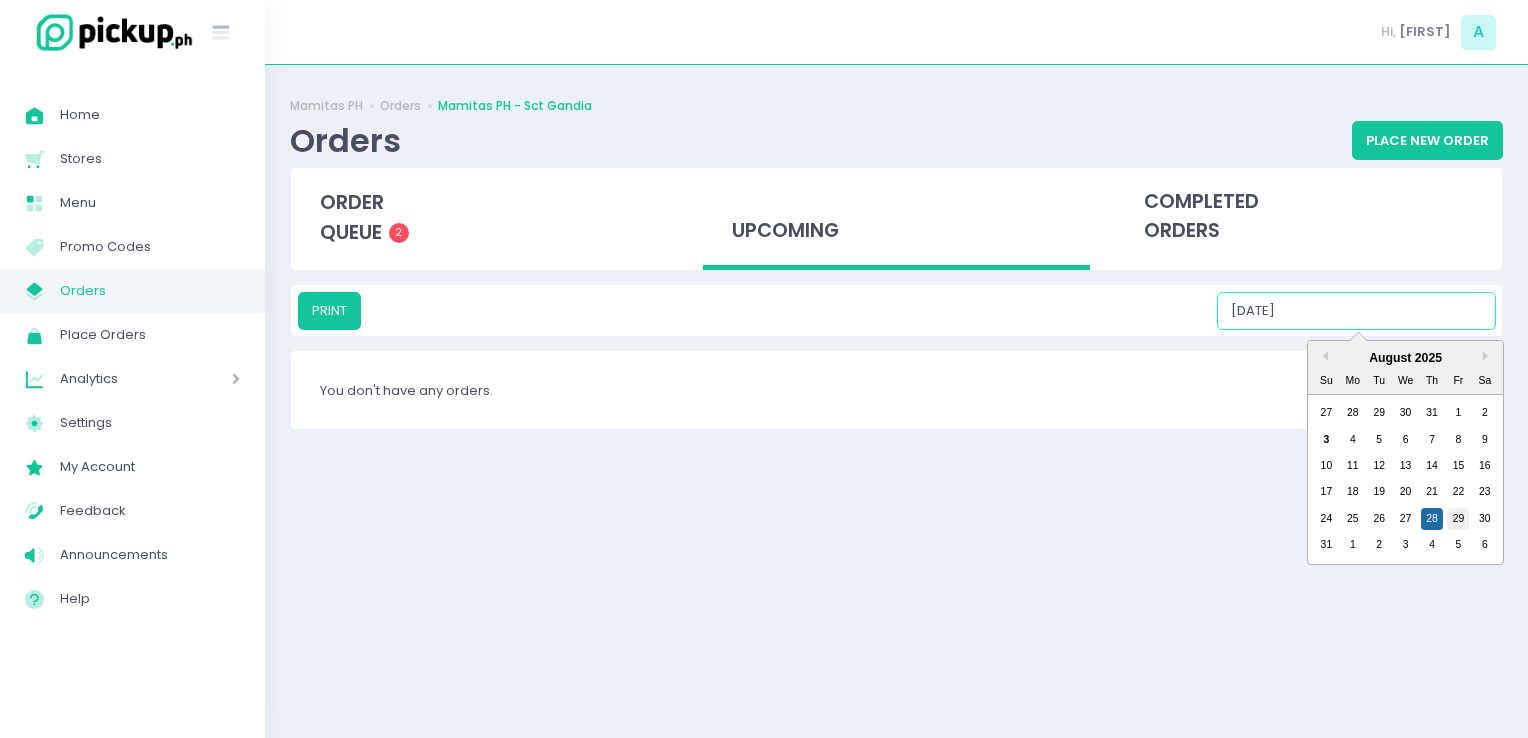 click on "29" at bounding box center [1458, 519] 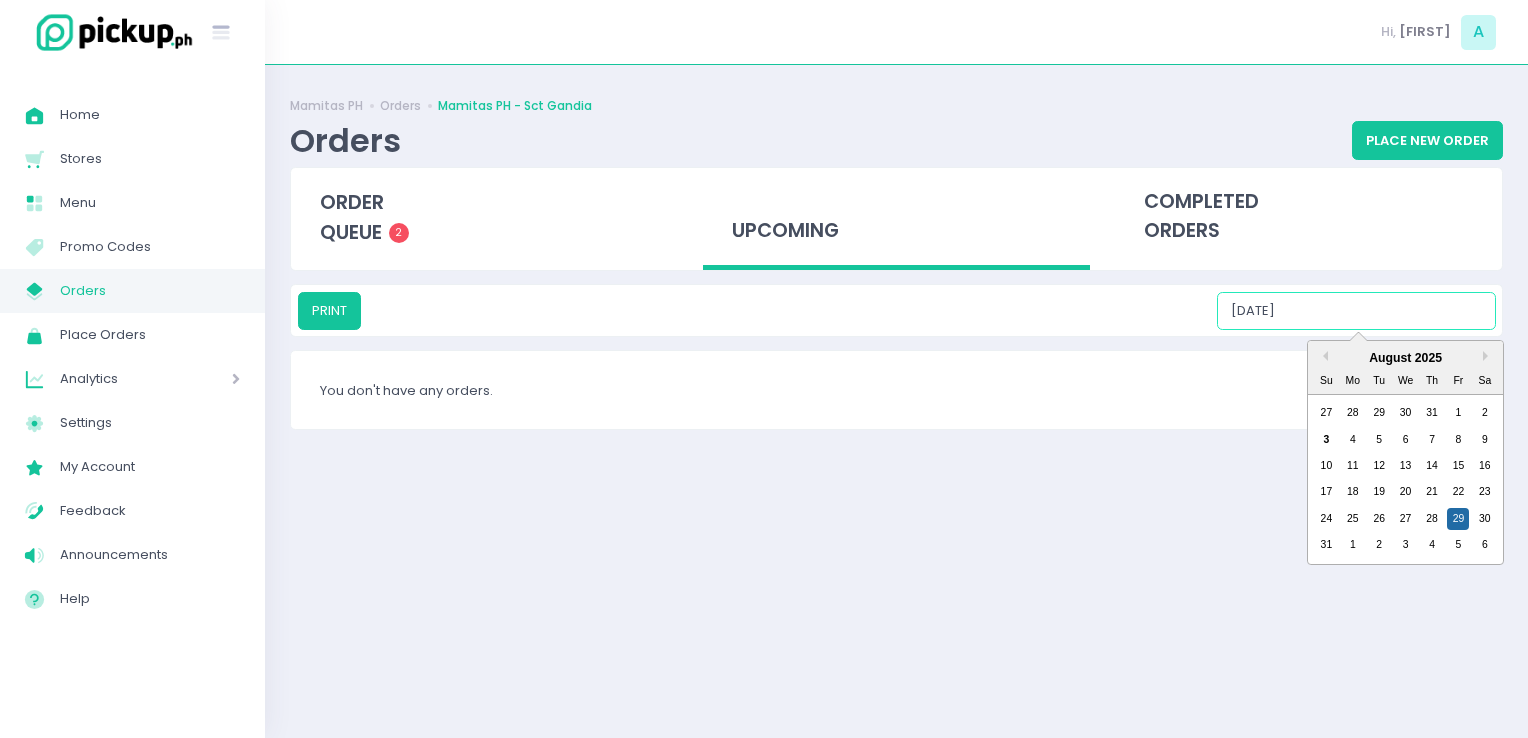 click on "[DATE]" at bounding box center [1356, 311] 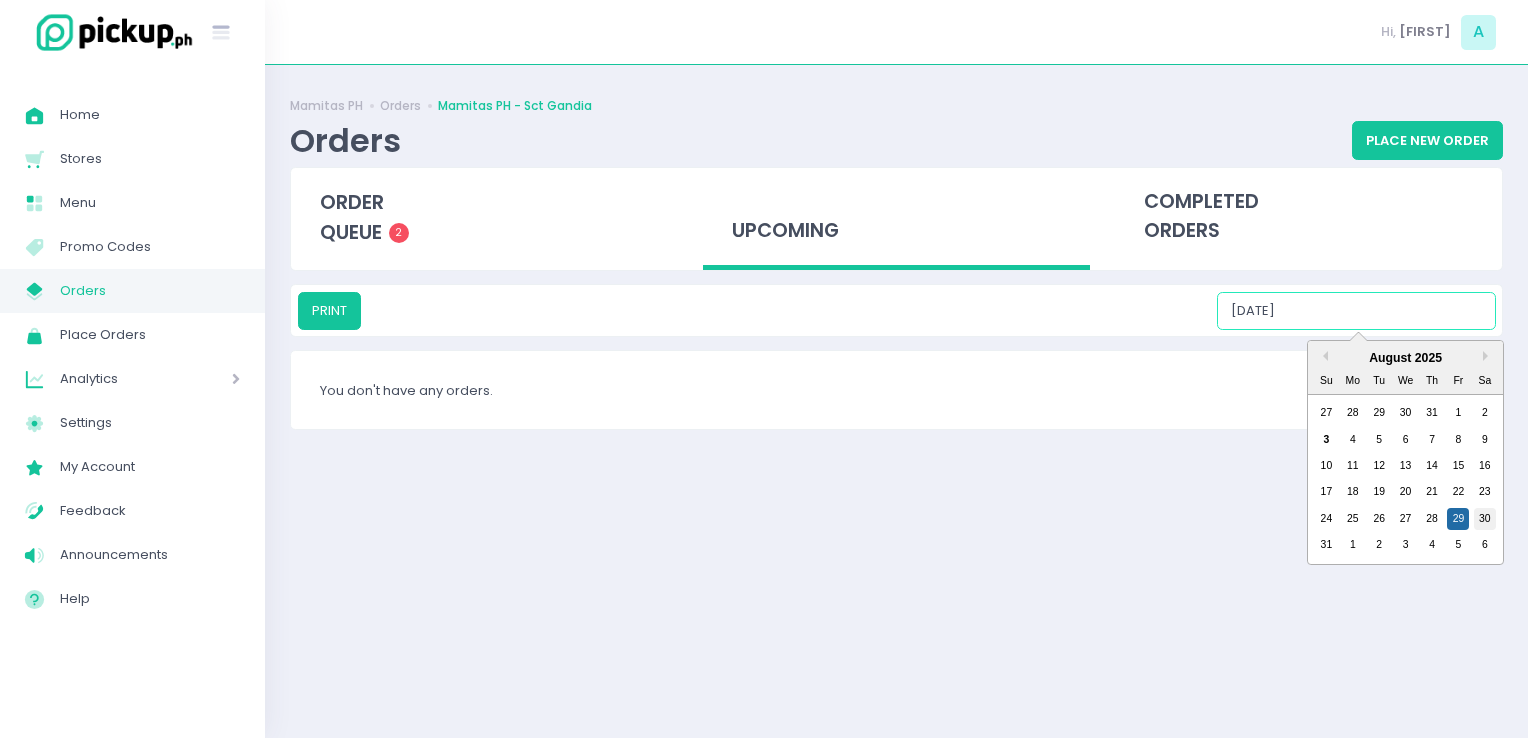 click on "30" at bounding box center [1485, 519] 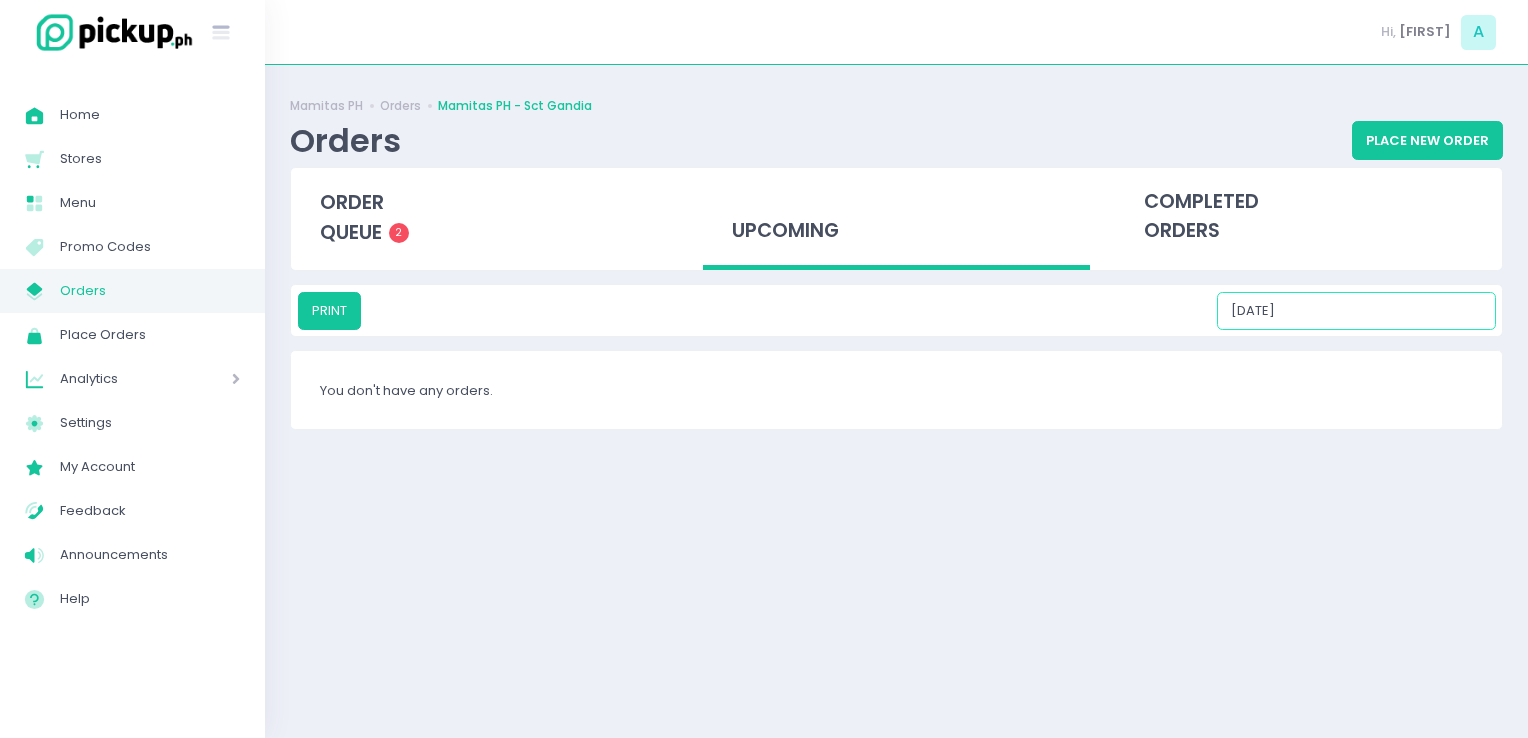 click on "[DATE]" at bounding box center [1356, 311] 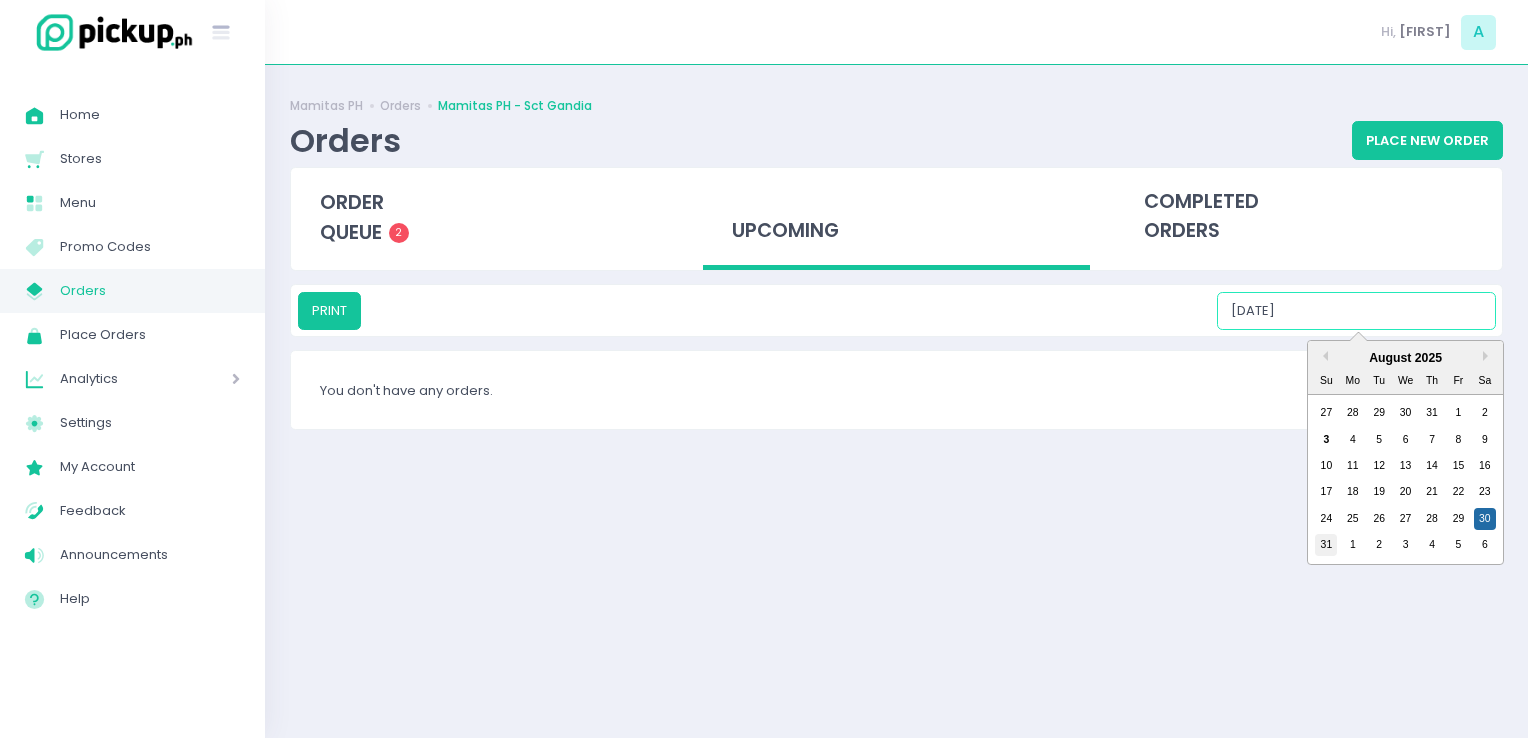 click on "31" at bounding box center (1326, 545) 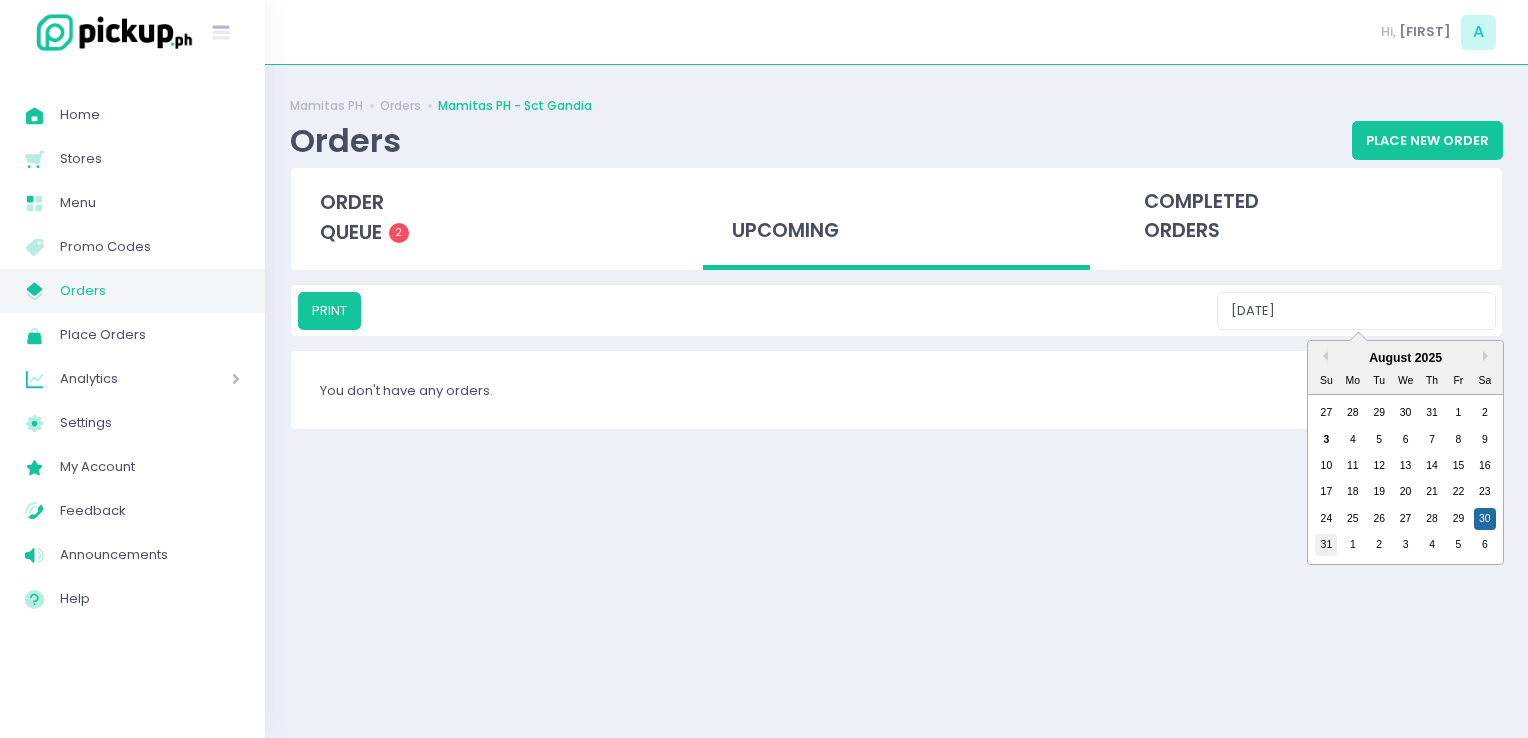 type on "[DATE]" 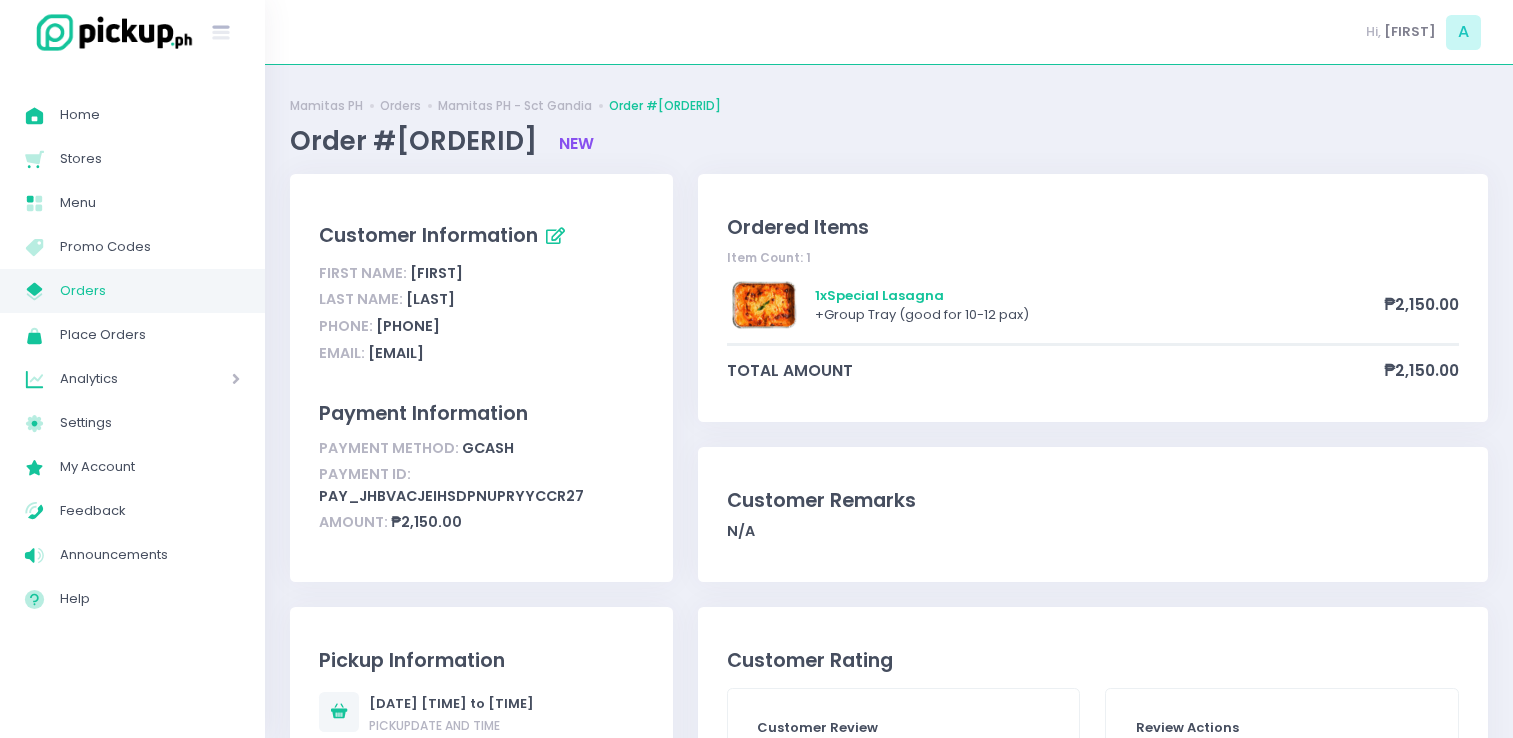 scroll, scrollTop: 0, scrollLeft: 0, axis: both 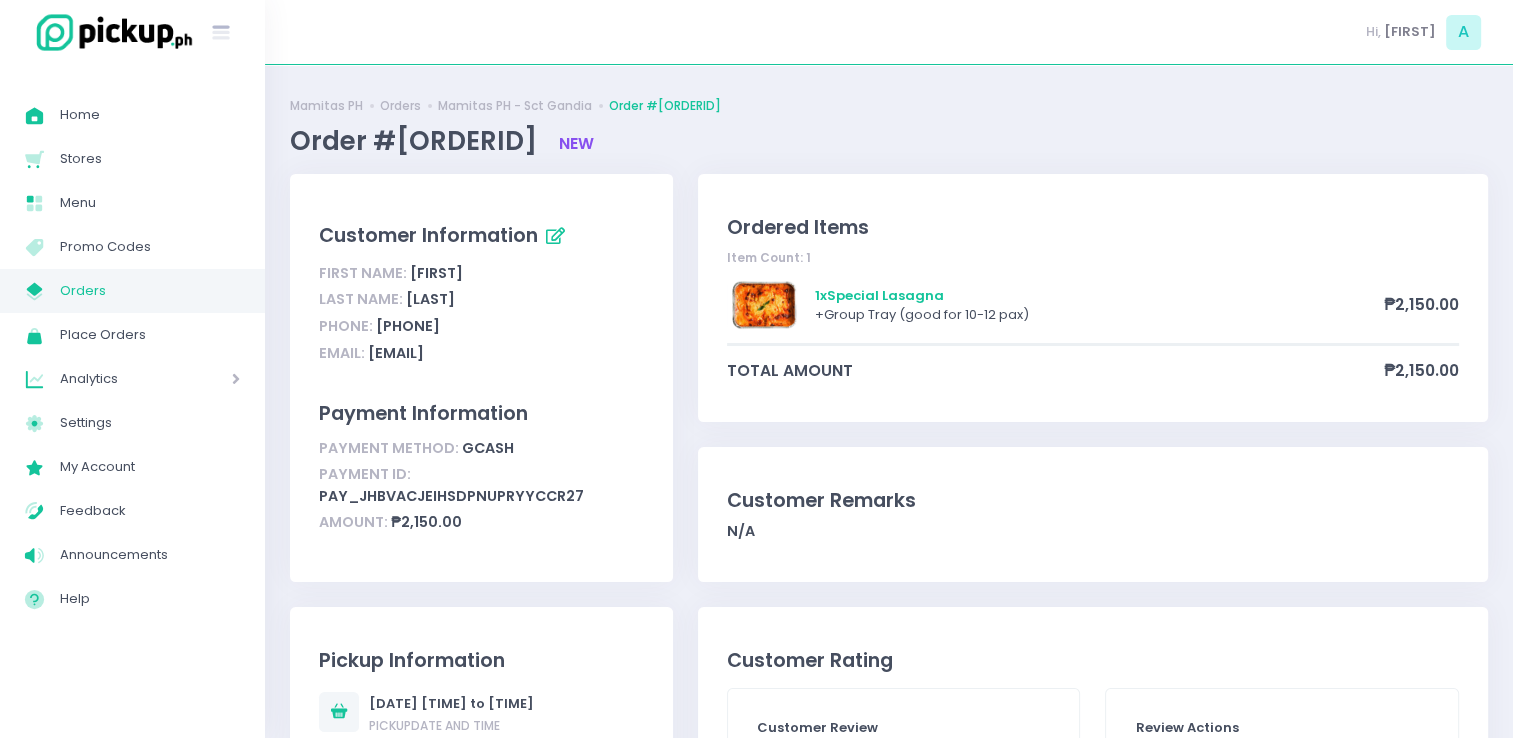 click on "Orders" at bounding box center [150, 291] 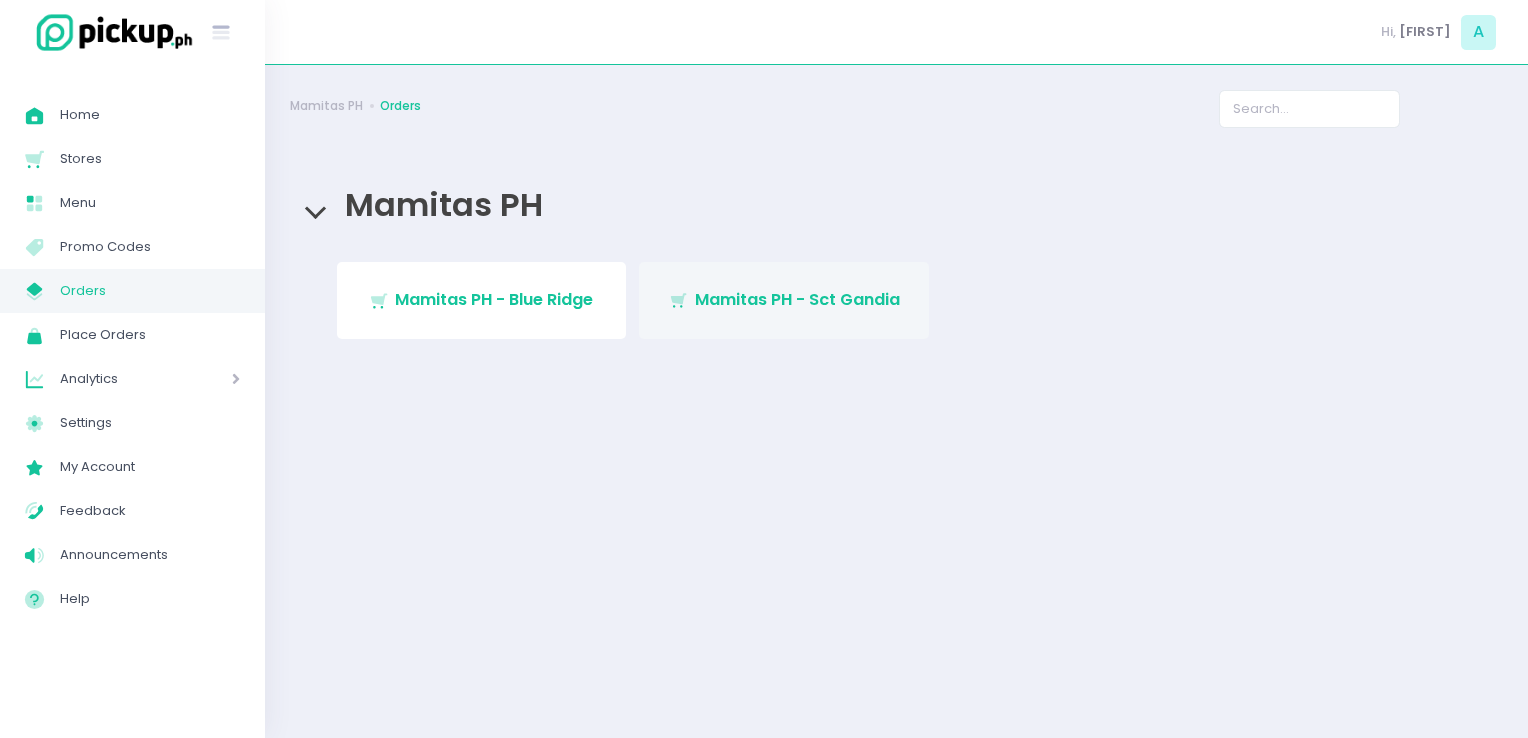 click on "Stockholm-icons / Shopping / Cart1 Created with Sketch. Mamitas PH - Sct Gandia" at bounding box center (784, 300) 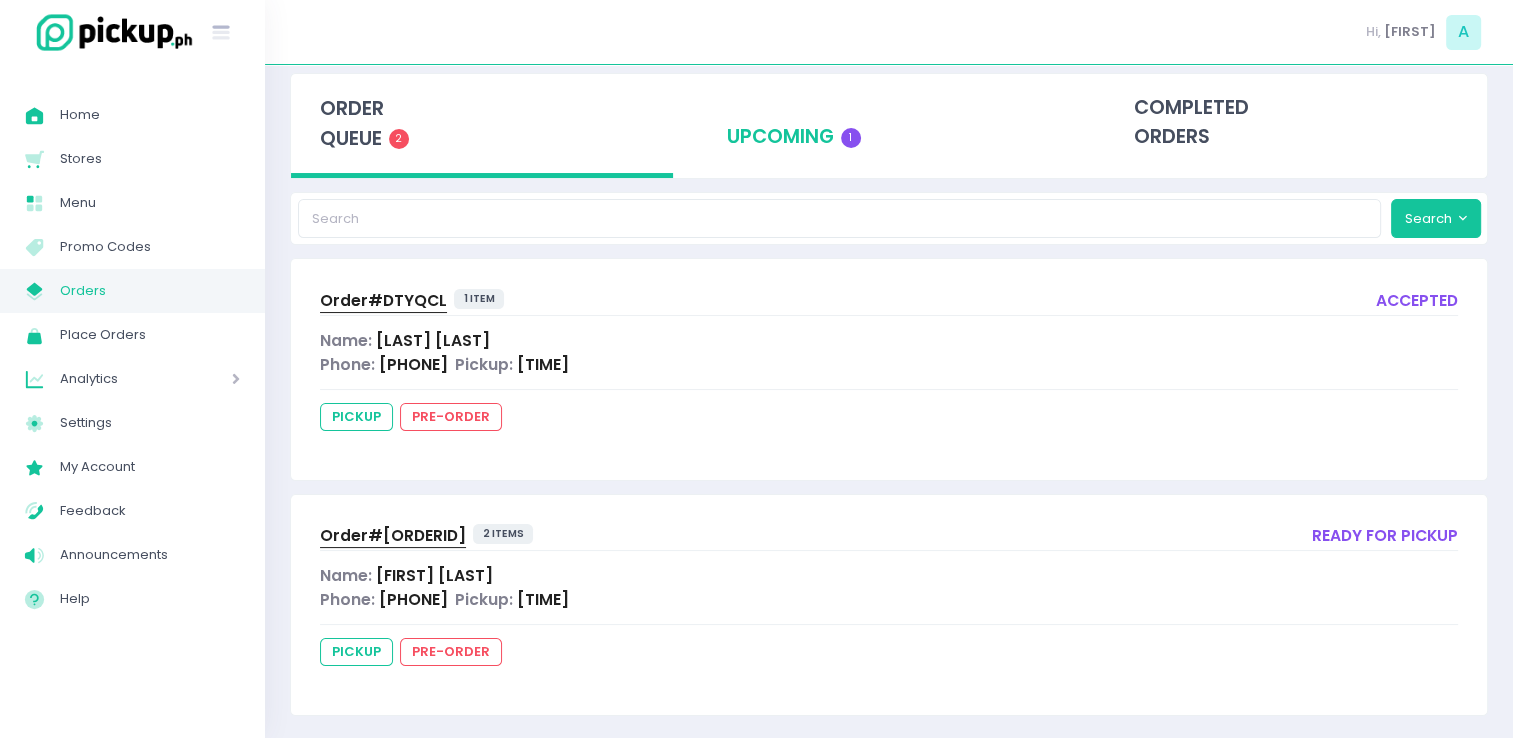 scroll, scrollTop: 106, scrollLeft: 0, axis: vertical 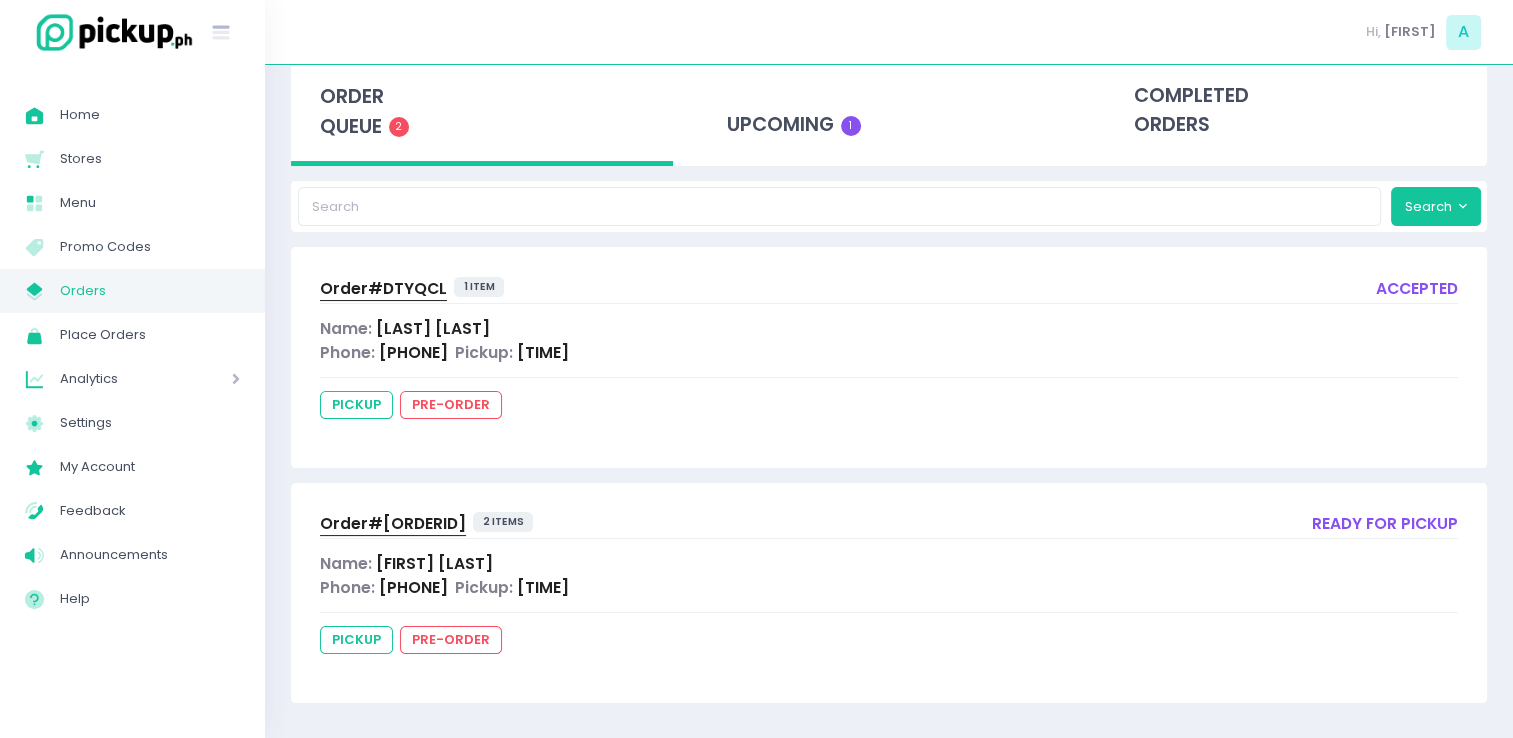 click on "Order# [ORDERID]" at bounding box center (393, 523) 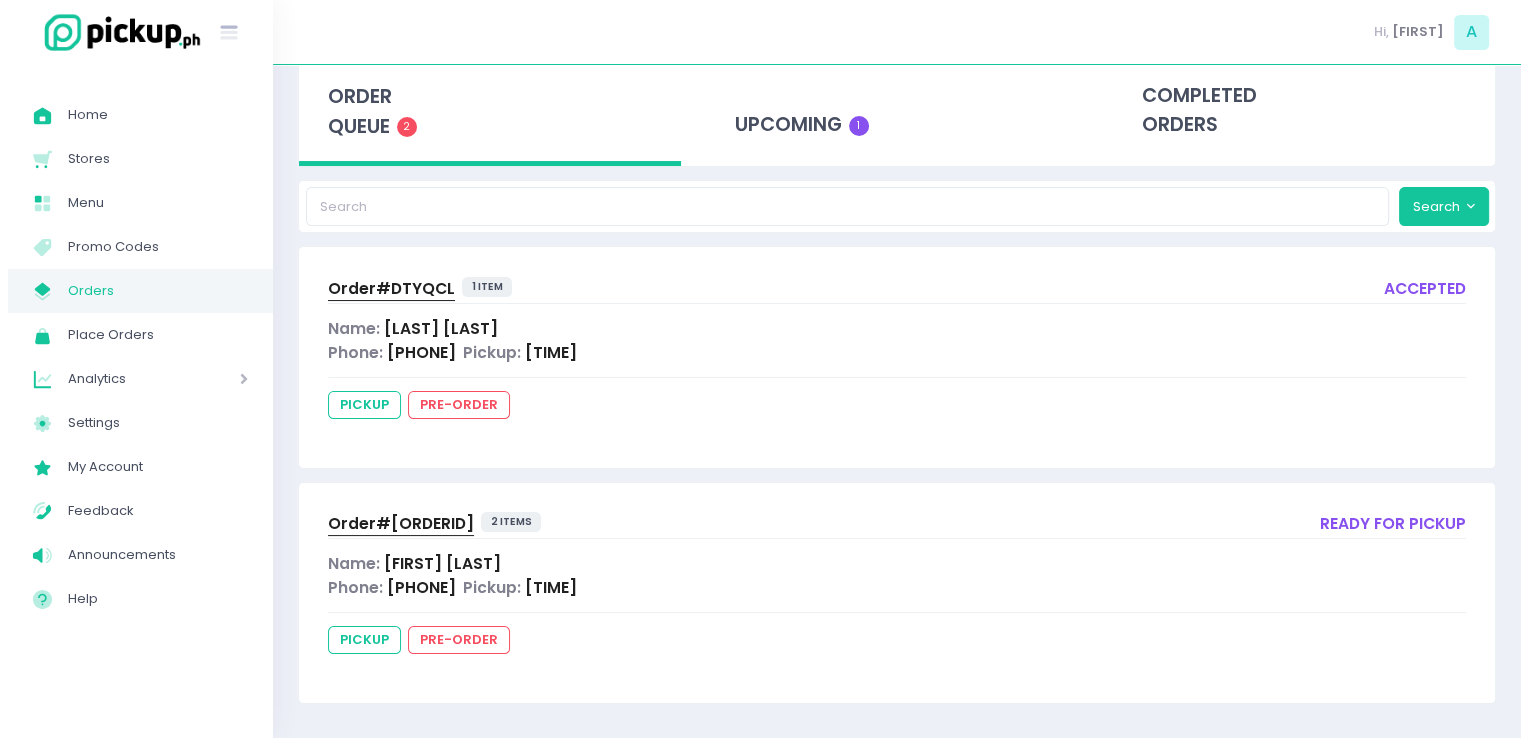 scroll, scrollTop: 0, scrollLeft: 0, axis: both 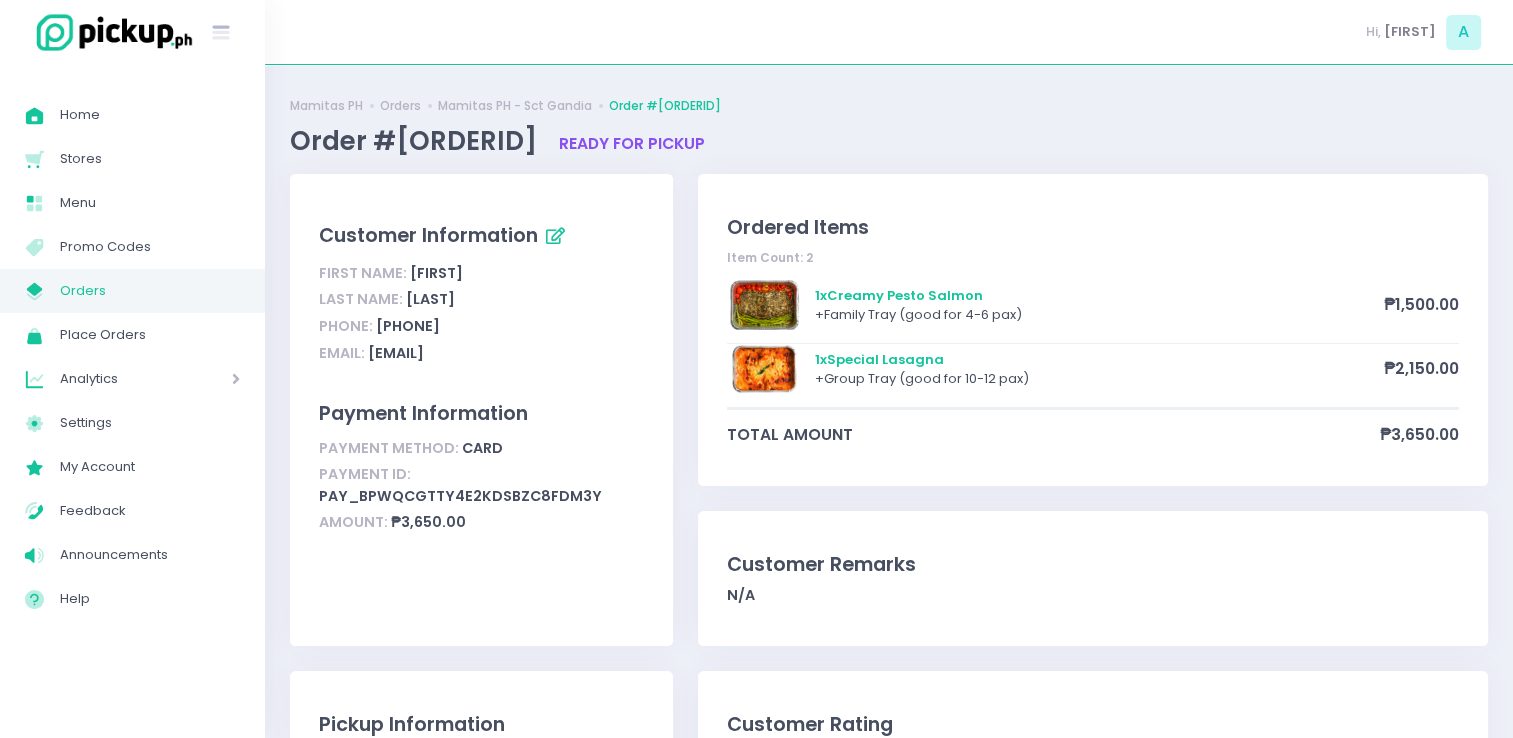 click on "My Store Created with Sketch. Orders" at bounding box center [132, 291] 